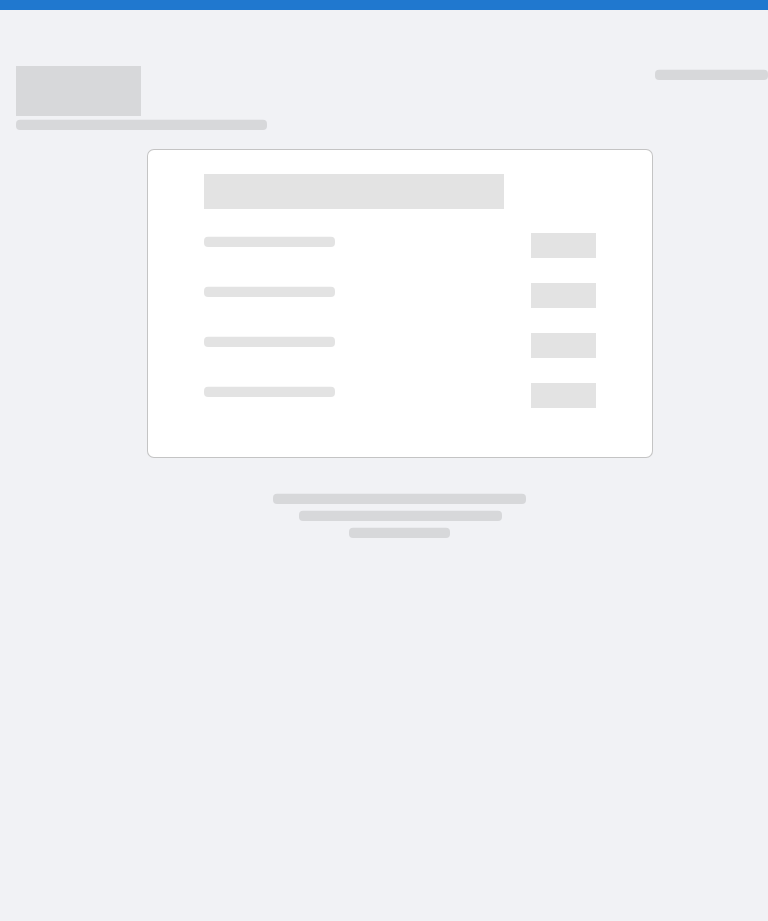 scroll, scrollTop: 0, scrollLeft: 0, axis: both 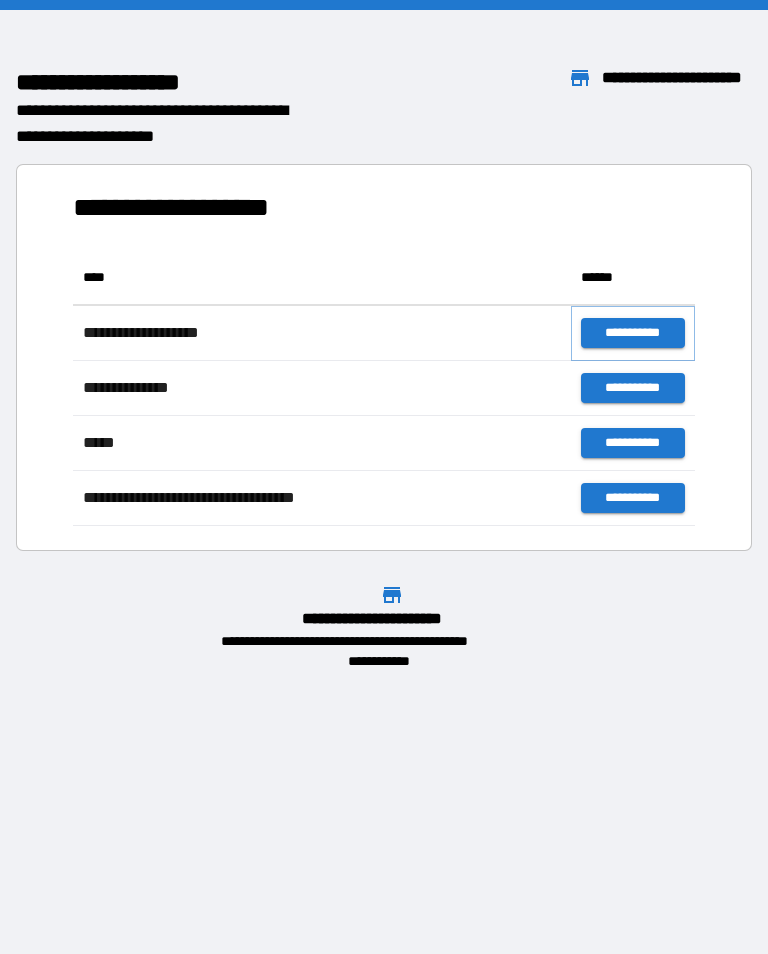 click on "**********" at bounding box center (633, 333) 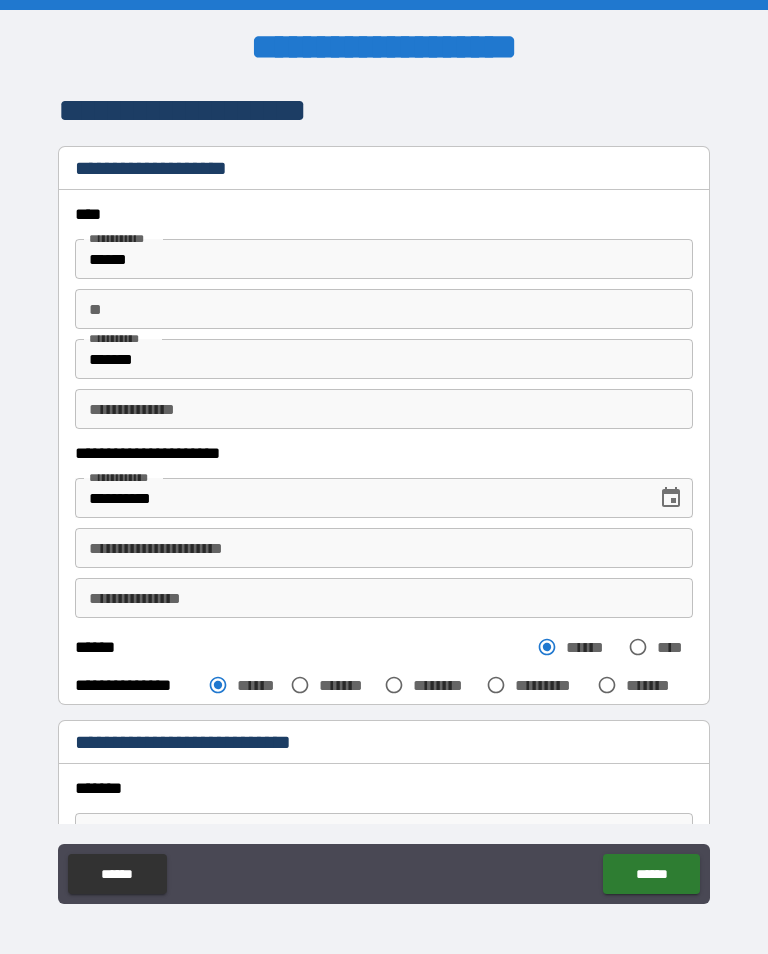 click on "**********" at bounding box center (384, 548) 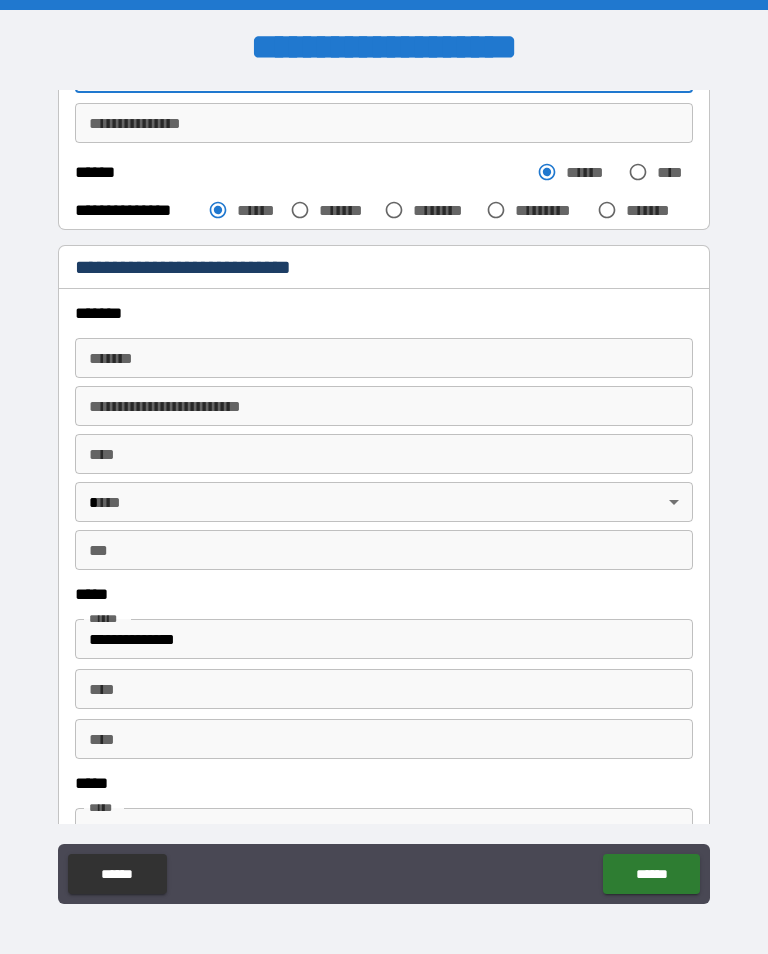 scroll, scrollTop: 479, scrollLeft: 0, axis: vertical 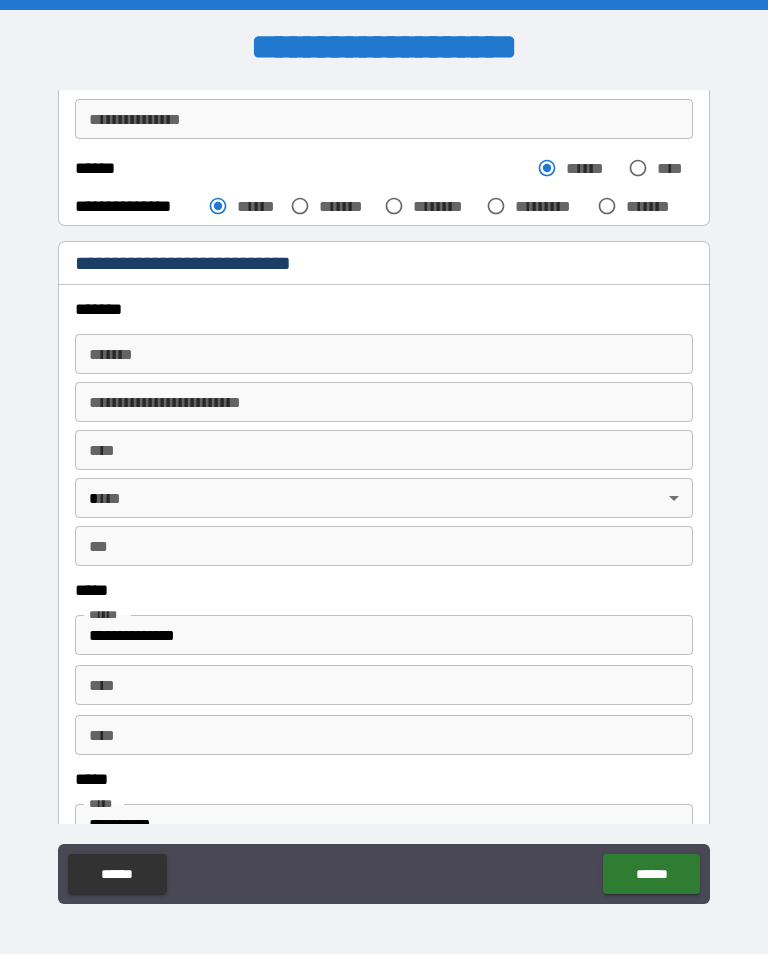 type on "**********" 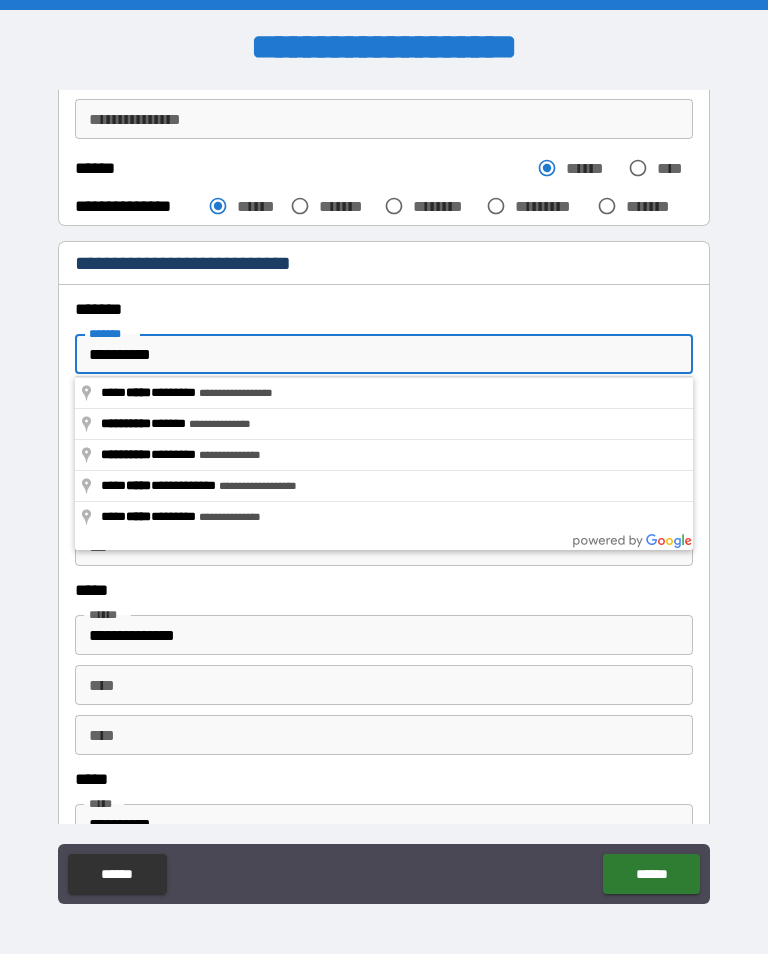 click on "**********" at bounding box center (384, 354) 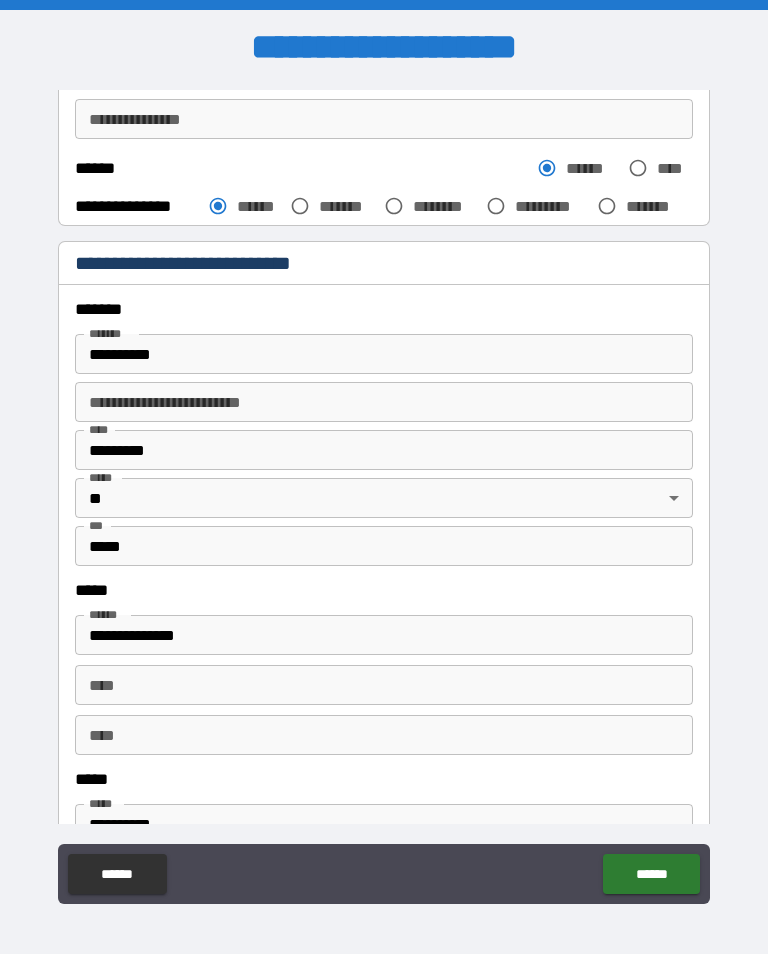 type on "*********" 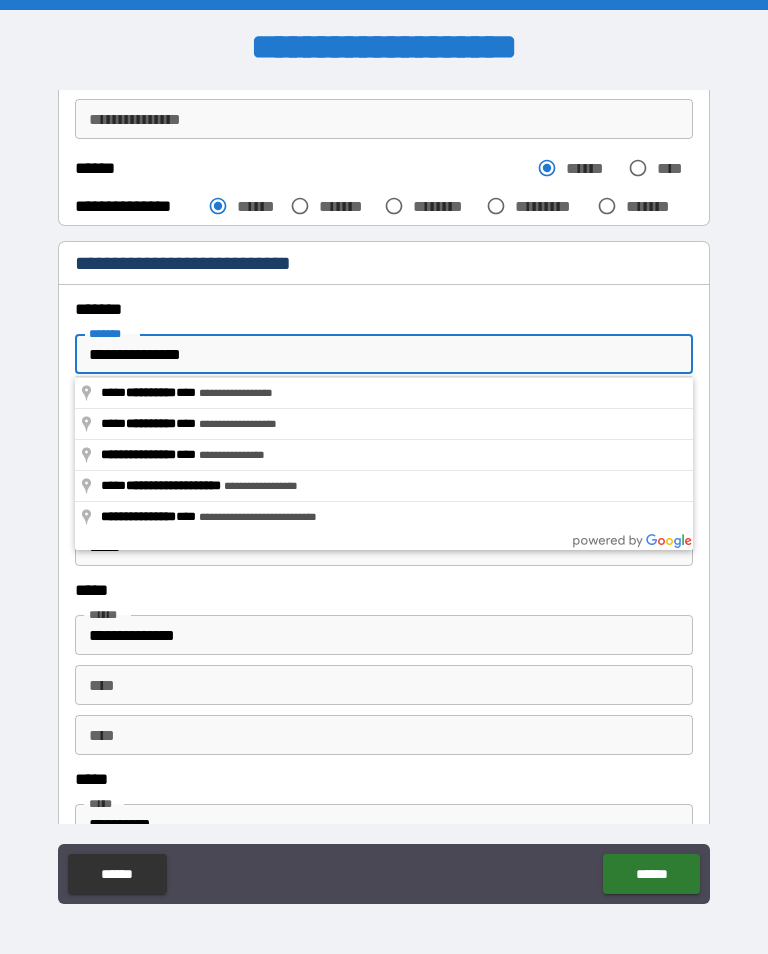 type on "**********" 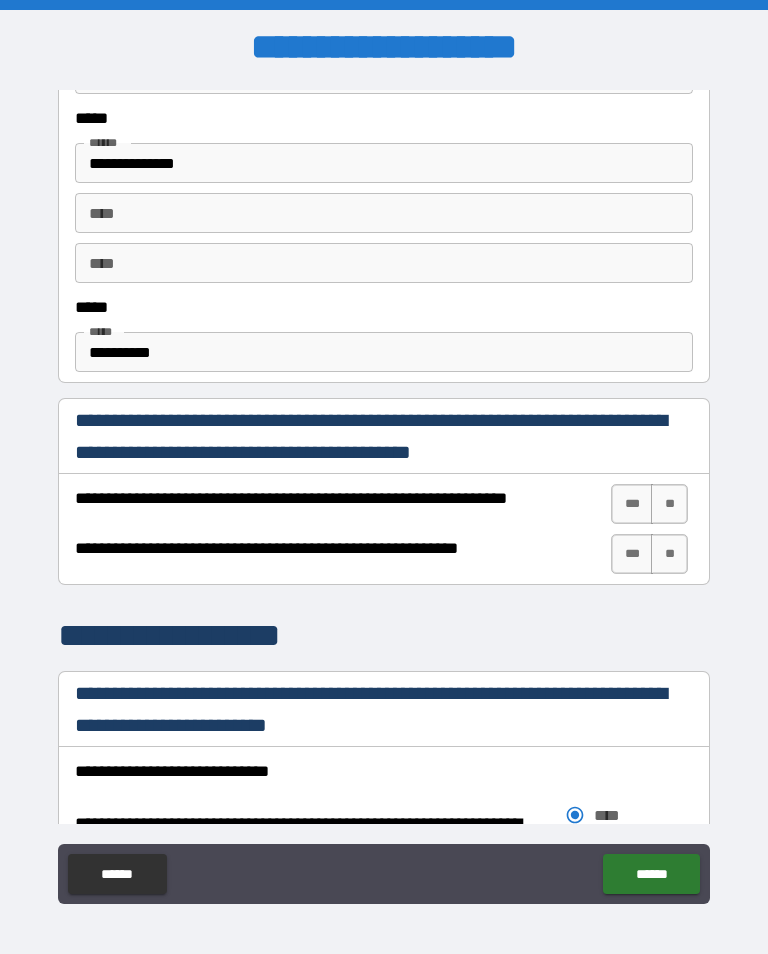 scroll, scrollTop: 959, scrollLeft: 0, axis: vertical 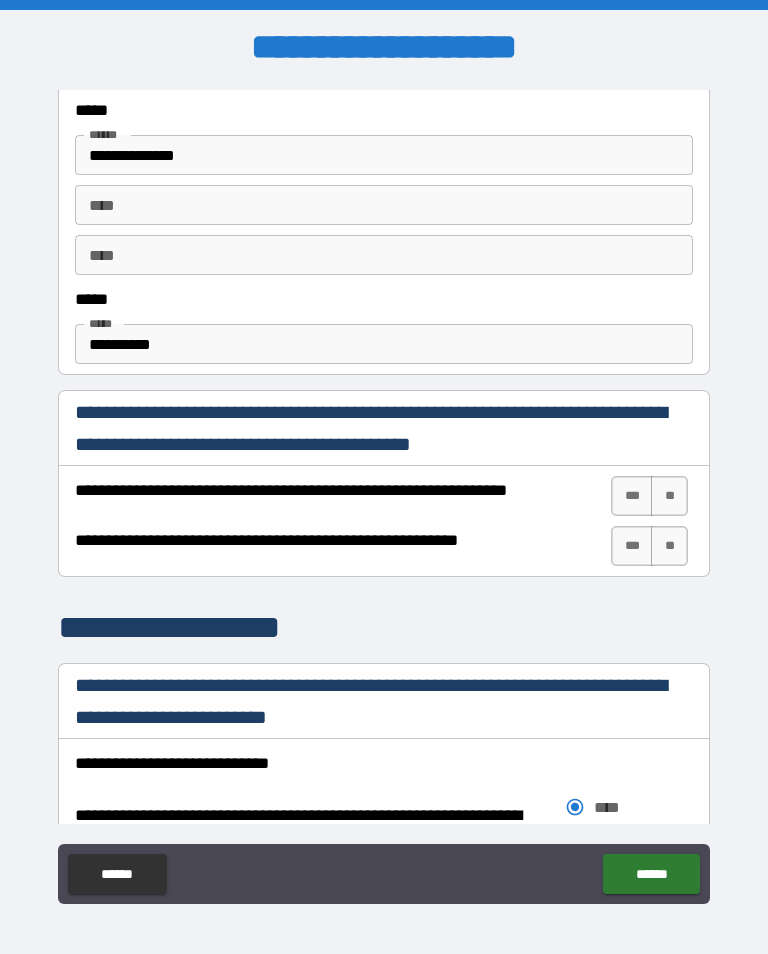 click on "***" at bounding box center [632, 496] 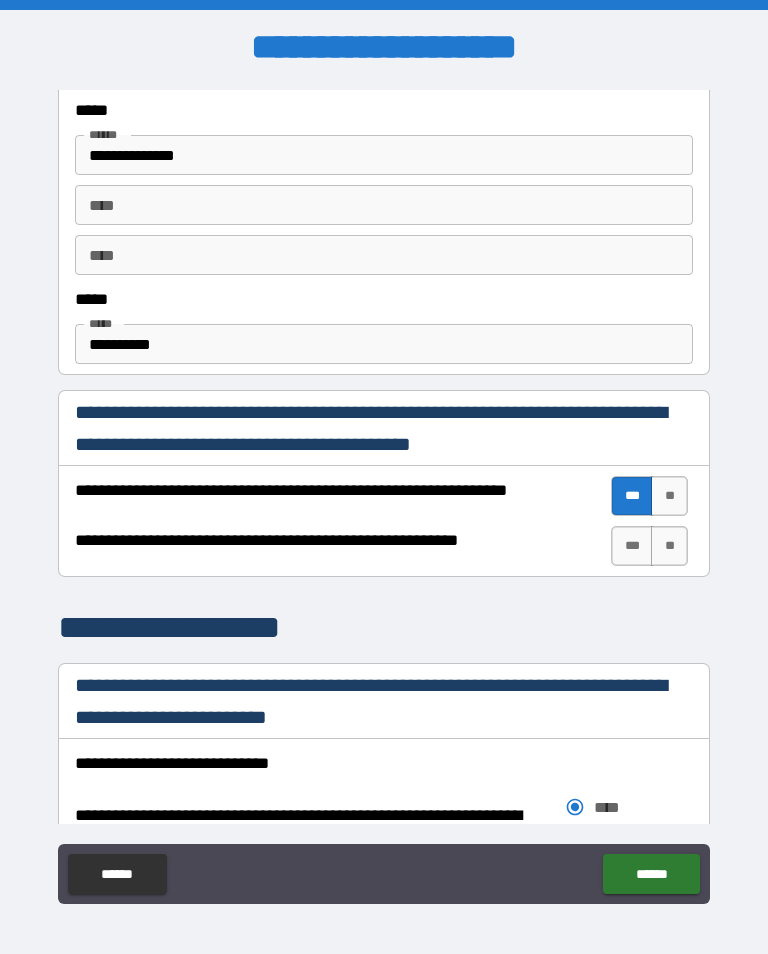 click on "***" at bounding box center (632, 546) 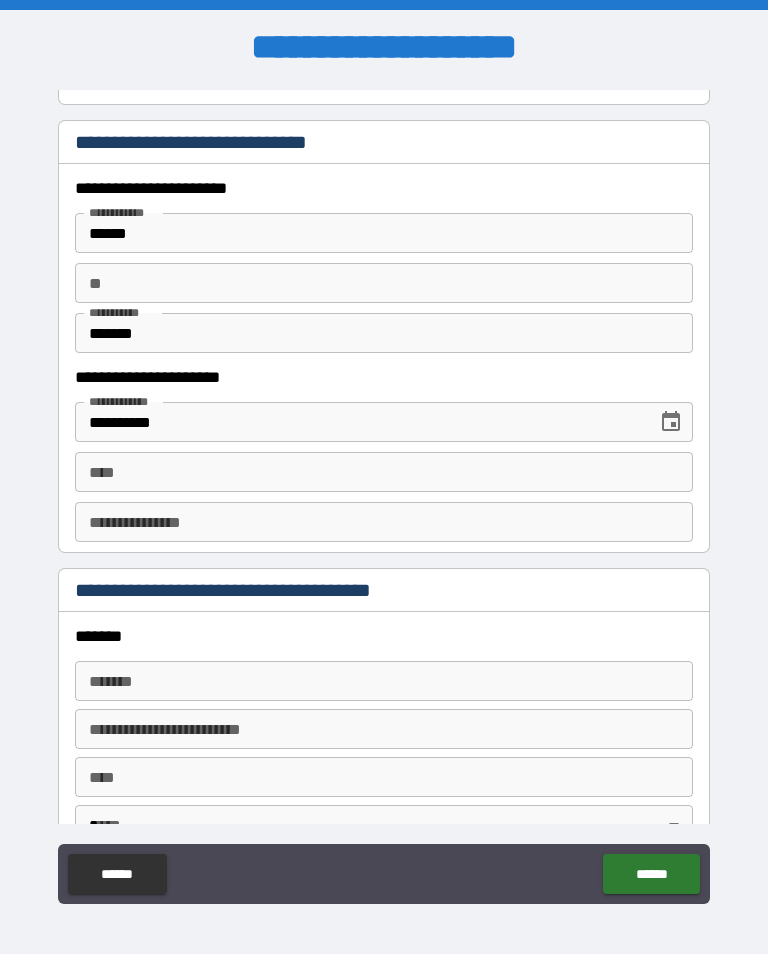 scroll, scrollTop: 1738, scrollLeft: 0, axis: vertical 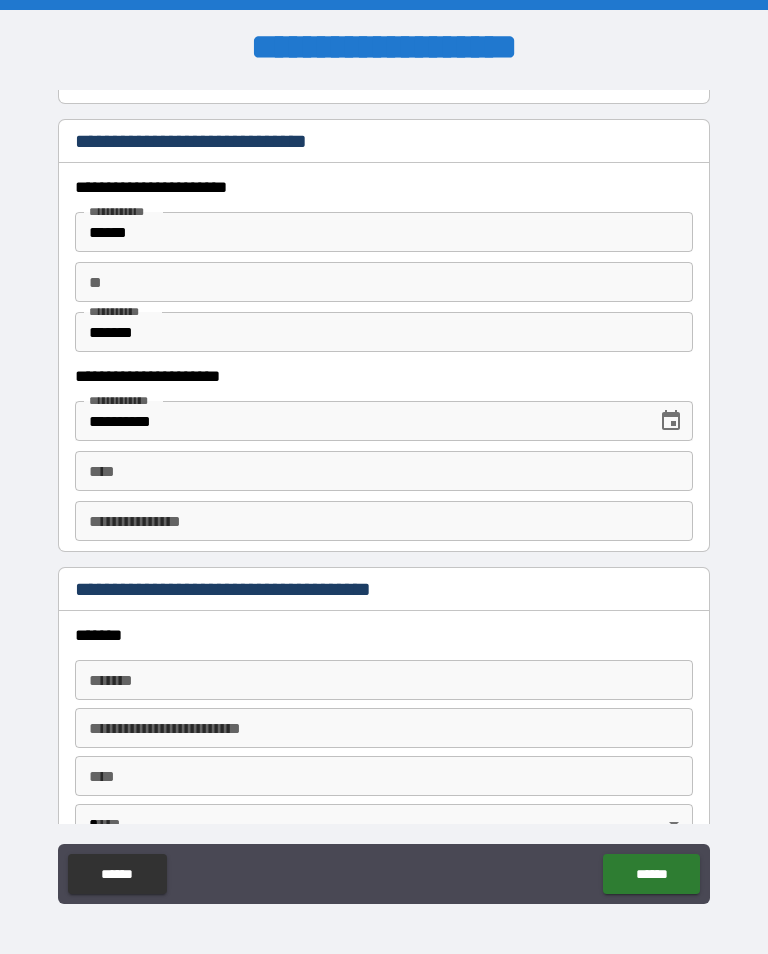 click on "******" at bounding box center [384, 232] 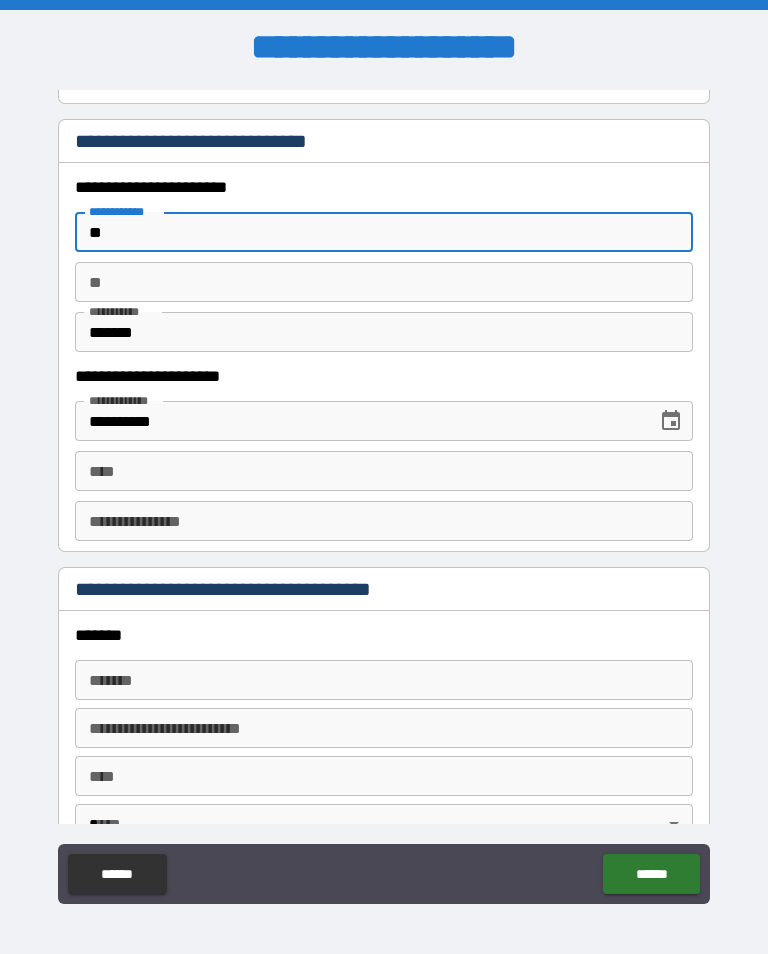 type on "*" 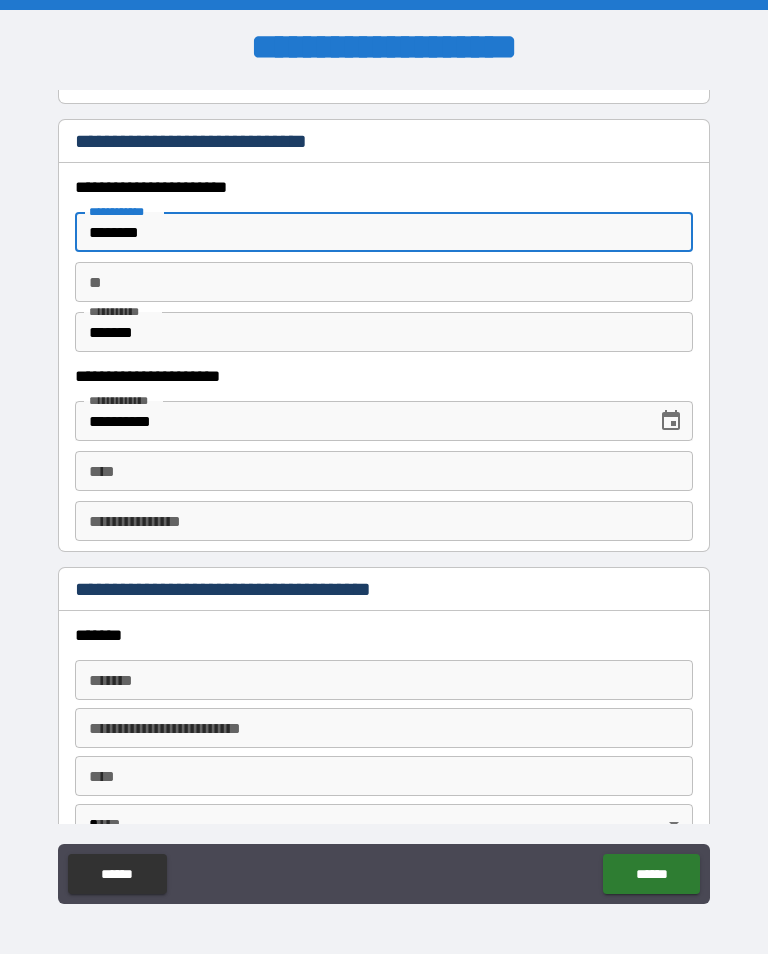 type on "*******" 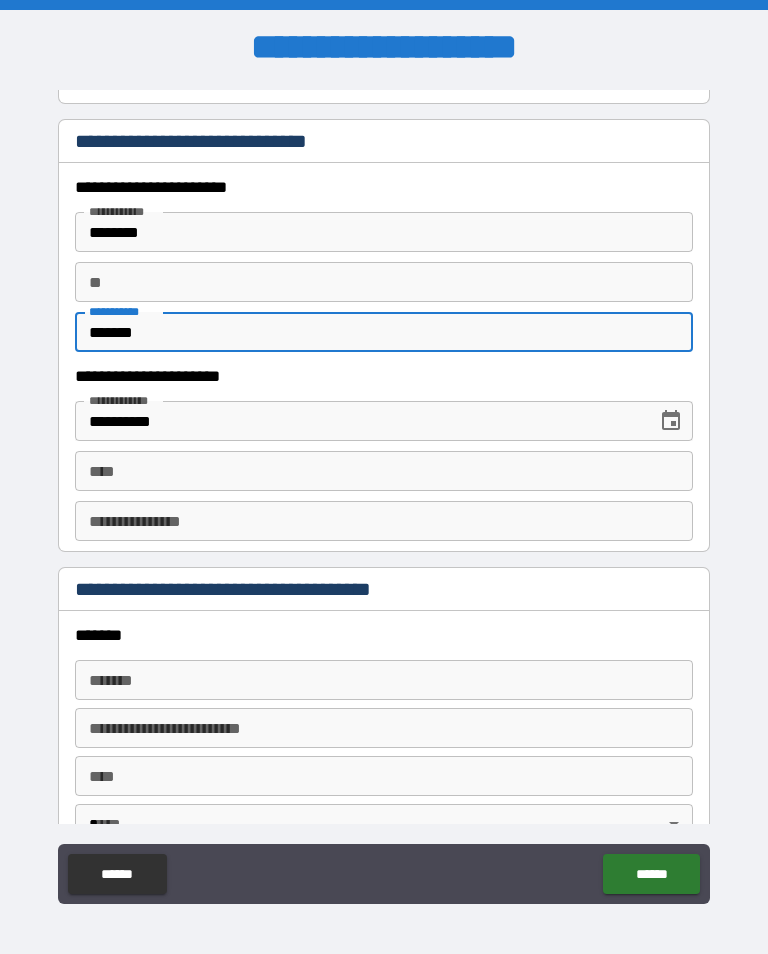 click on "*******" at bounding box center [384, 332] 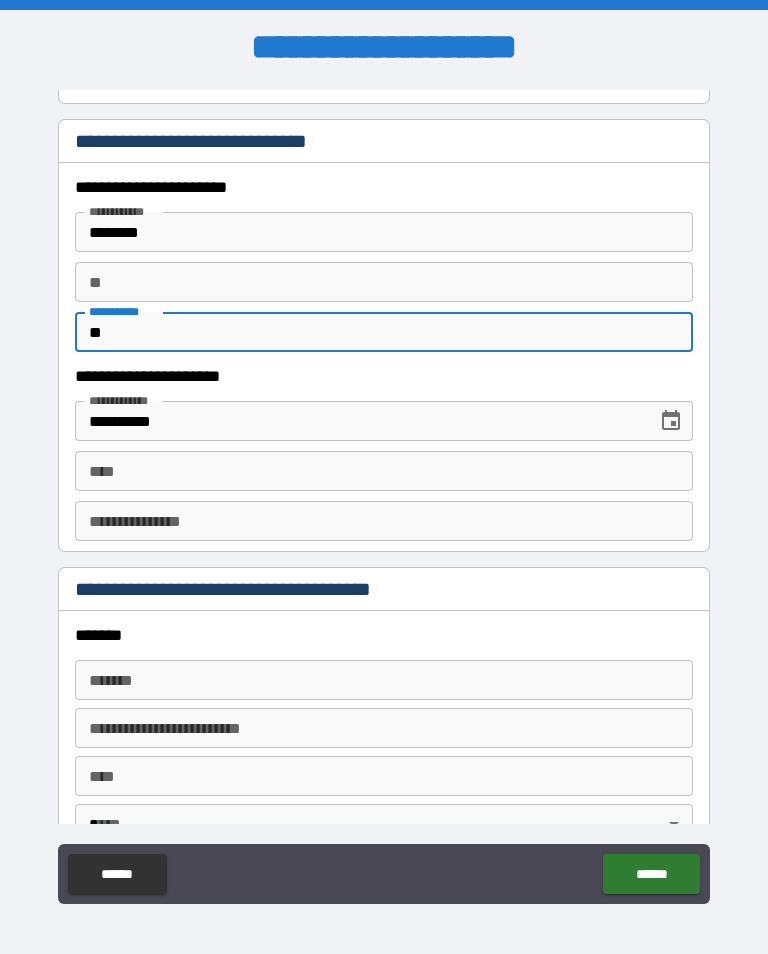 type on "*" 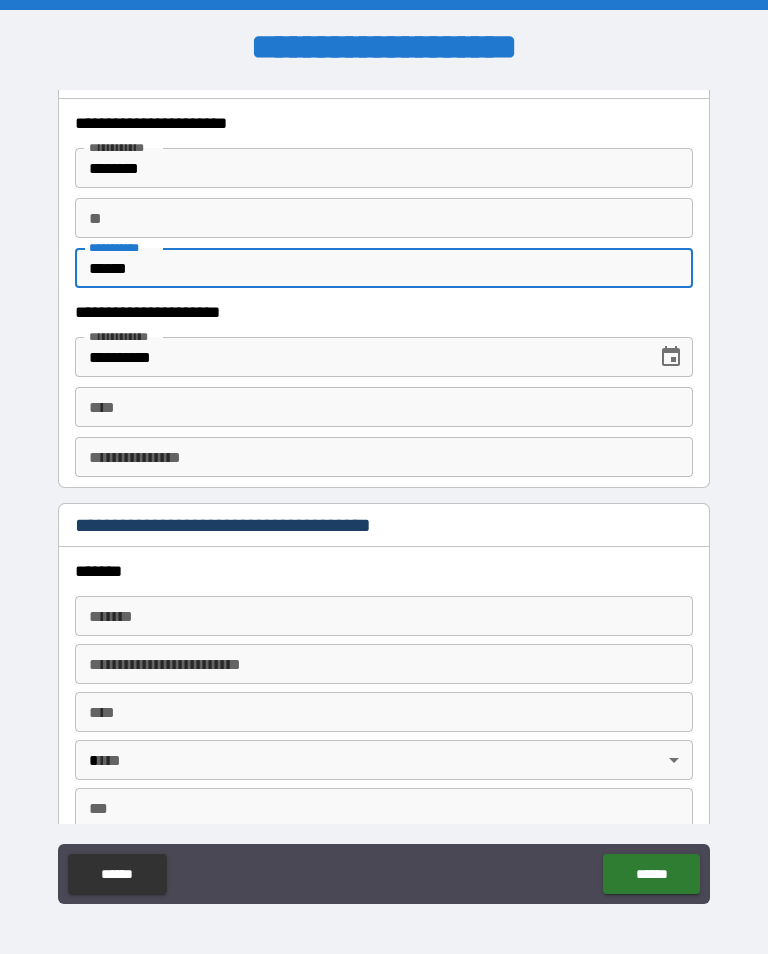 scroll, scrollTop: 1804, scrollLeft: 0, axis: vertical 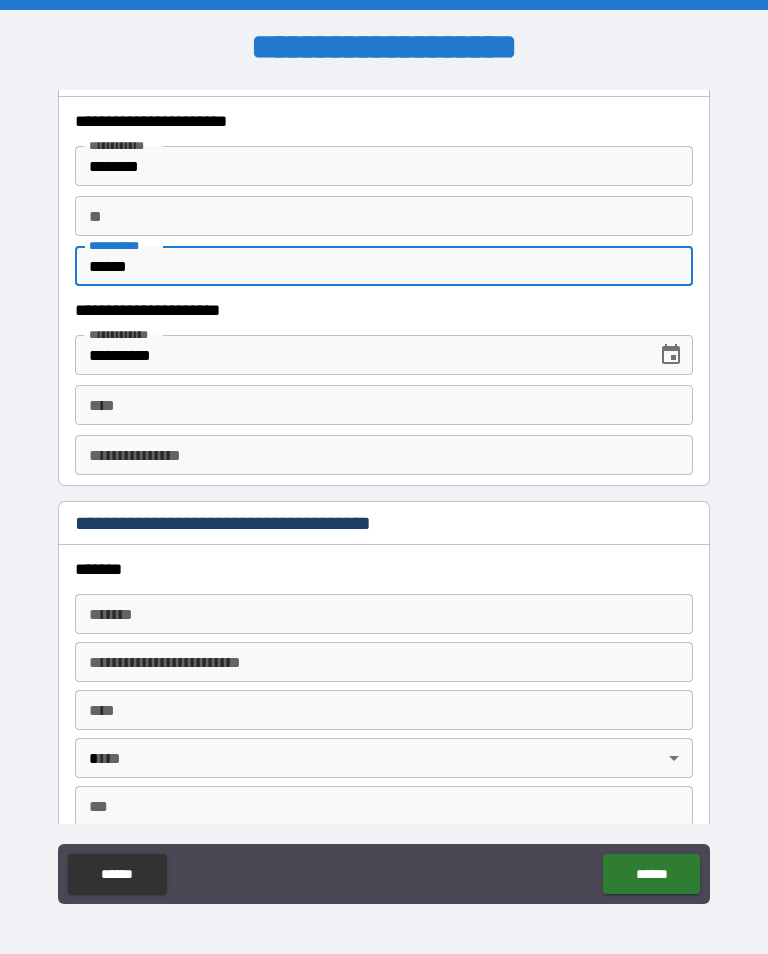 type on "******" 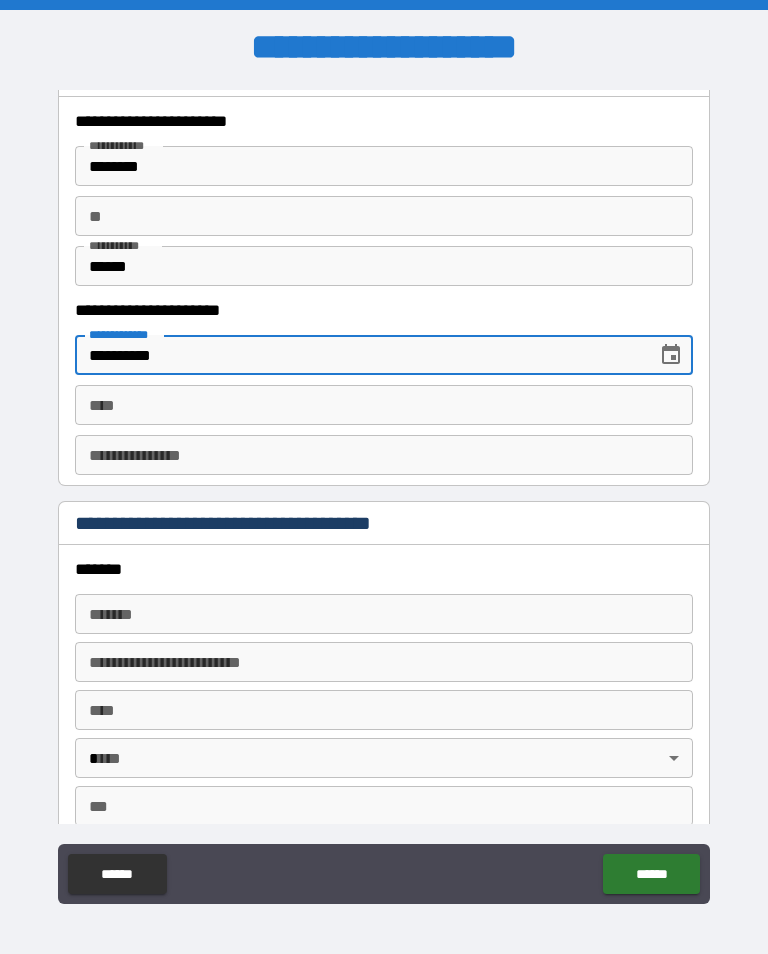 click on "**********" at bounding box center [359, 355] 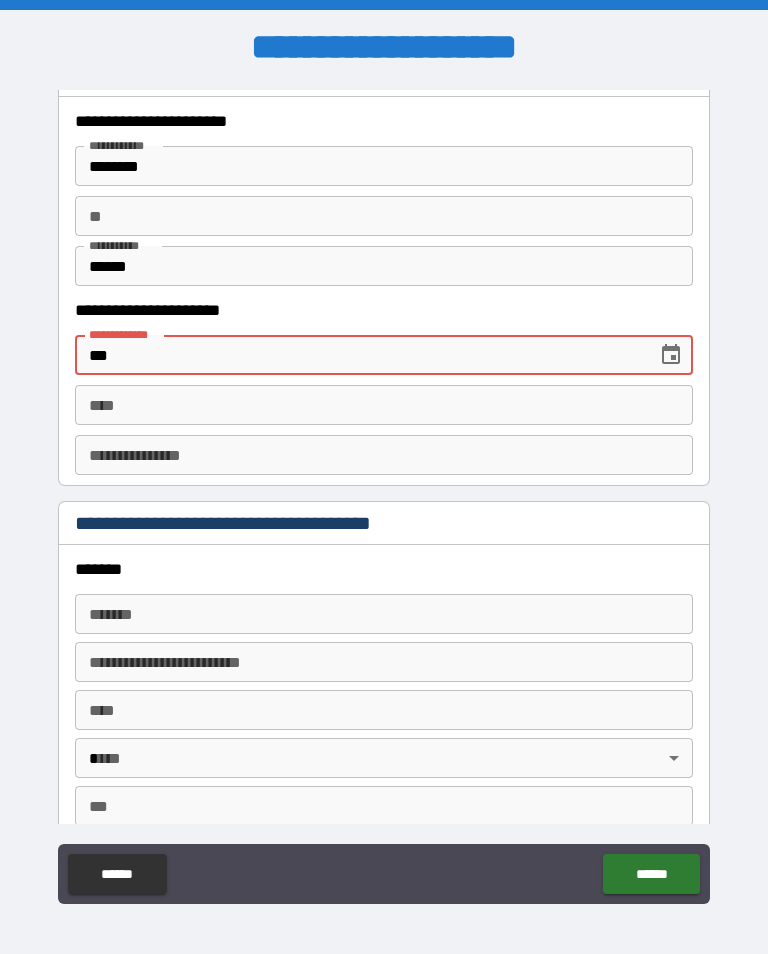 type on "*" 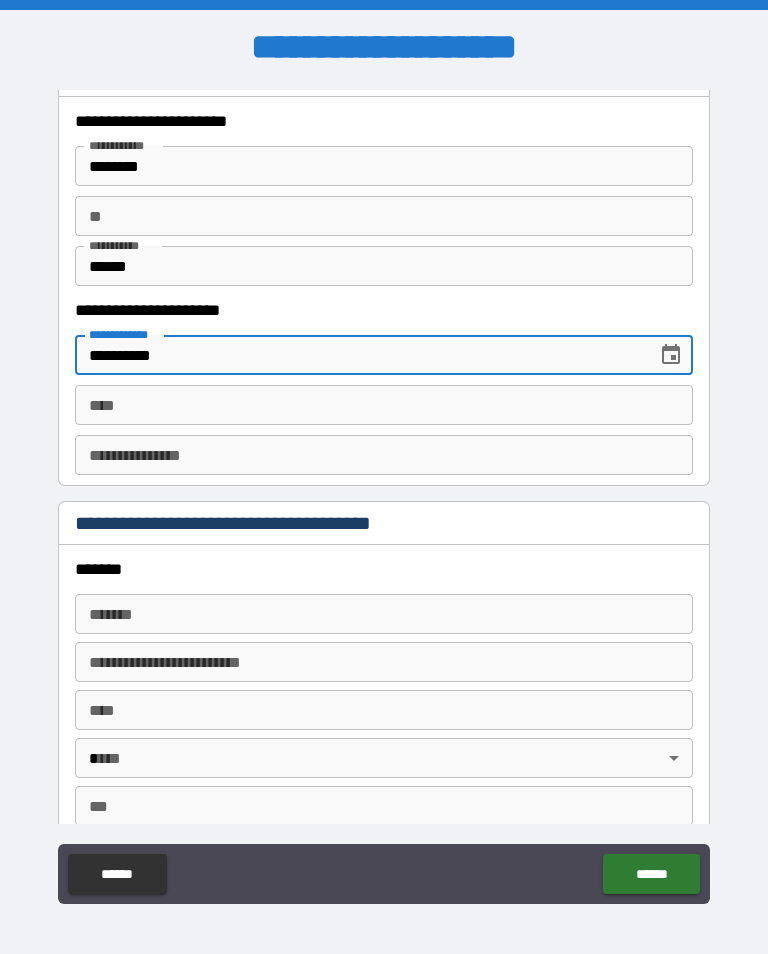 type on "**********" 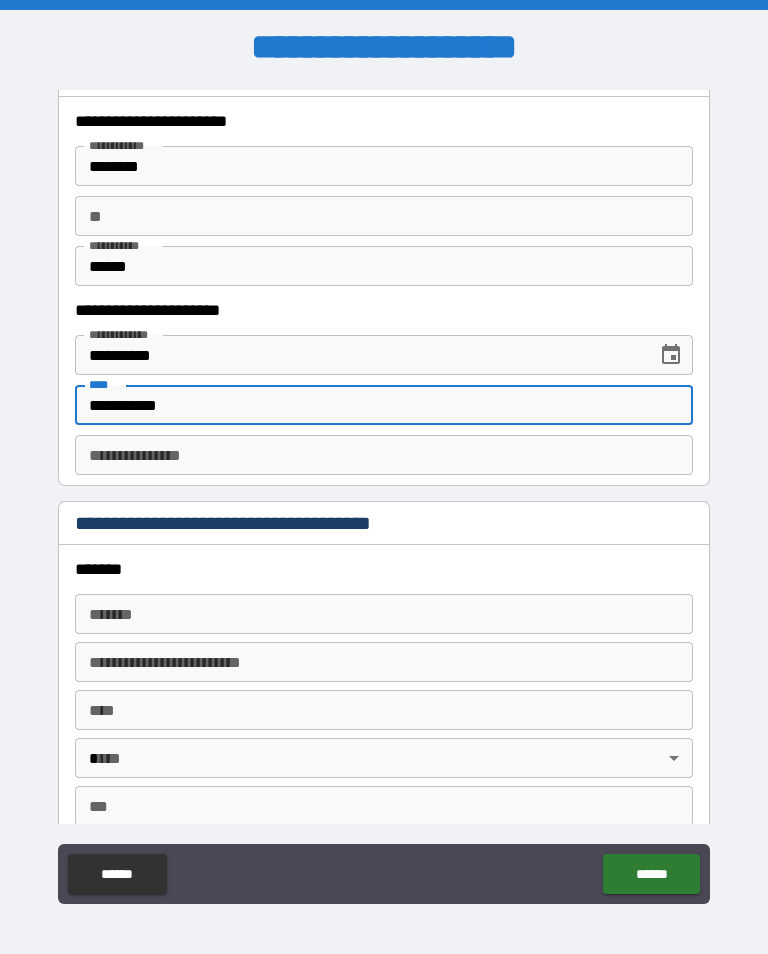scroll, scrollTop: 1823, scrollLeft: 0, axis: vertical 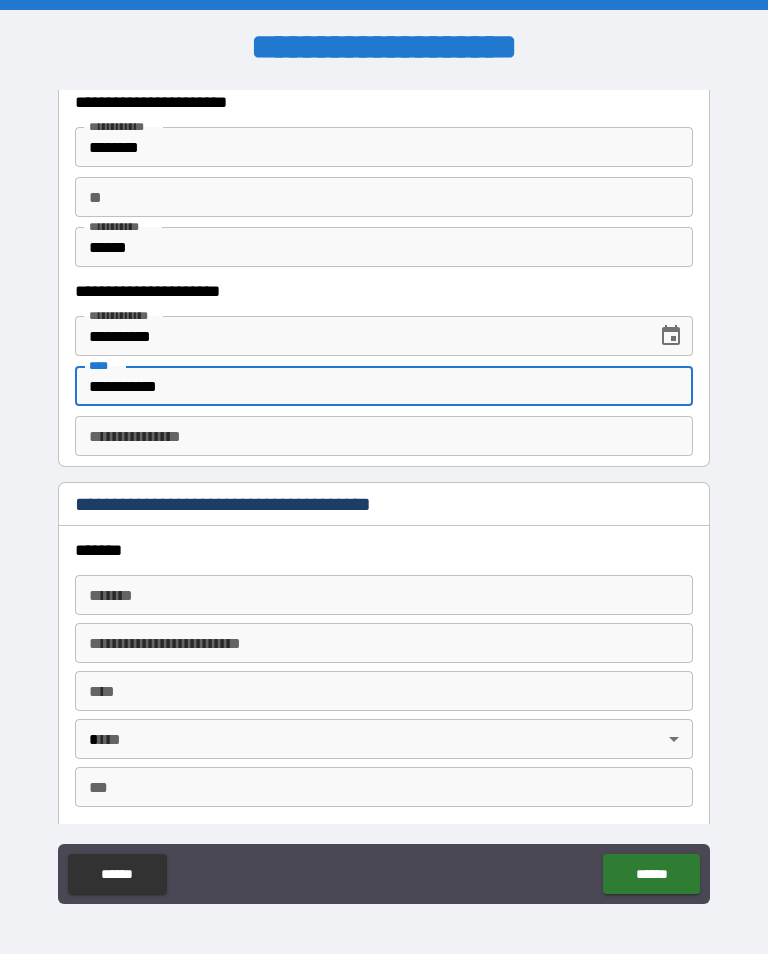 type on "**********" 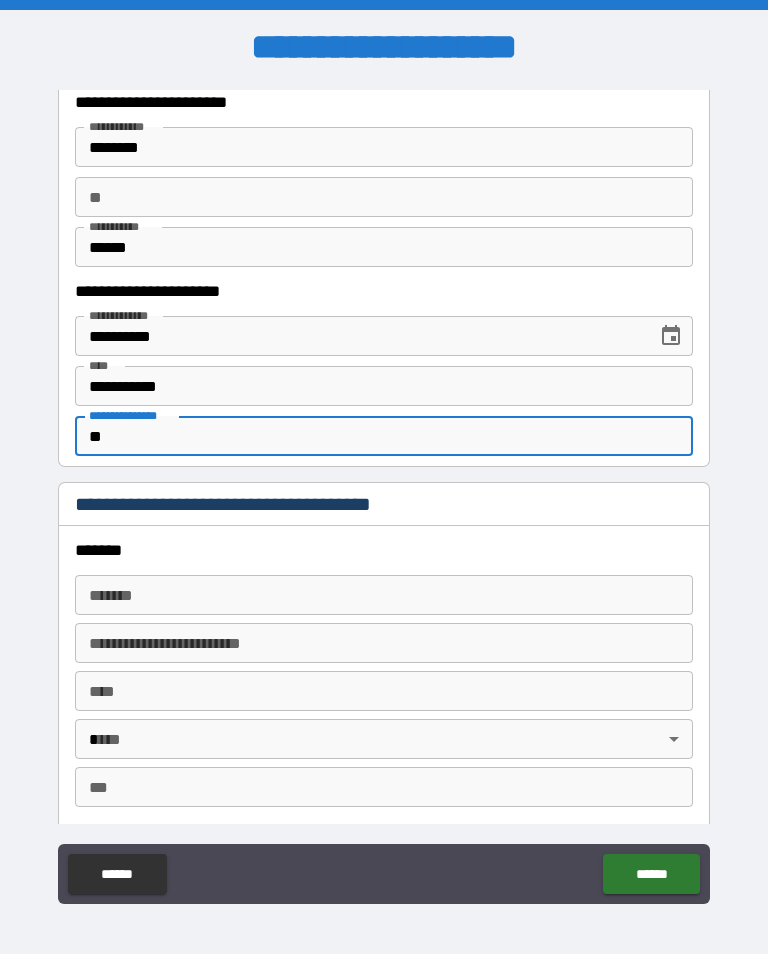 type on "*" 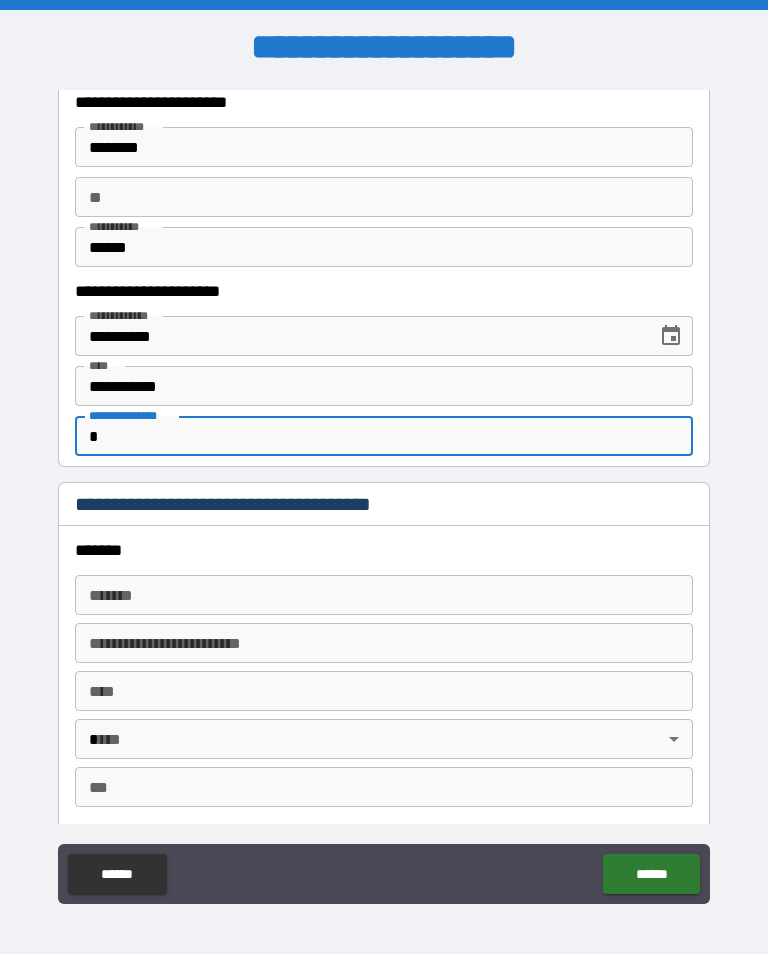 type 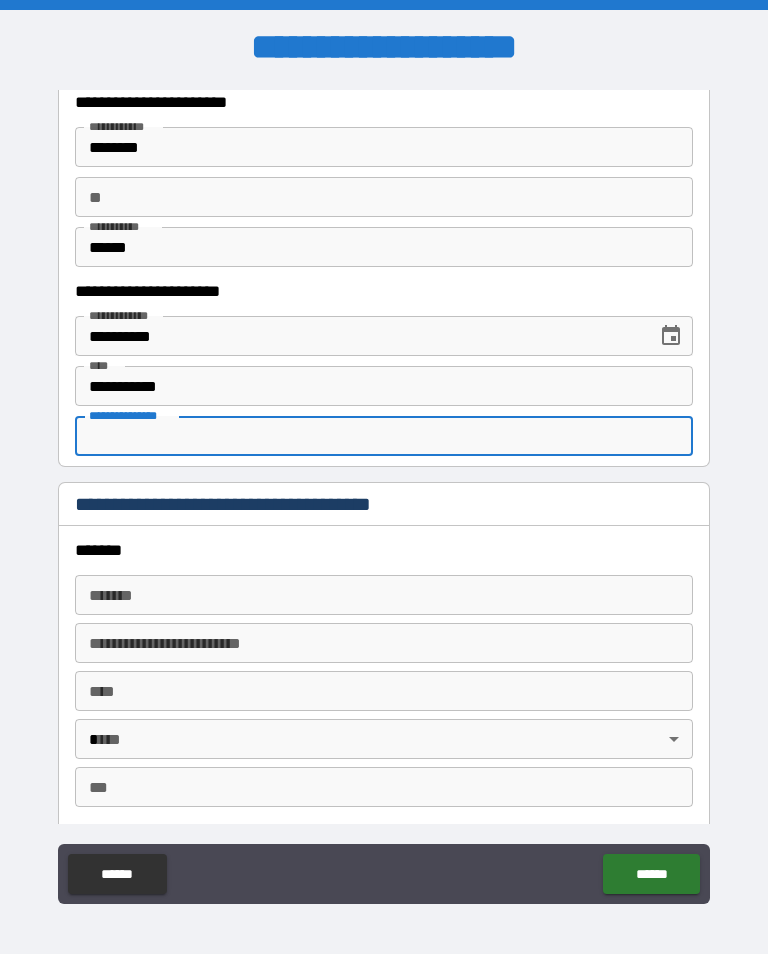 click on "**********" at bounding box center [384, 386] 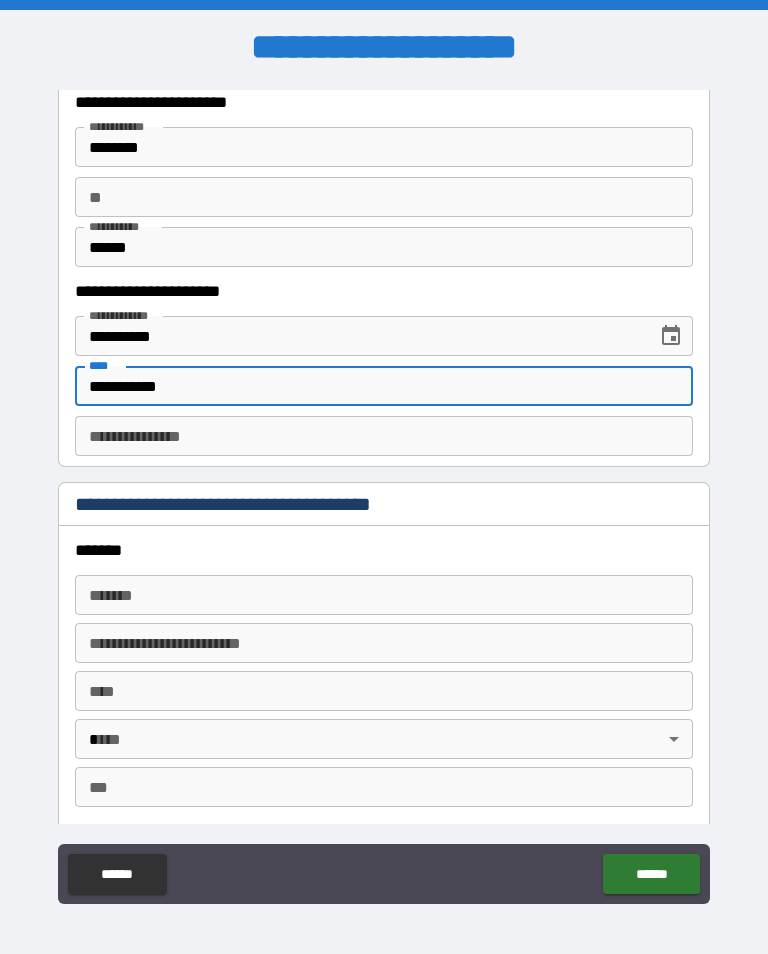 click on "**********" at bounding box center [384, 386] 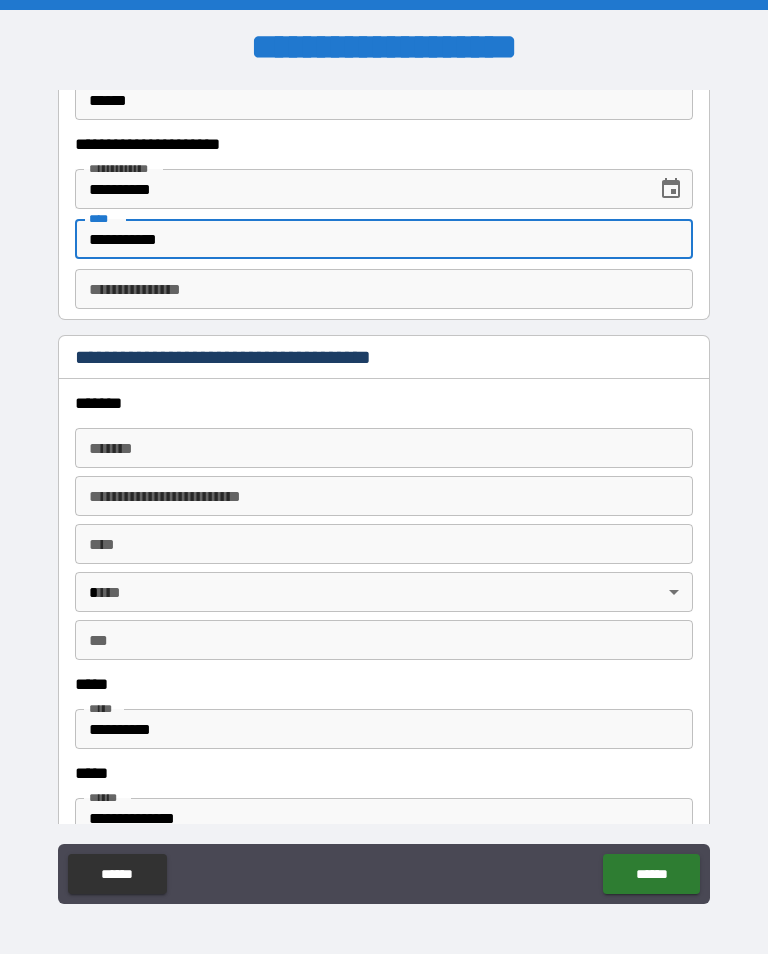 scroll, scrollTop: 1971, scrollLeft: 0, axis: vertical 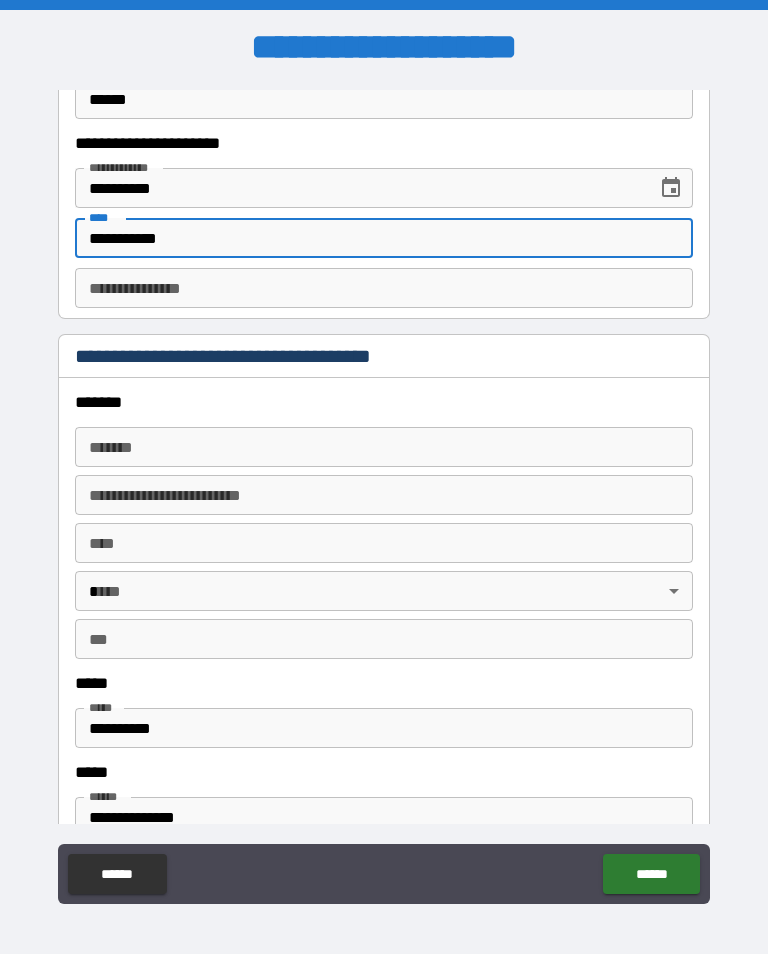 click on "*******" at bounding box center (384, 447) 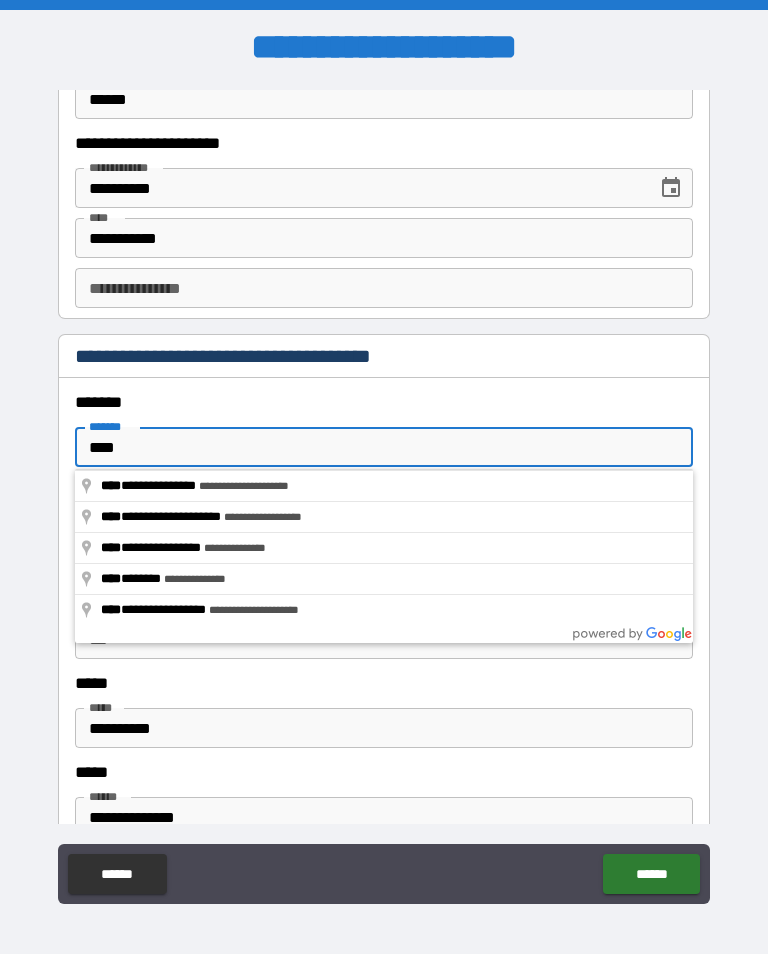 type on "****" 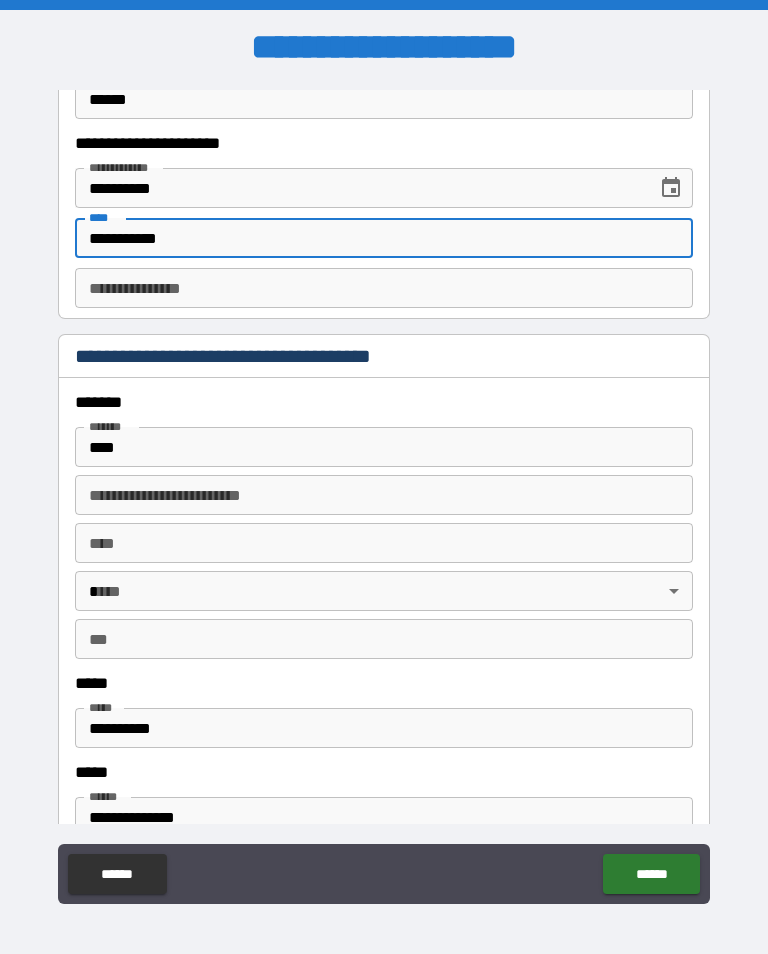 click on "**********" at bounding box center (384, 238) 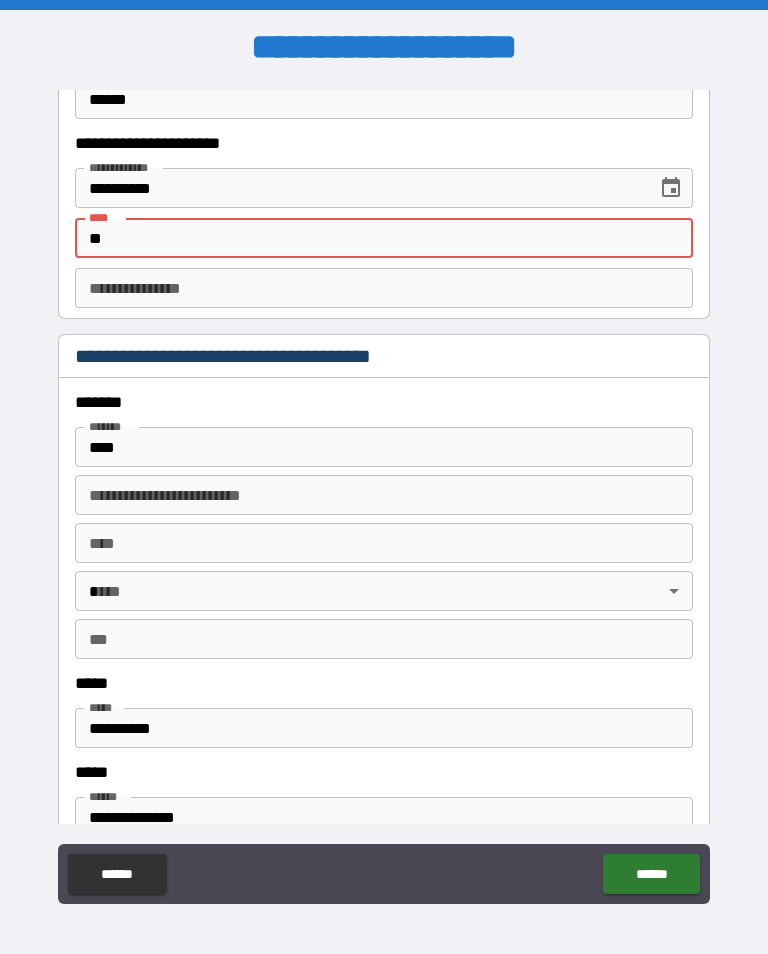 type on "*" 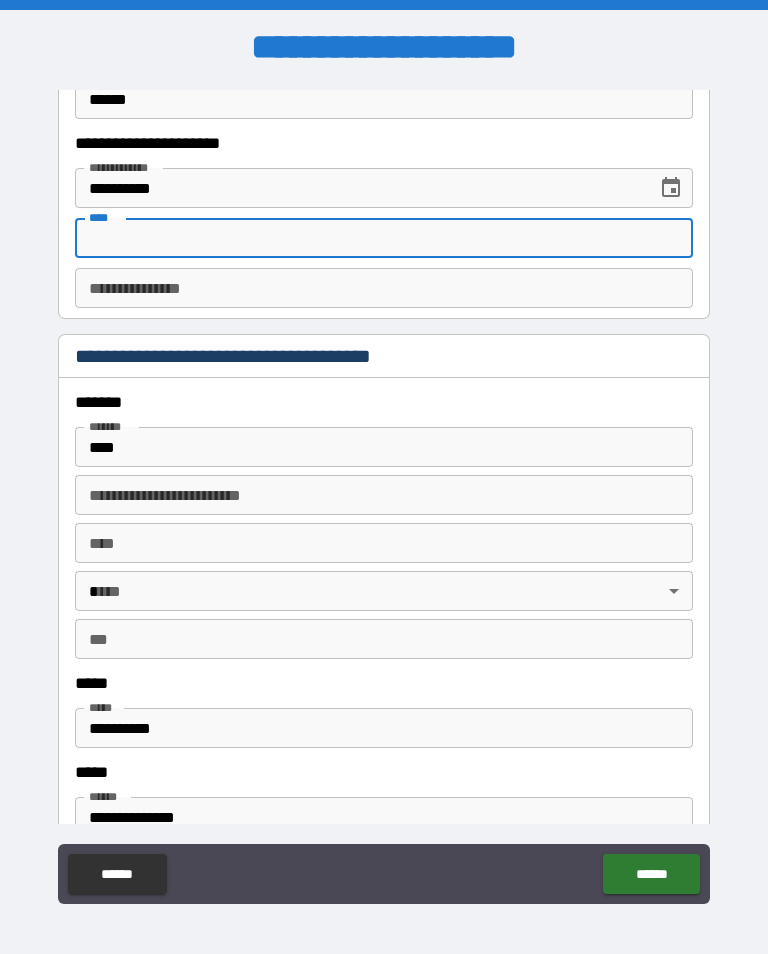 type 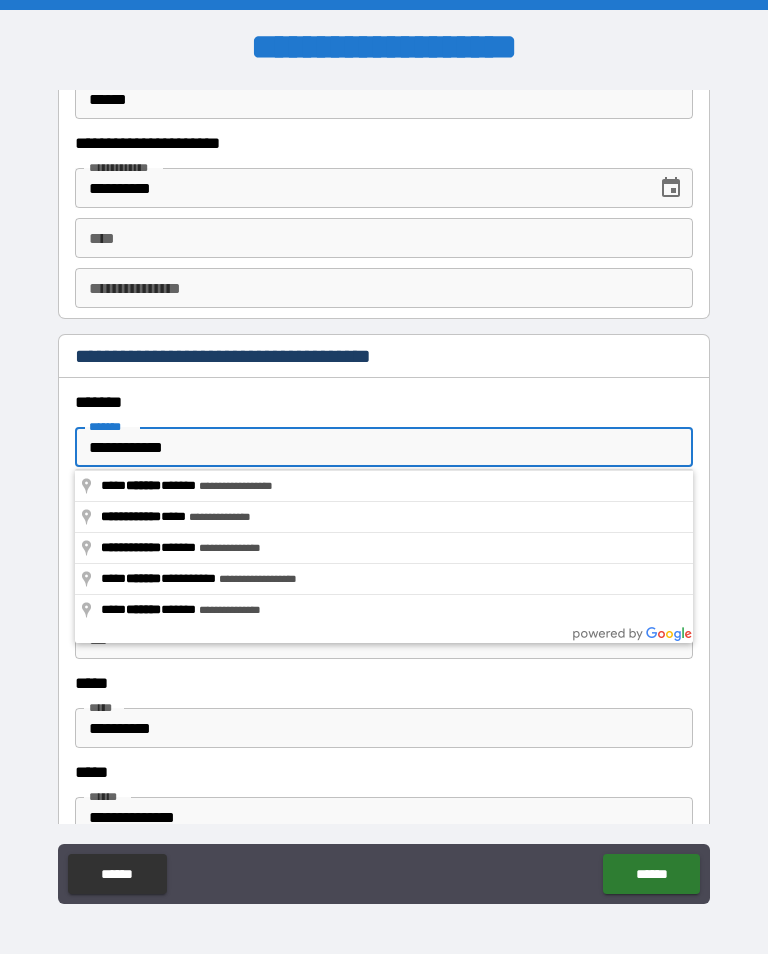 type on "**********" 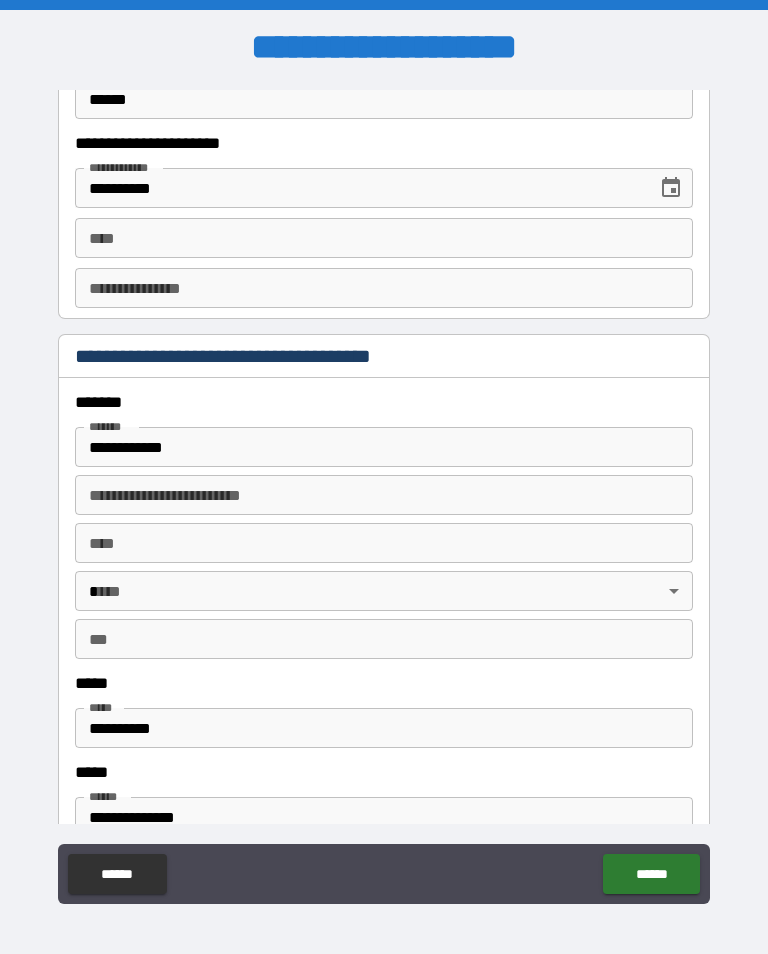 type on "*********" 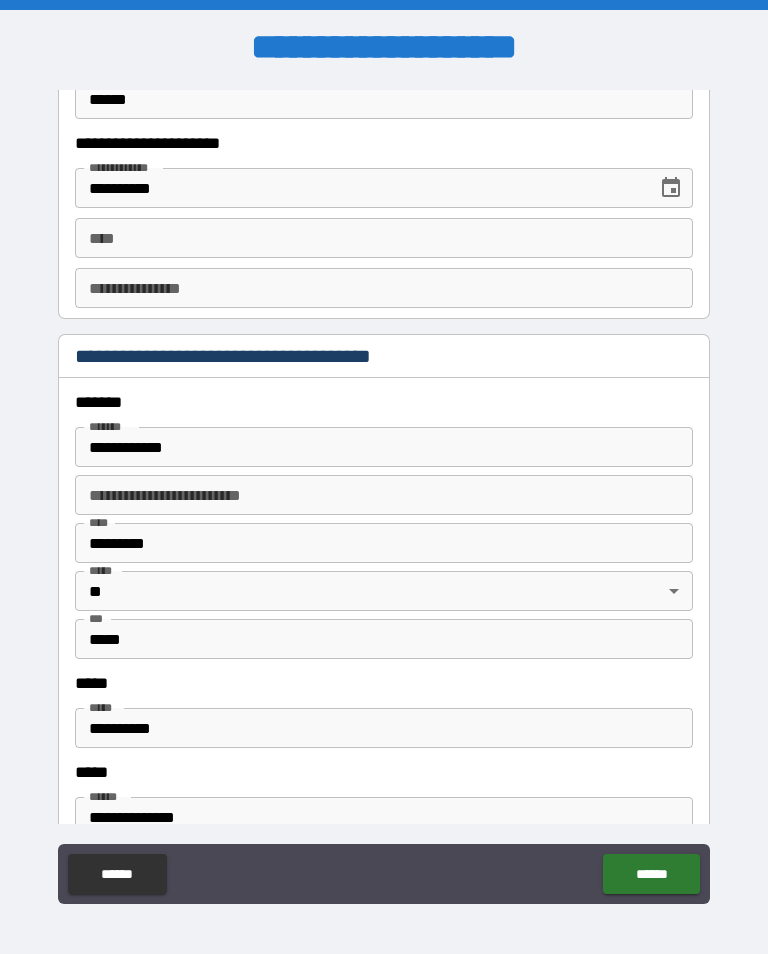 click on "**********" at bounding box center (384, 447) 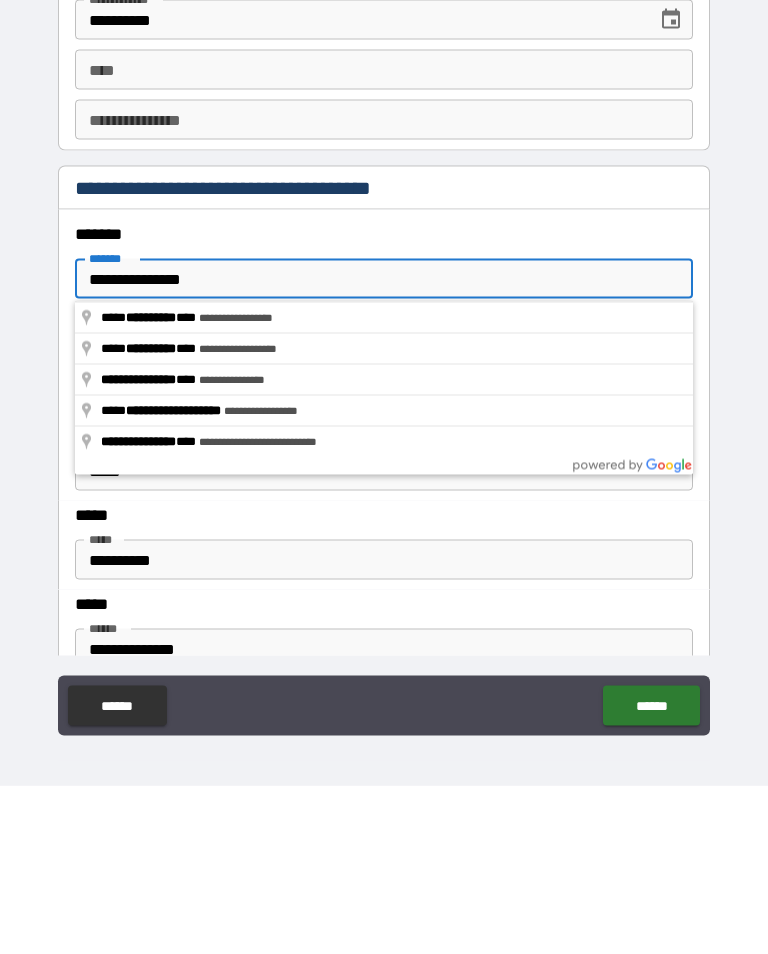 type on "**********" 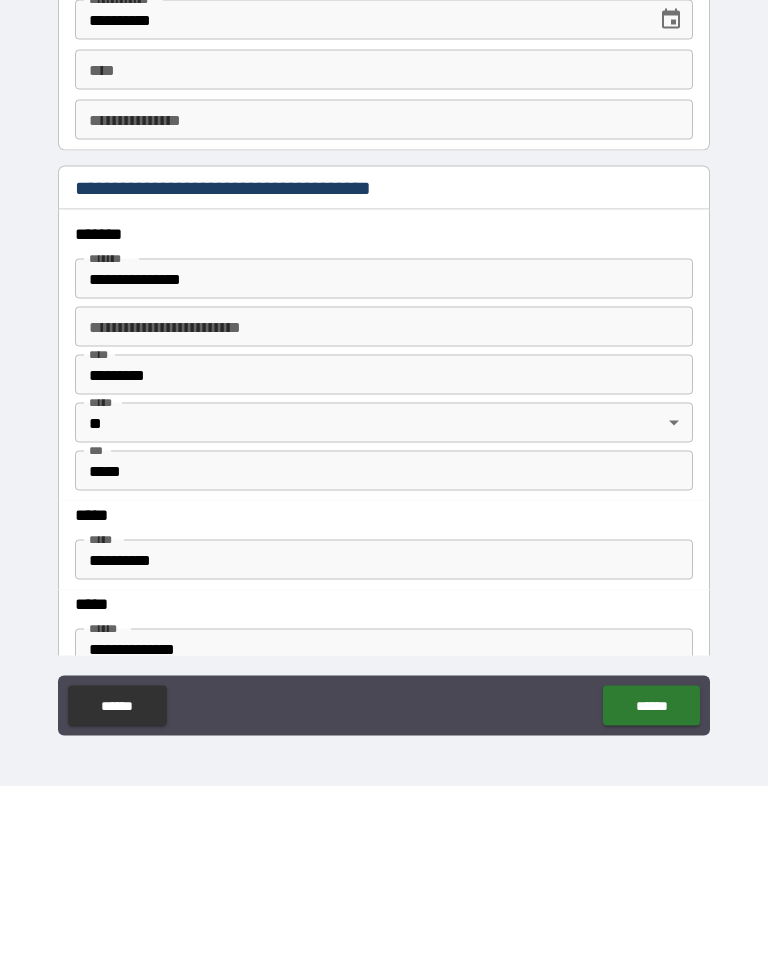 scroll, scrollTop: 31, scrollLeft: 0, axis: vertical 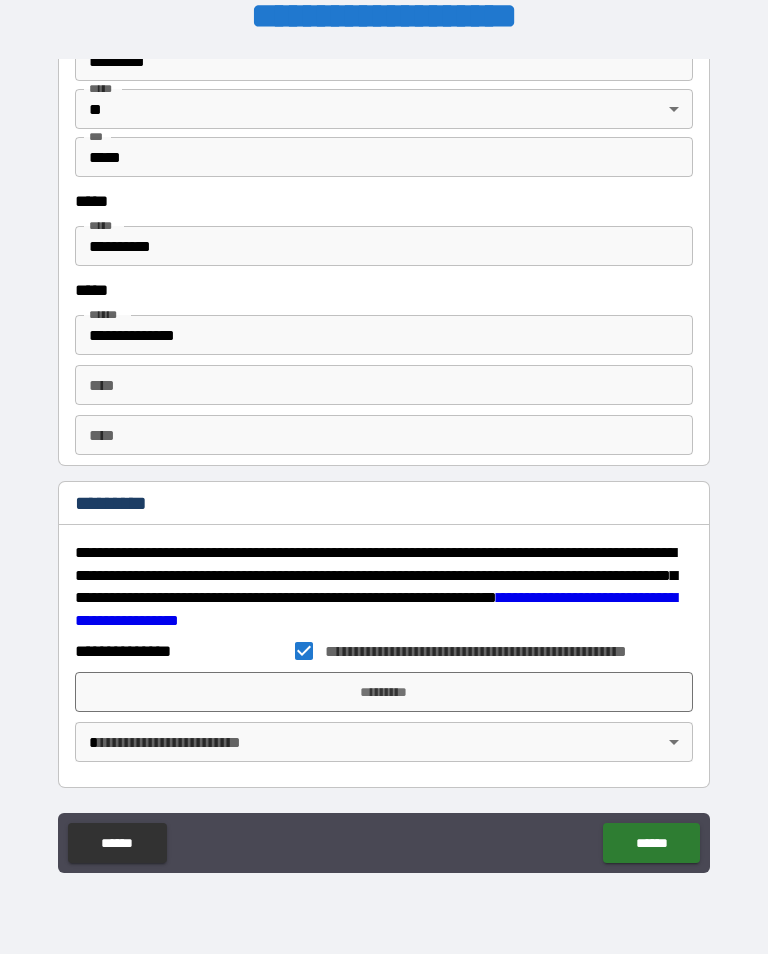click on "*********" at bounding box center (384, 692) 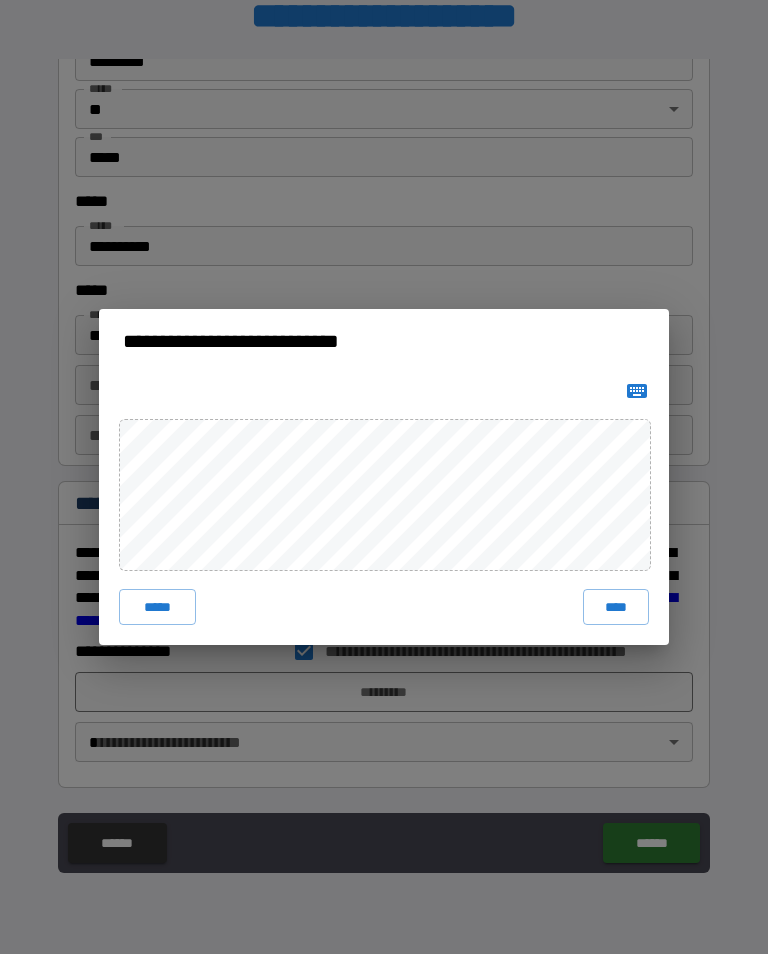click on "****" at bounding box center (616, 607) 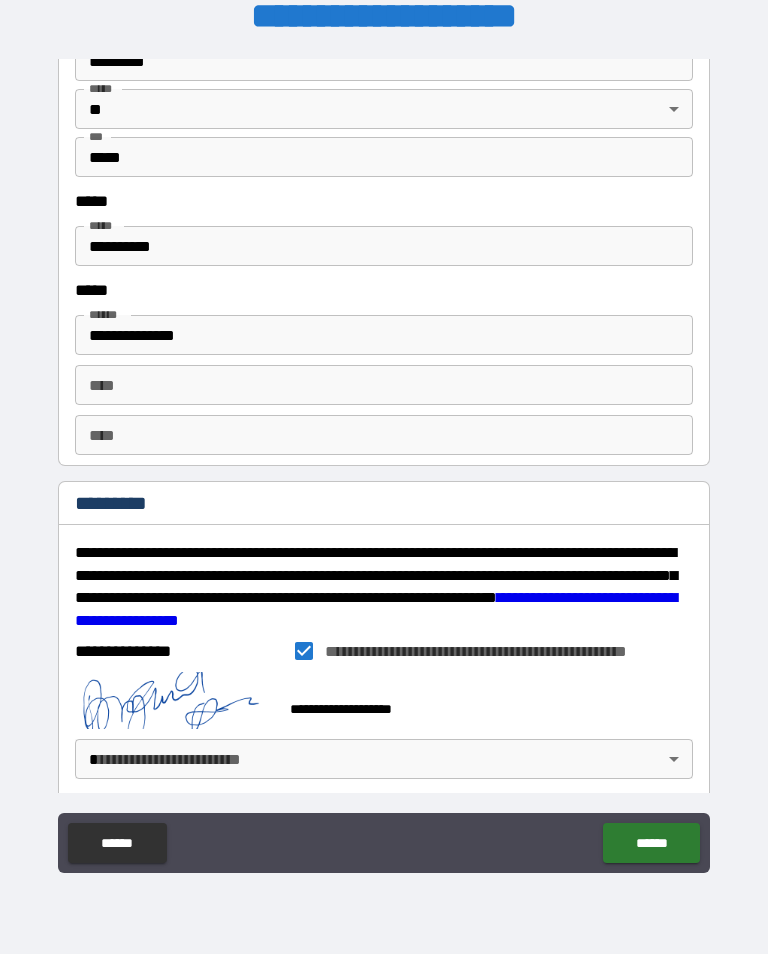 click on "******" at bounding box center [651, 843] 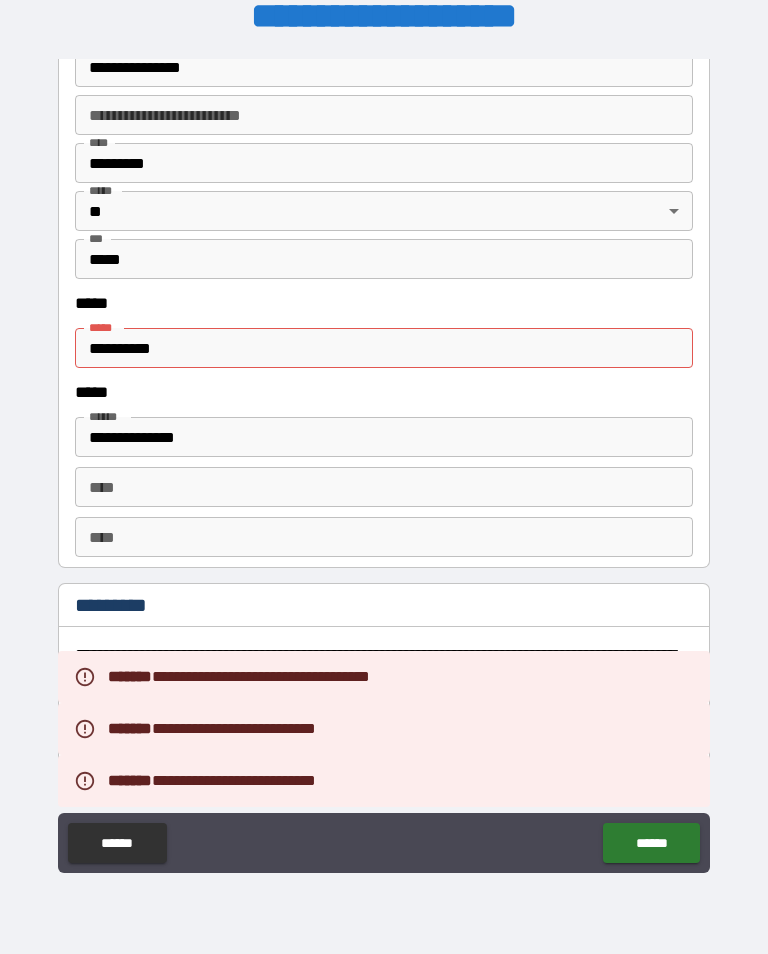scroll, scrollTop: 2296, scrollLeft: 0, axis: vertical 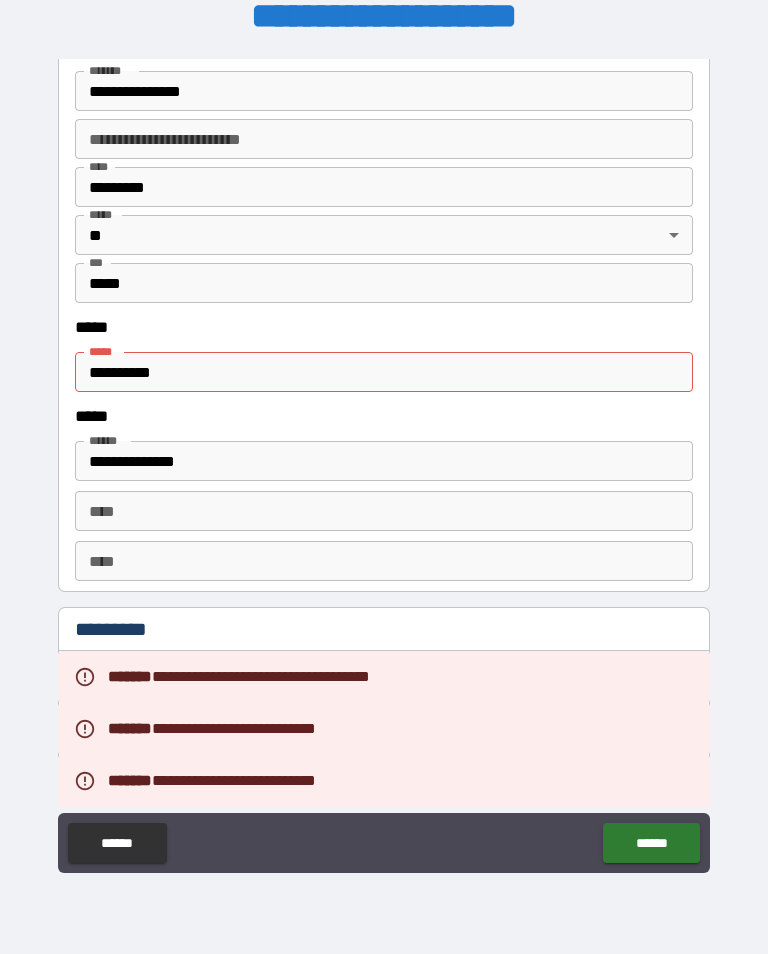 click on "**********" at bounding box center [384, 372] 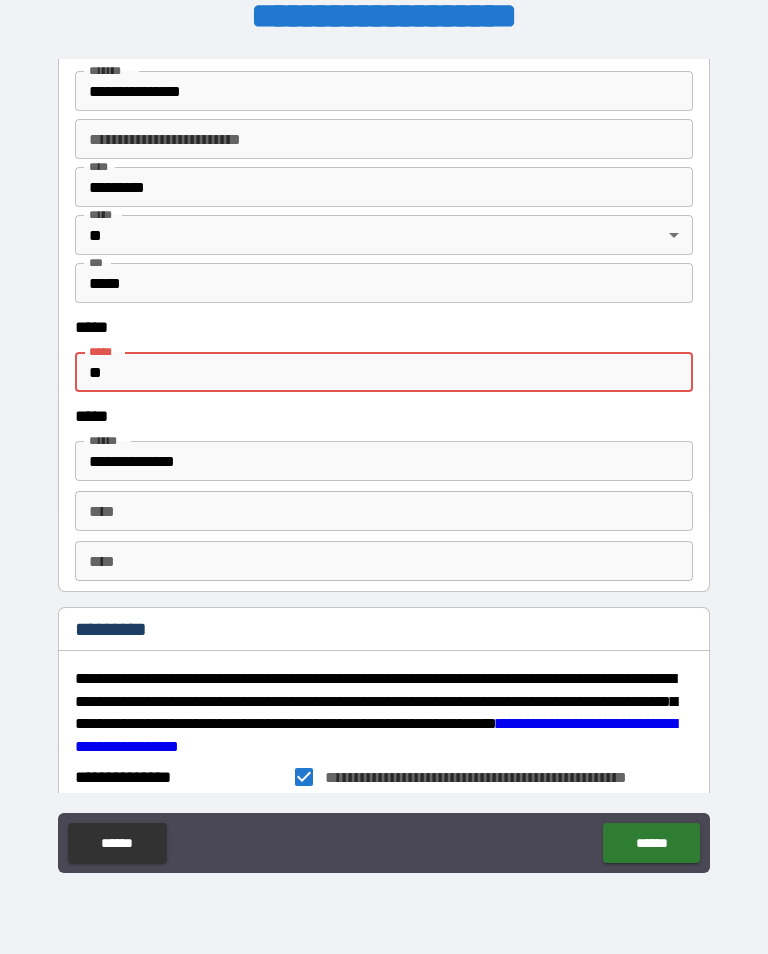 type on "*" 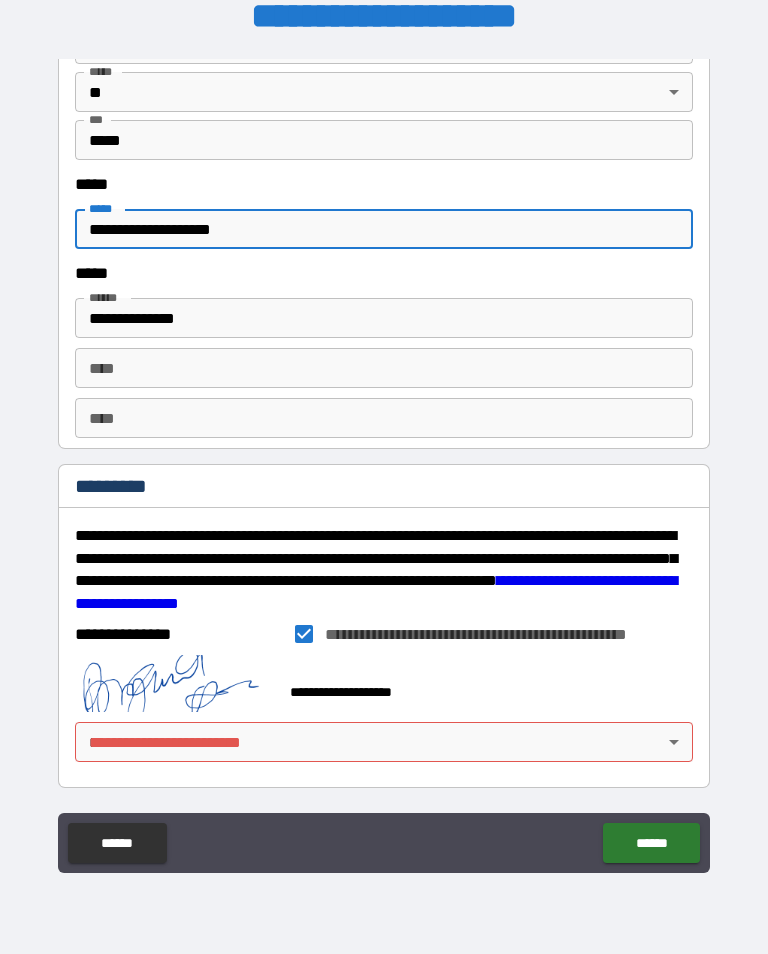 scroll, scrollTop: 2439, scrollLeft: 0, axis: vertical 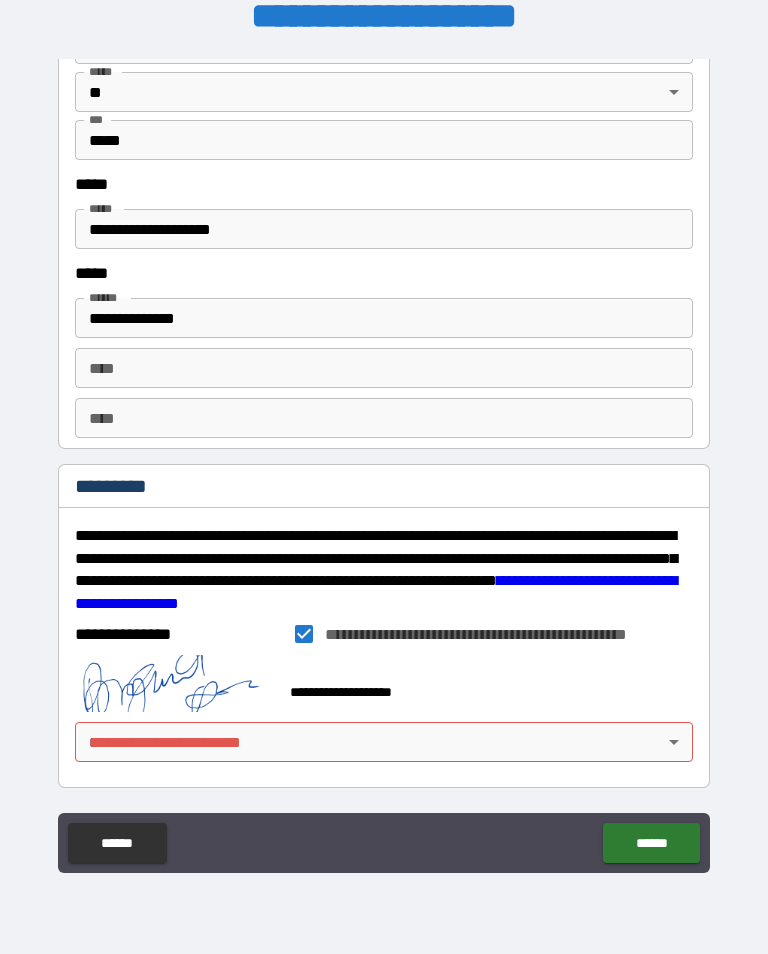 click on "[FIRST] [LAST] [CITY] [STATE] [POSTAL_CODE] [COUNTRY] [STREET_NAME] [STREET_NUMBER] [APARTMENT_NUMBER] [EMAIL] [PHONE] [CREDIT_CARD] [EXPIRY_DATE] [CVV] [PASSPORT_NUMBER] [NATIONALITY] [DATE_OF_BIRTH] [PLACE_OF_BIRTH] [DRIVER_LICENSE] [ISSUING_STATE] [EXPIRATION_DATE] [SOCIAL_SECURITY_NUMBER] [EMPLOYER_NAME] [JOB_TITLE] [COMPANY_ADDRESS] [COMPANY_PHONE] [COMPANY_EMAIL] [WEBSITE] [IP_ADDRESS] [MAC_ADDRESS] [USER_AGENT]" at bounding box center [384, 461] 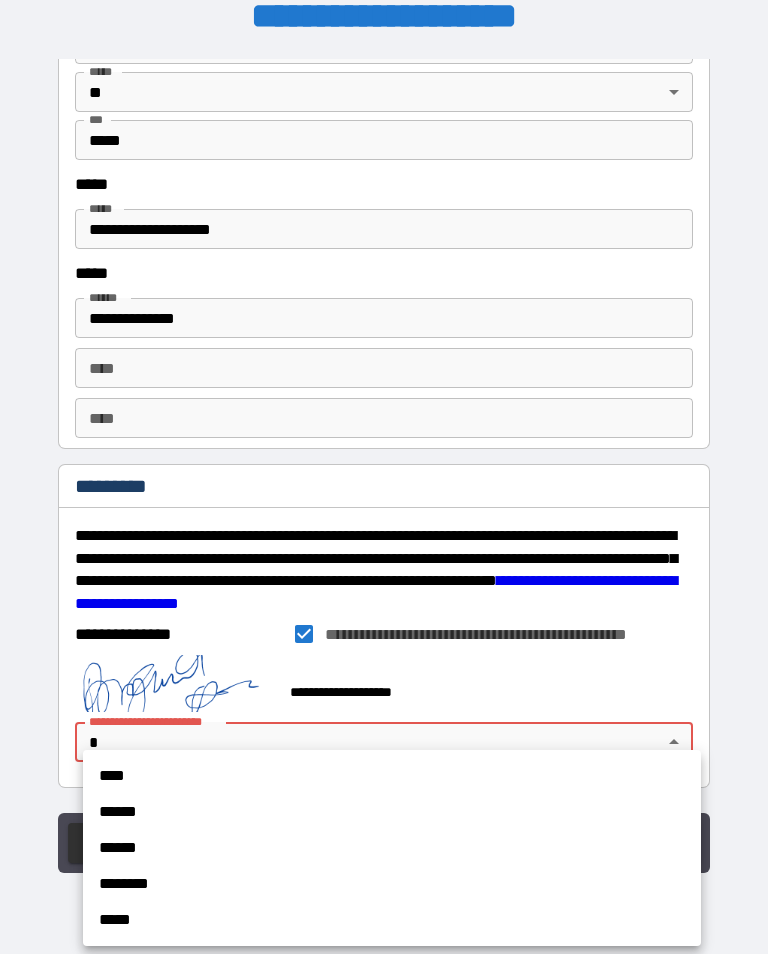 click on "********" at bounding box center (392, 884) 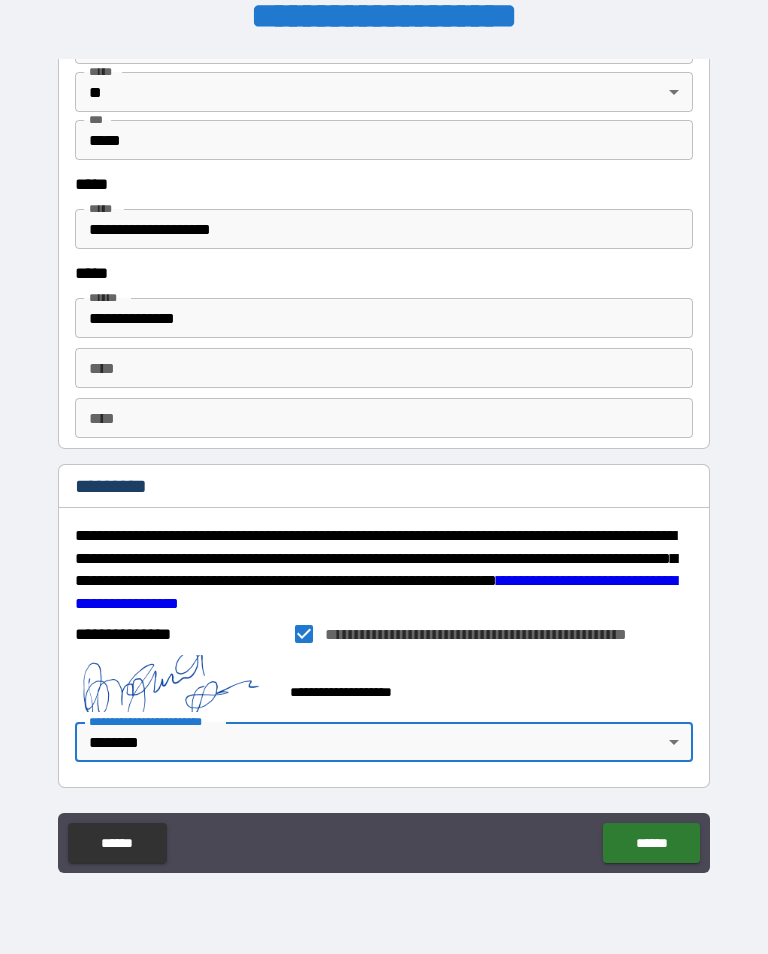 click on "******" at bounding box center [651, 843] 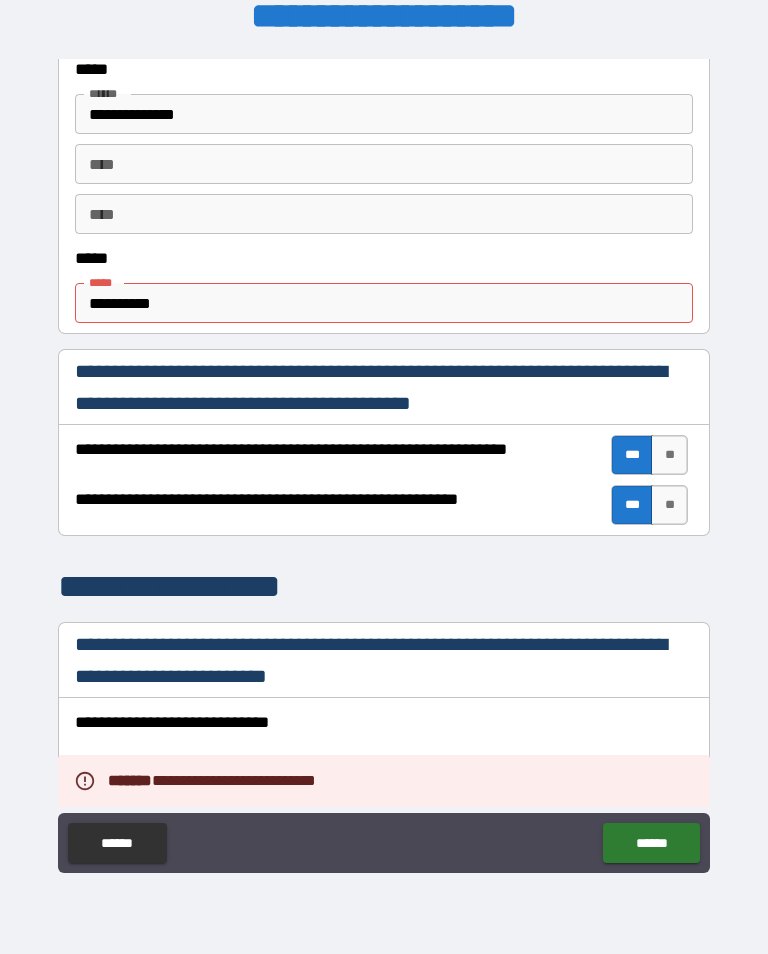 scroll, scrollTop: 959, scrollLeft: 0, axis: vertical 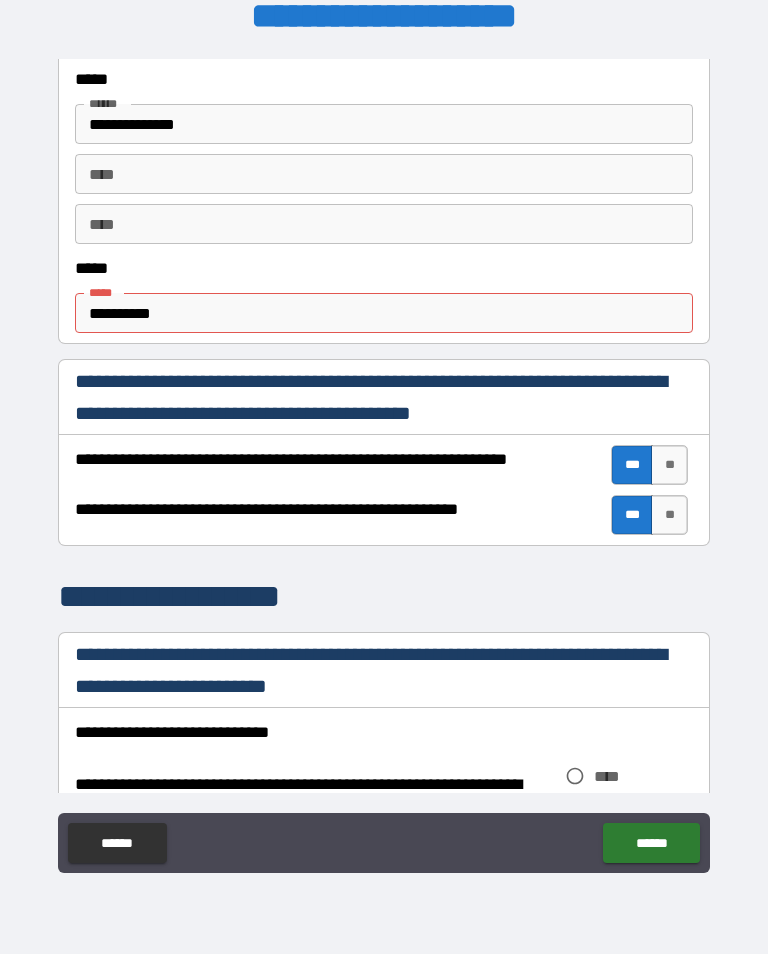 click on "**********" at bounding box center (384, 313) 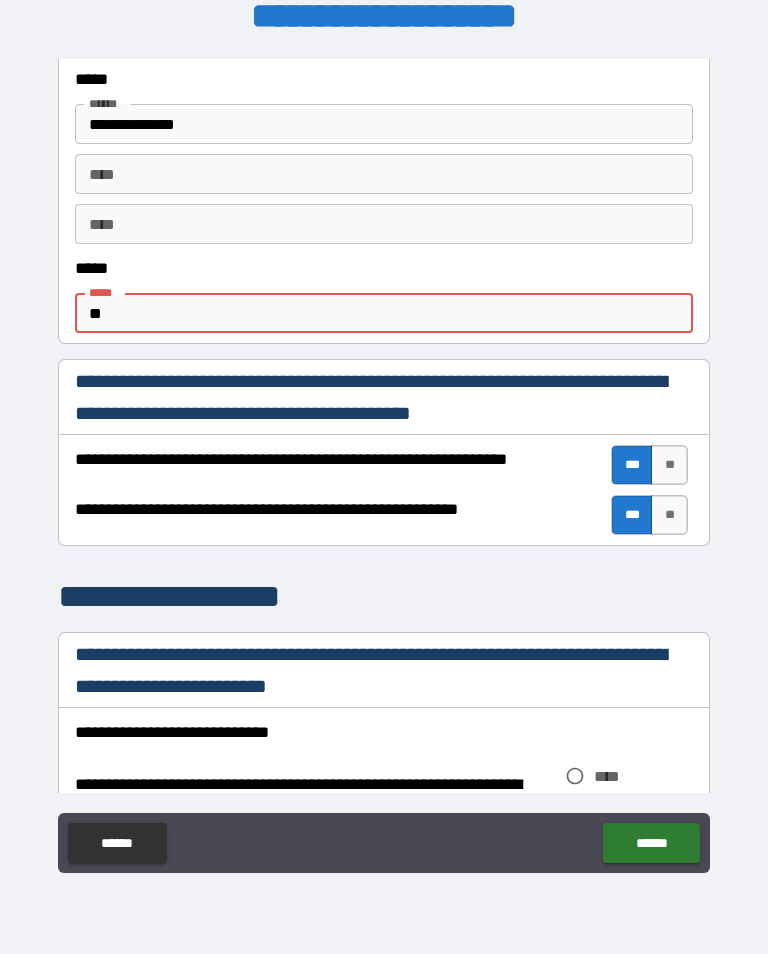 type on "*" 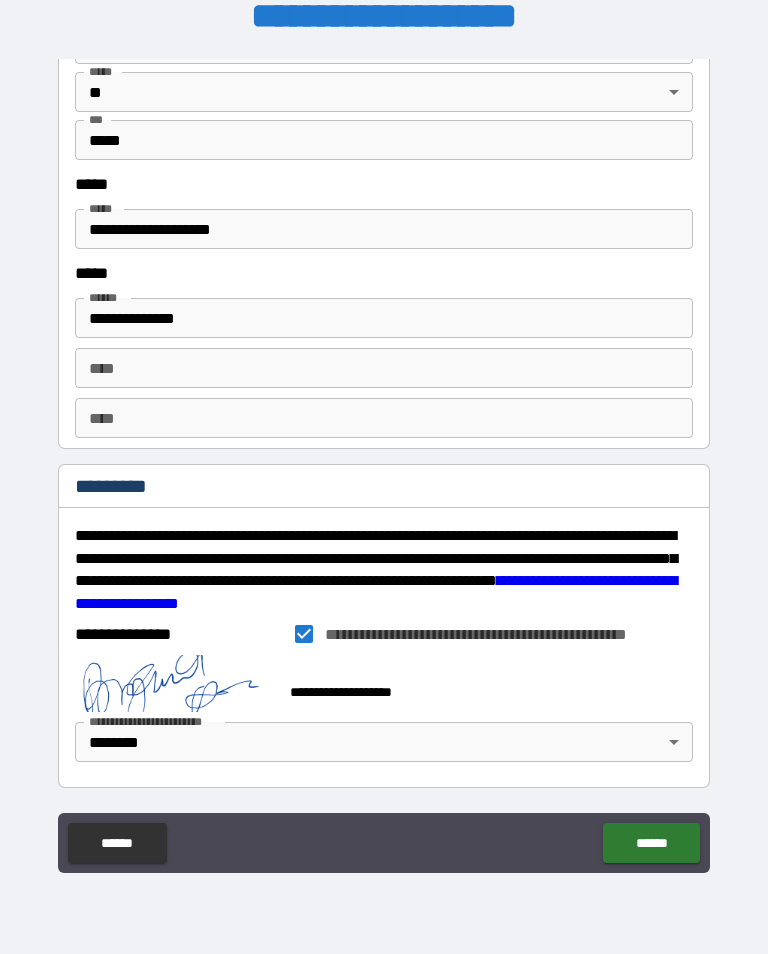 scroll, scrollTop: 2439, scrollLeft: 0, axis: vertical 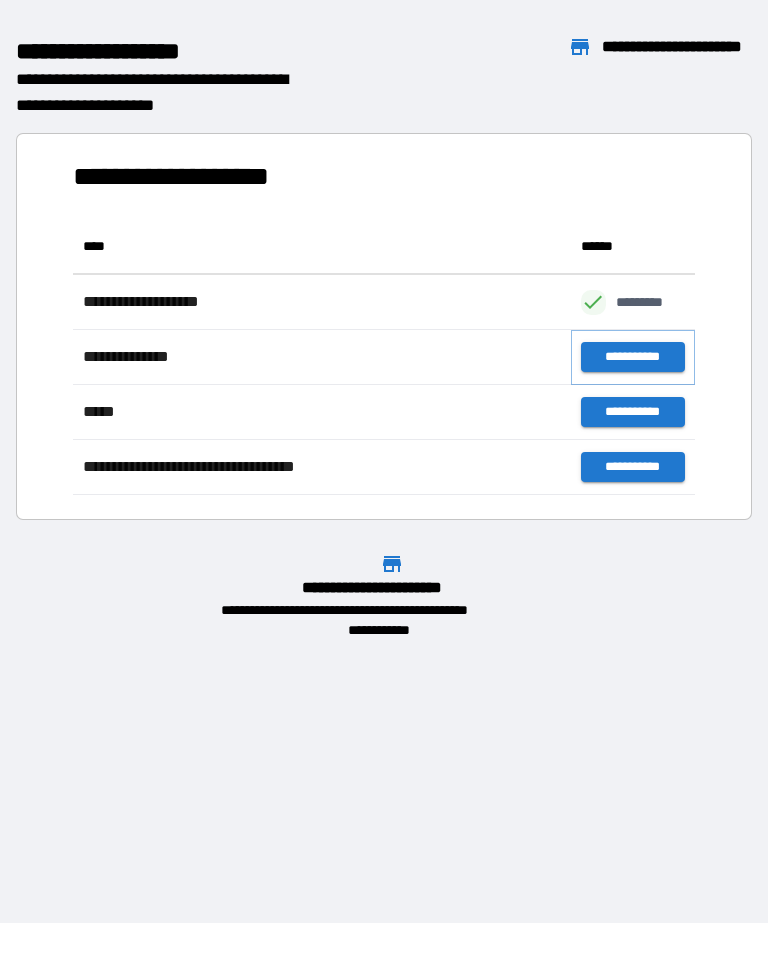 click on "**********" at bounding box center (633, 357) 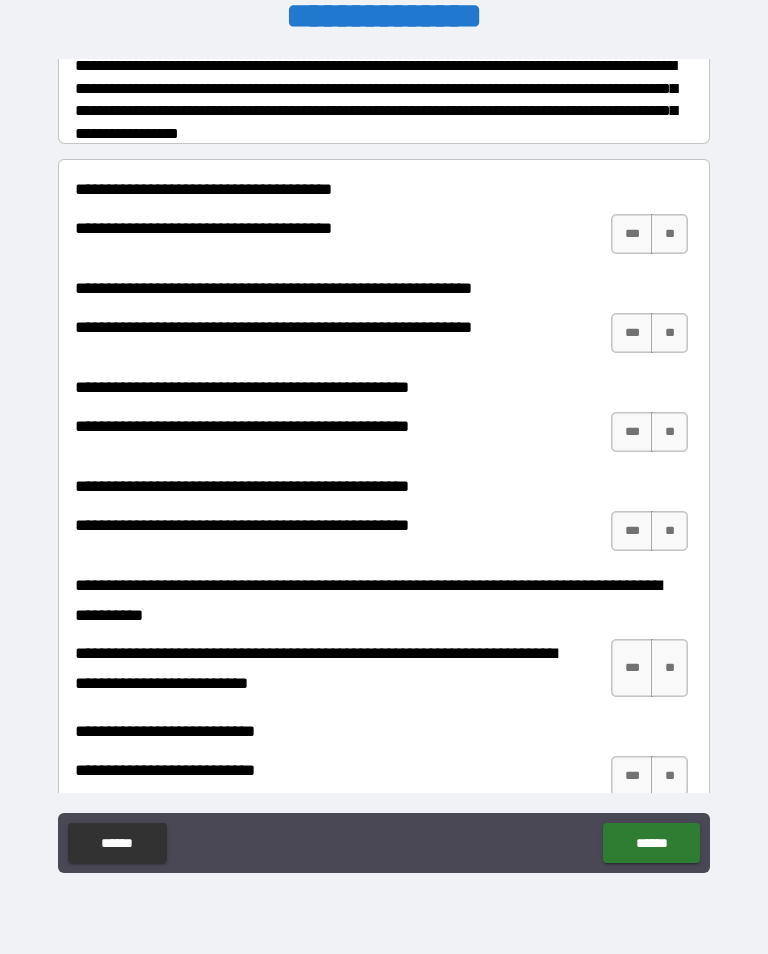 scroll, scrollTop: 295, scrollLeft: 0, axis: vertical 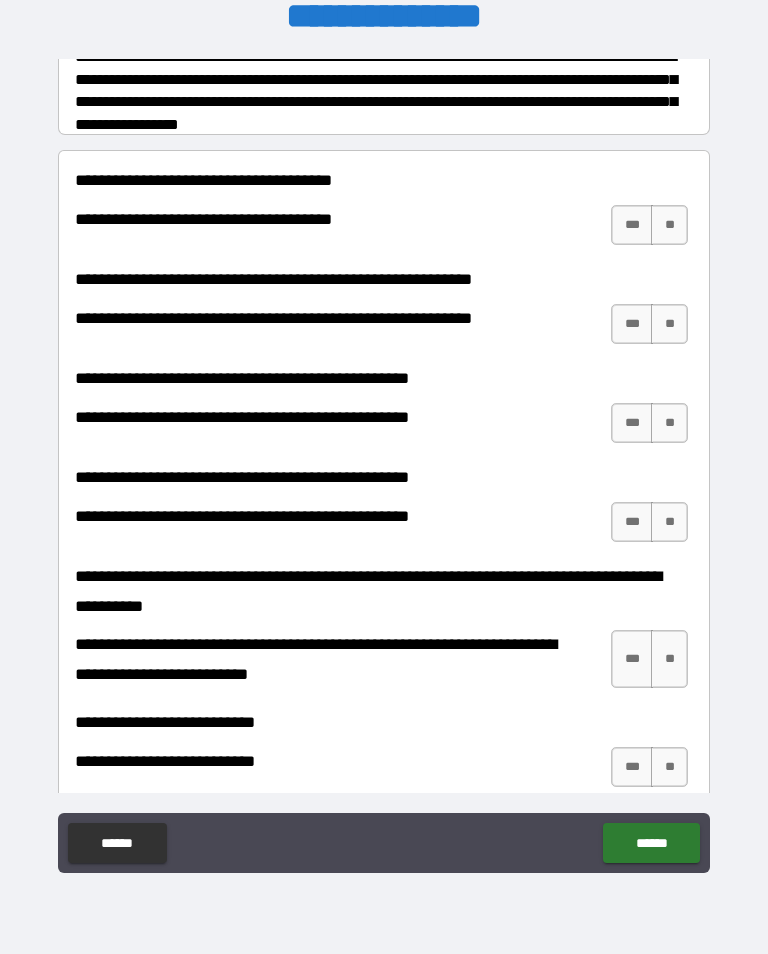 click on "***" at bounding box center (632, 225) 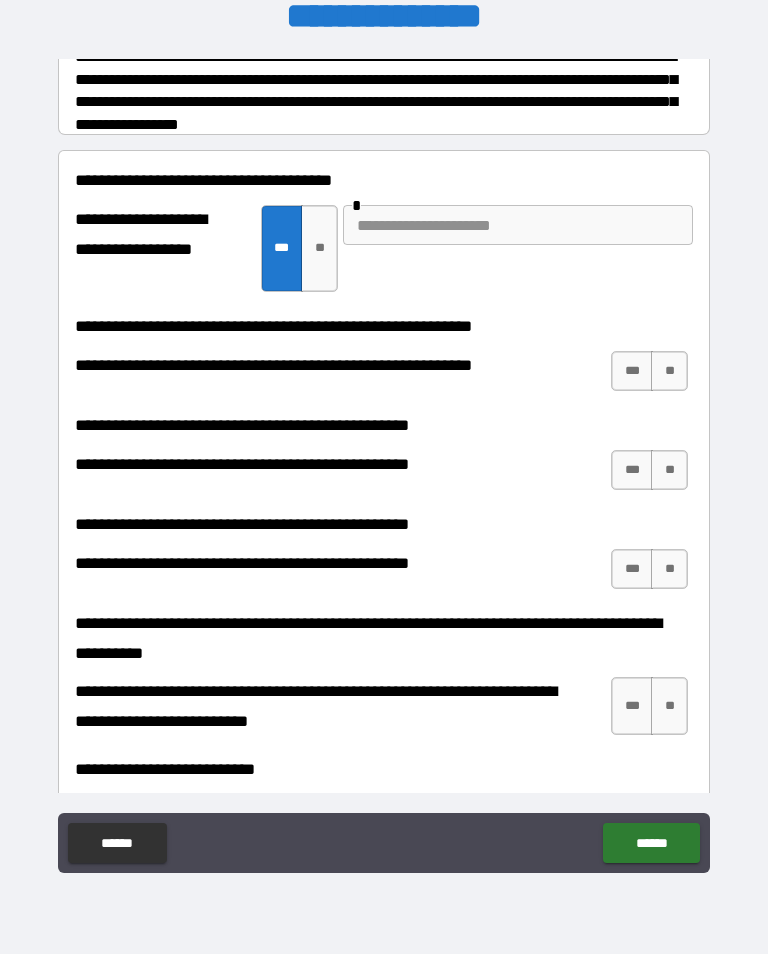 click at bounding box center [518, 225] 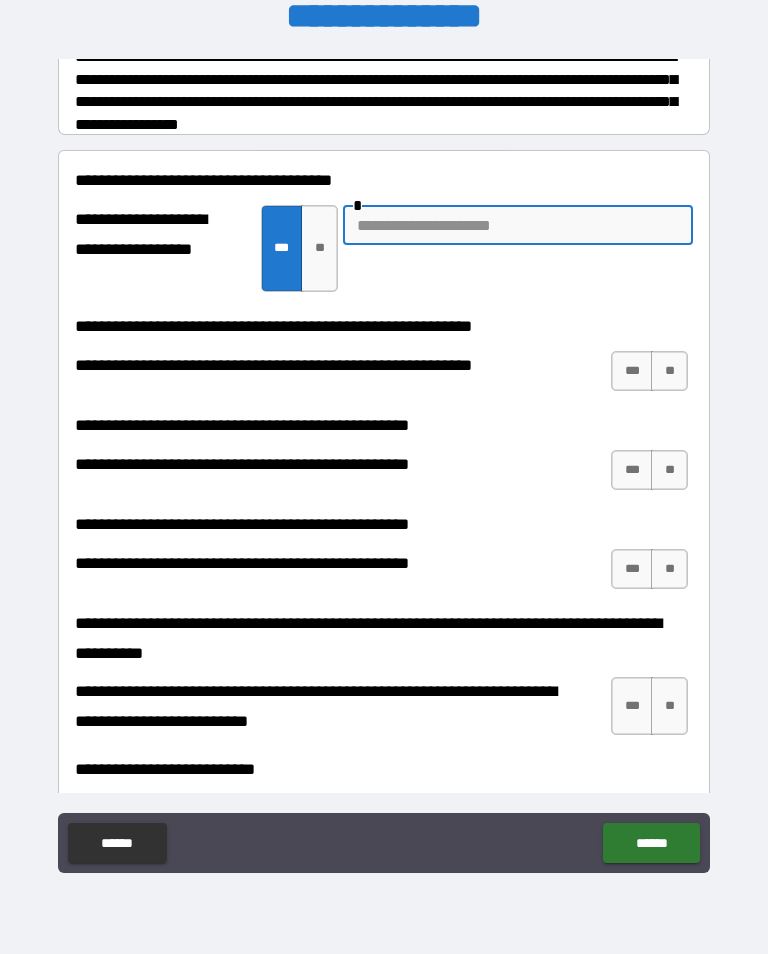 click on "**" at bounding box center [319, 248] 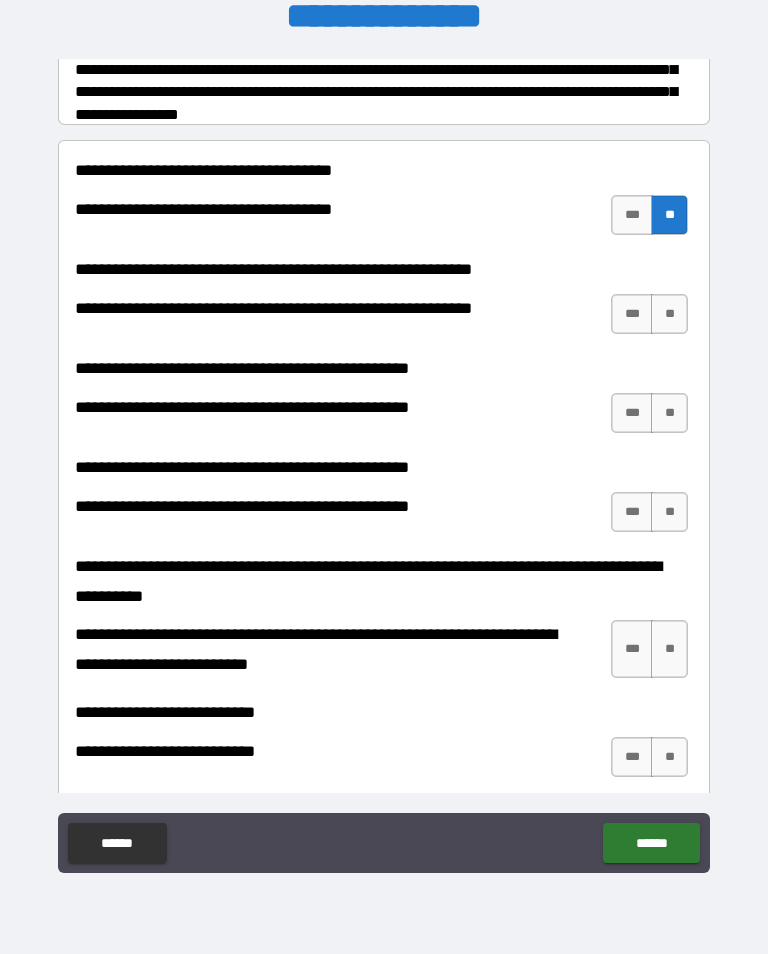 scroll, scrollTop: 306, scrollLeft: 0, axis: vertical 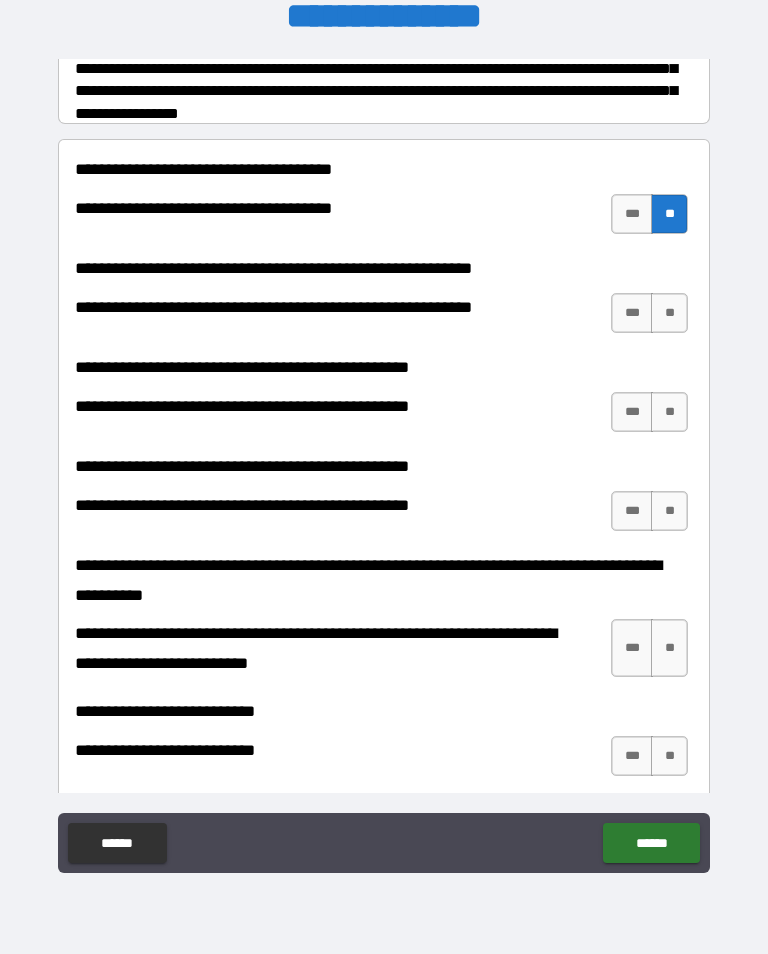 click on "**" at bounding box center [669, 313] 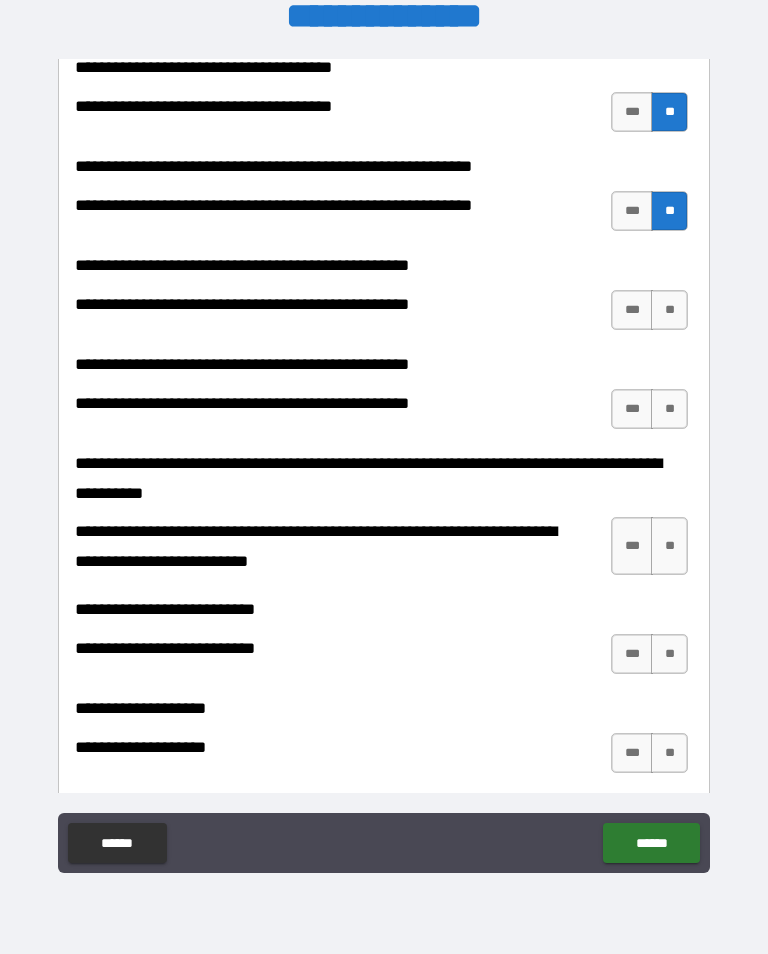 scroll, scrollTop: 414, scrollLeft: 0, axis: vertical 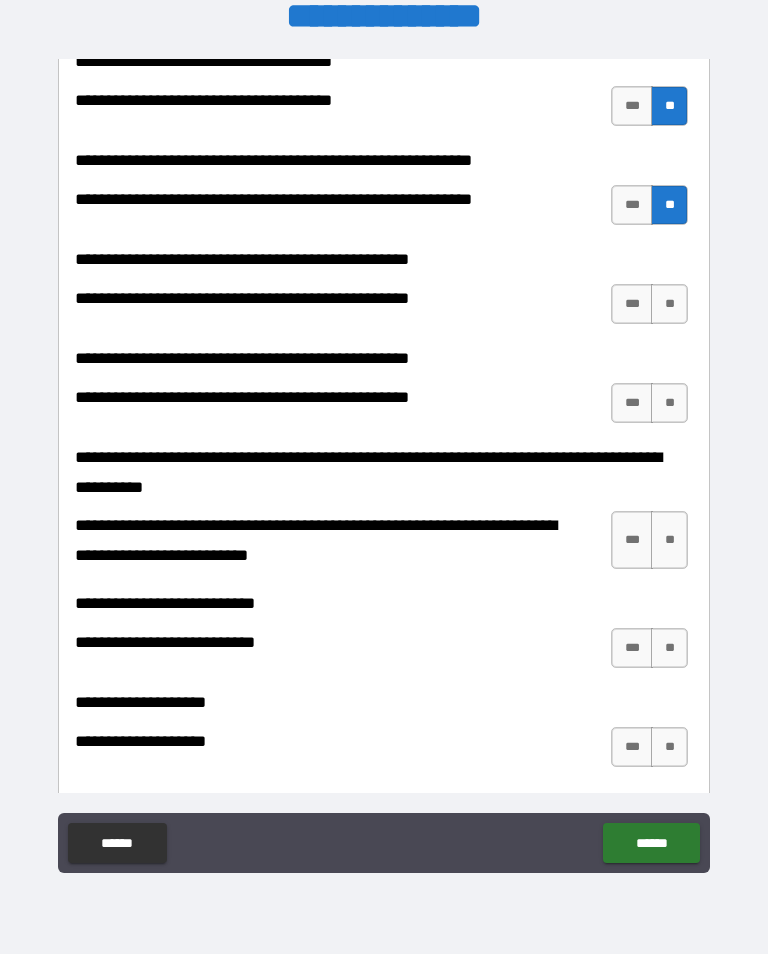 click on "**" at bounding box center (669, 304) 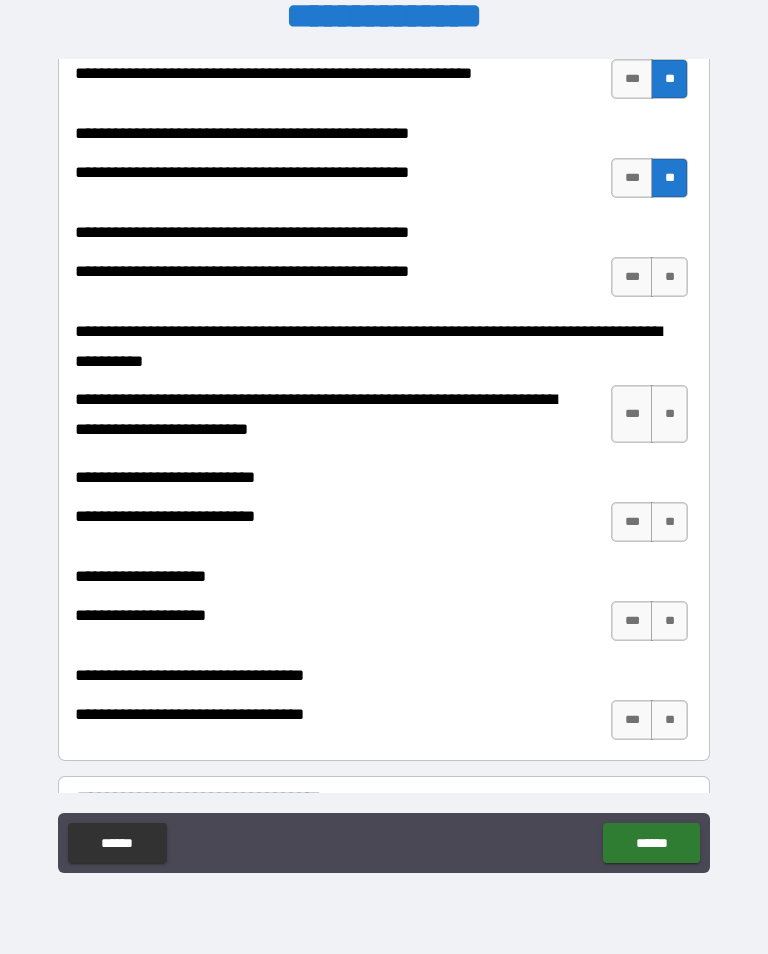 scroll, scrollTop: 540, scrollLeft: 0, axis: vertical 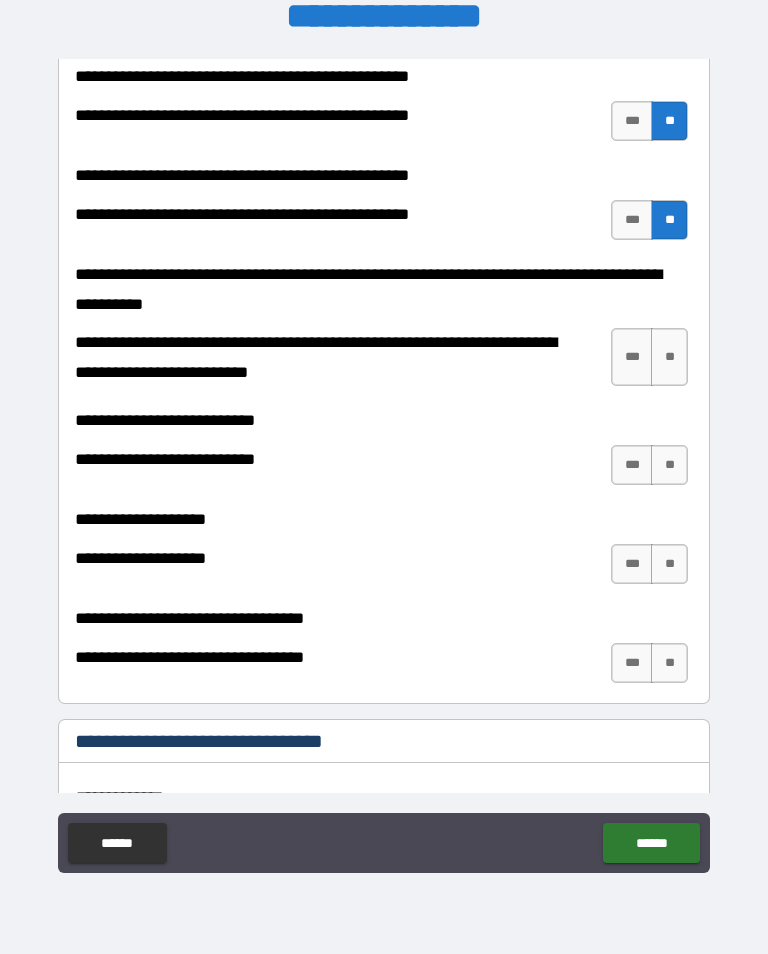 click on "**" at bounding box center (669, 357) 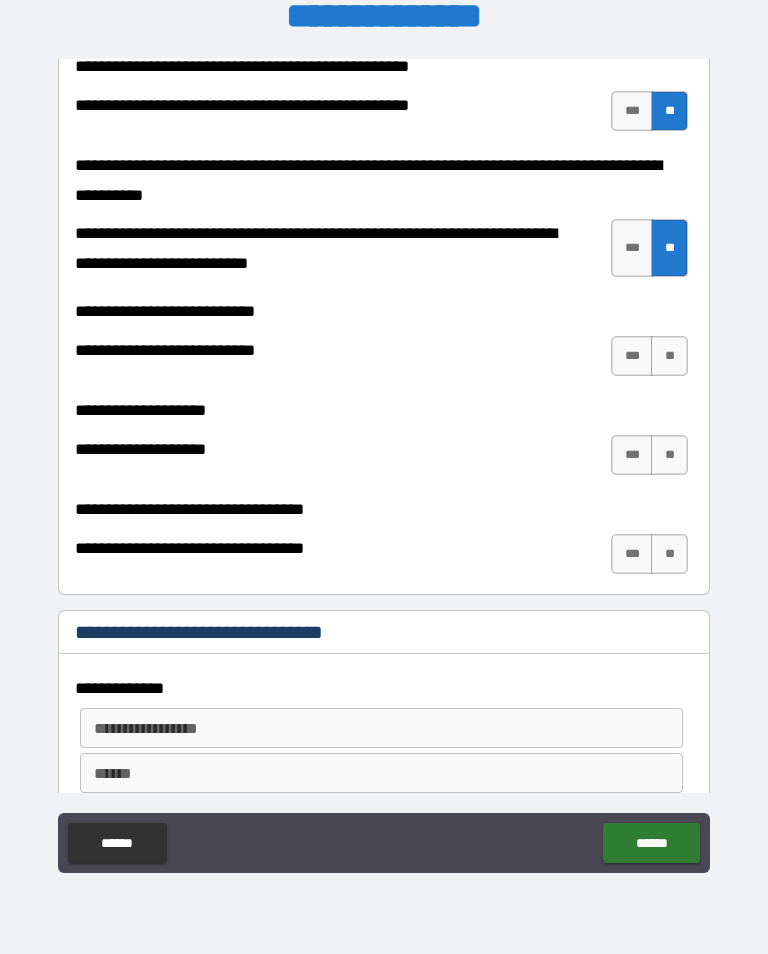 scroll, scrollTop: 721, scrollLeft: 0, axis: vertical 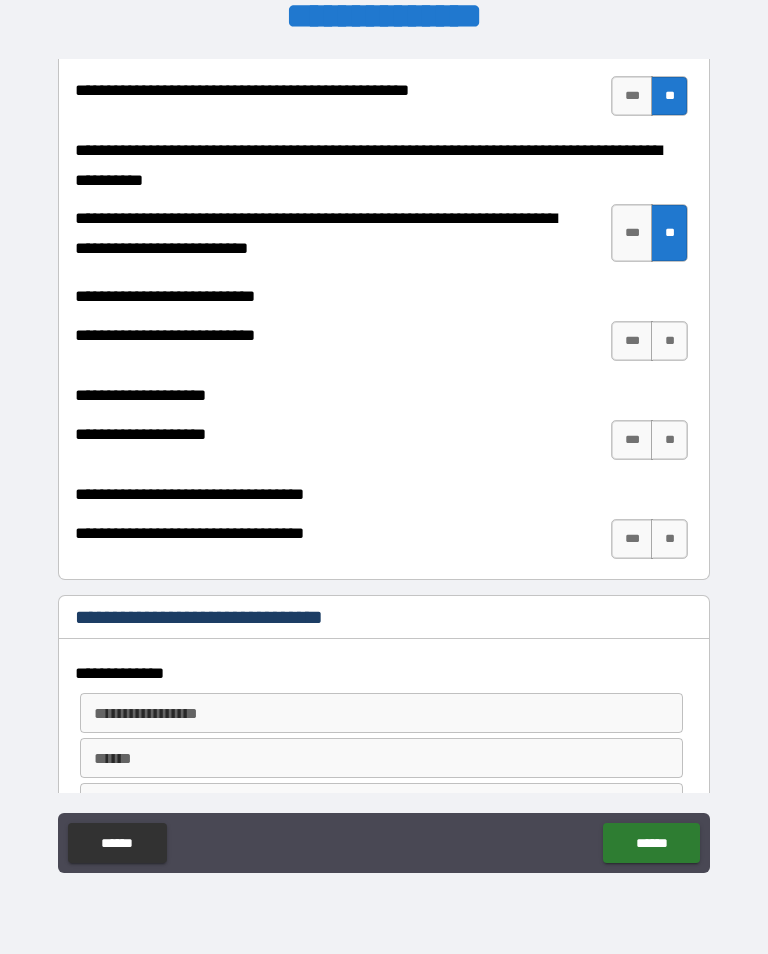 click on "**" at bounding box center [669, 341] 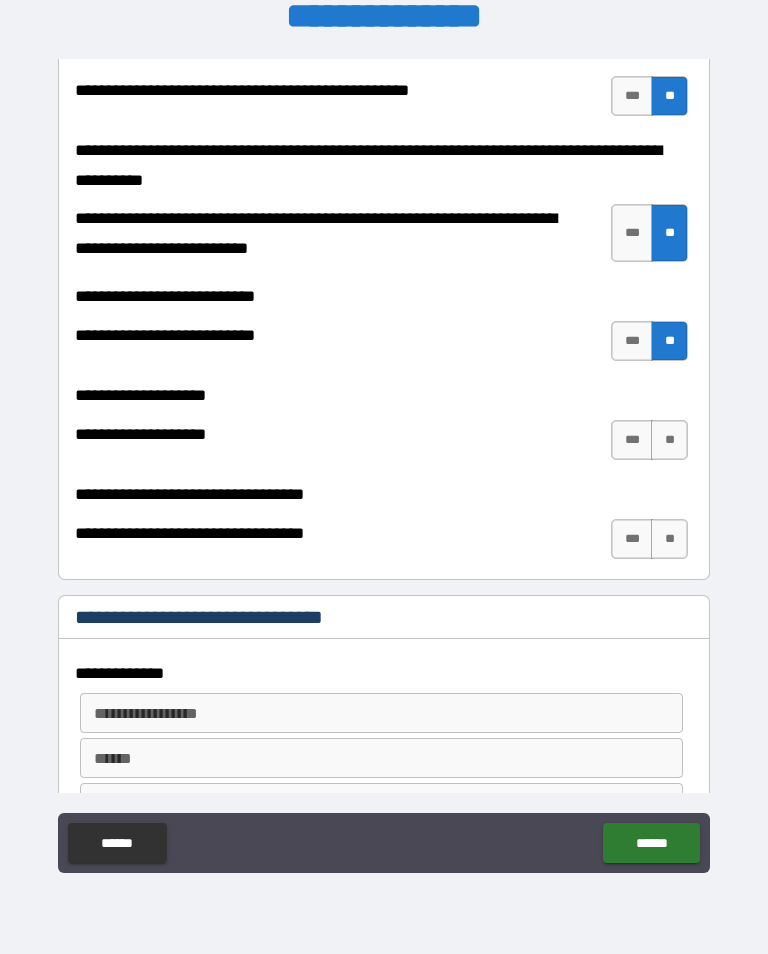 click on "**" at bounding box center (669, 440) 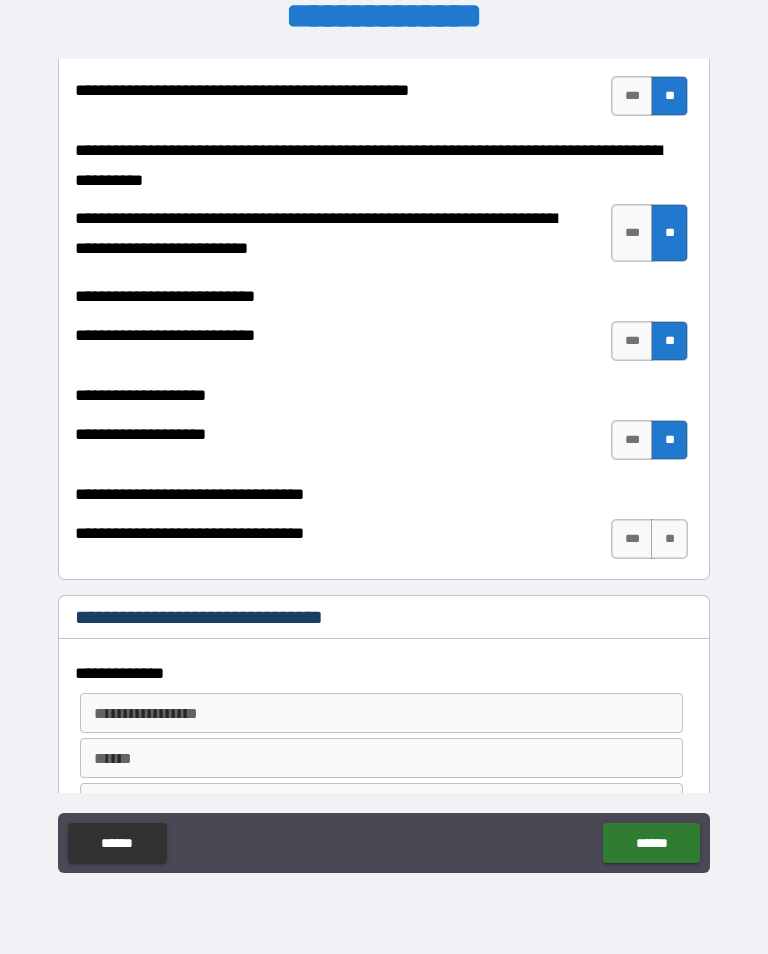 click on "**" at bounding box center [669, 539] 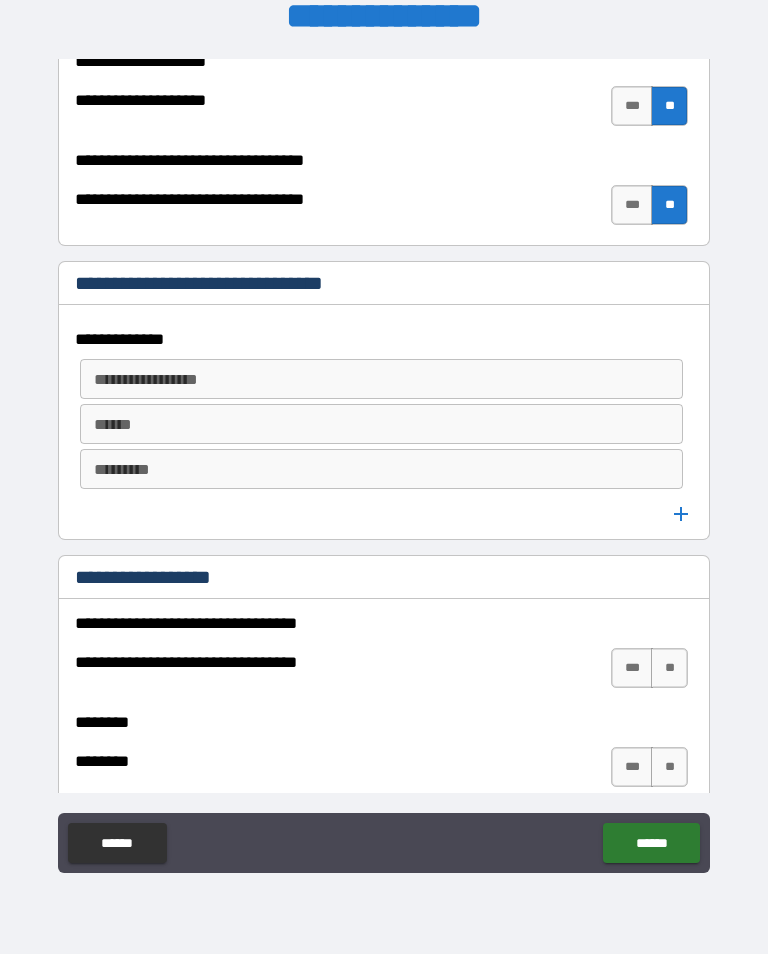 scroll, scrollTop: 1054, scrollLeft: 0, axis: vertical 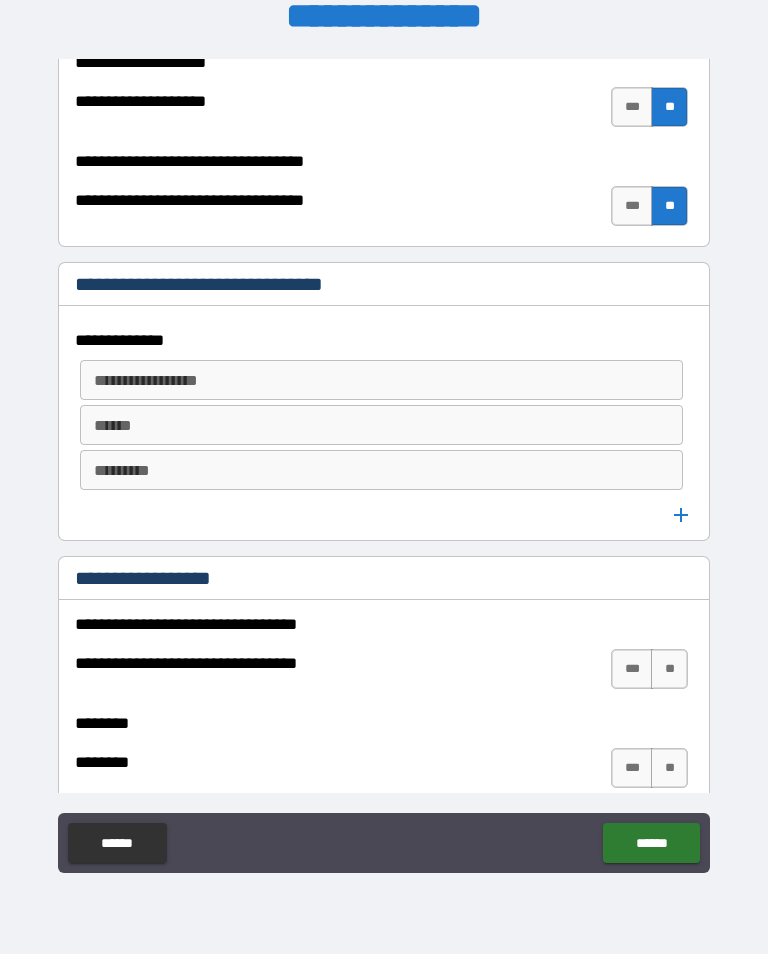 click on "**********" at bounding box center (380, 380) 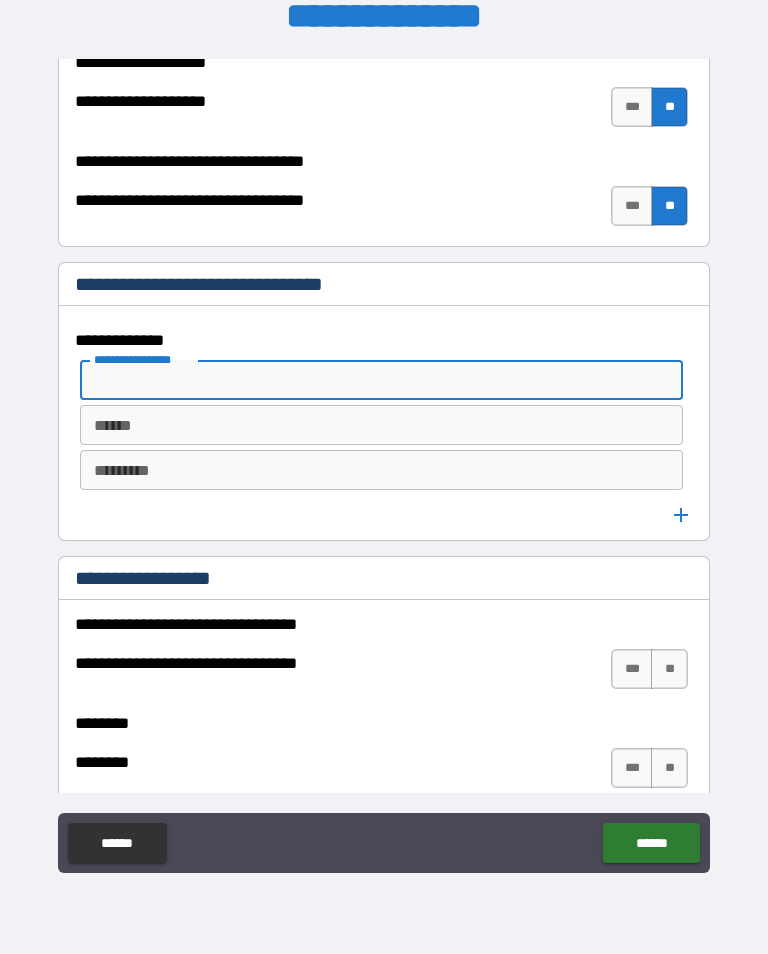 type on "*" 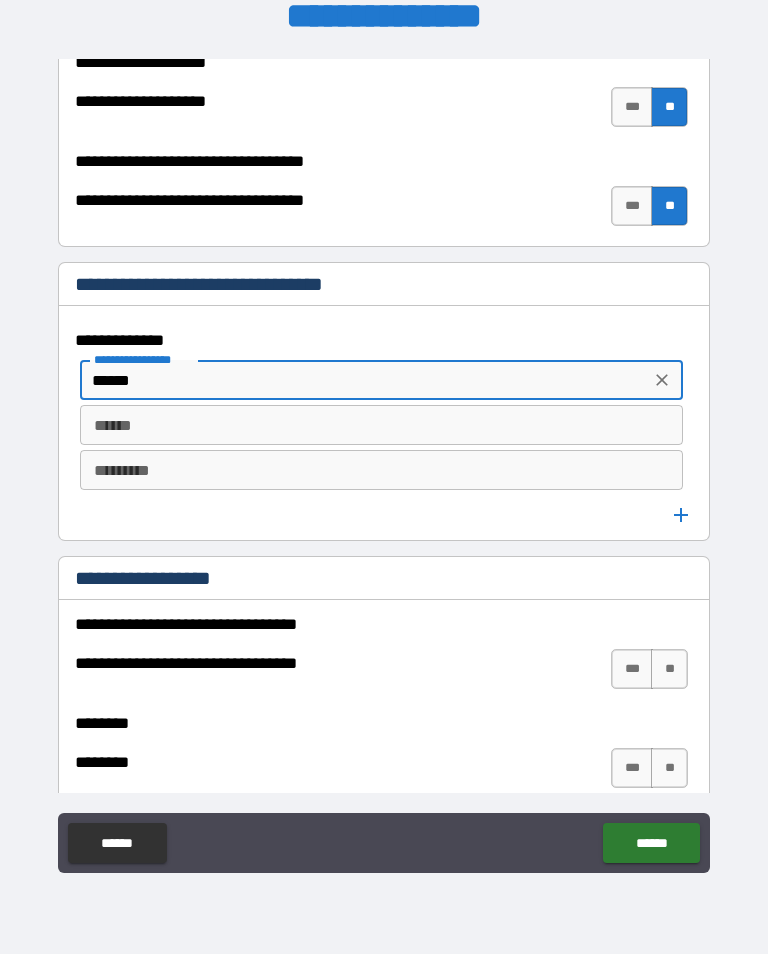 type on "******" 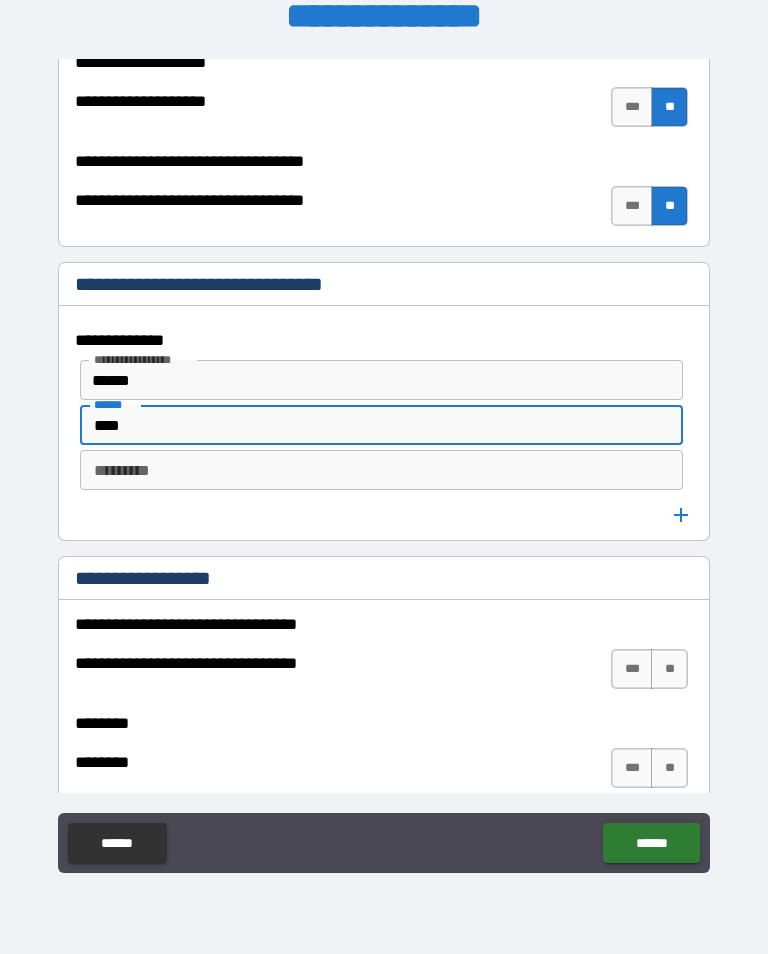 type on "****" 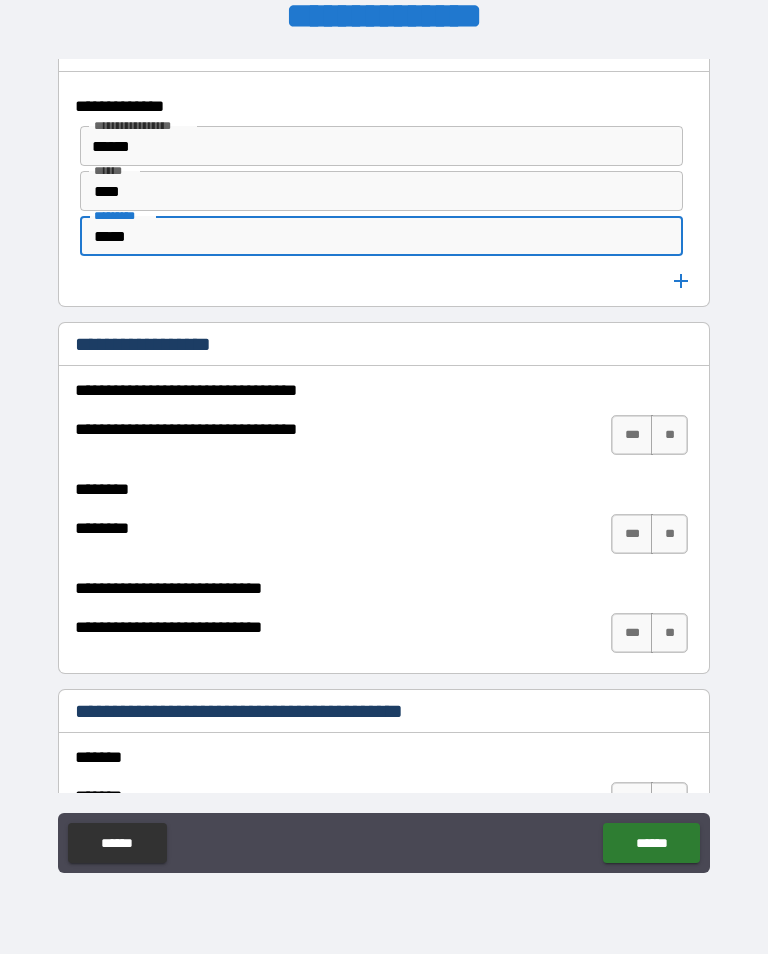 scroll, scrollTop: 1308, scrollLeft: 0, axis: vertical 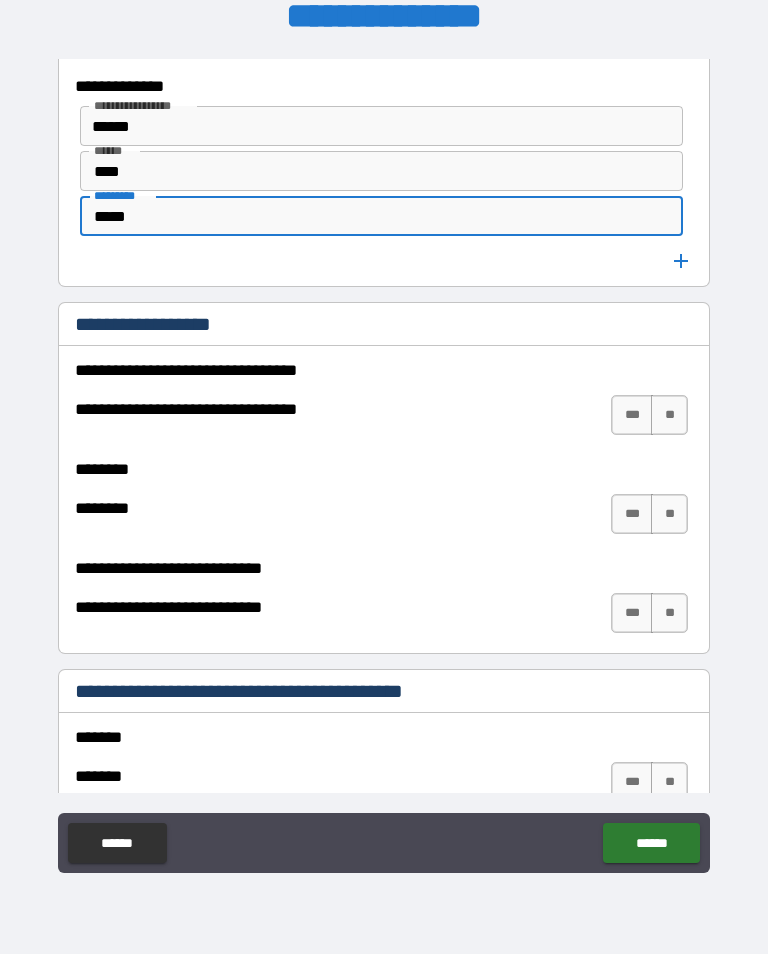 type on "*****" 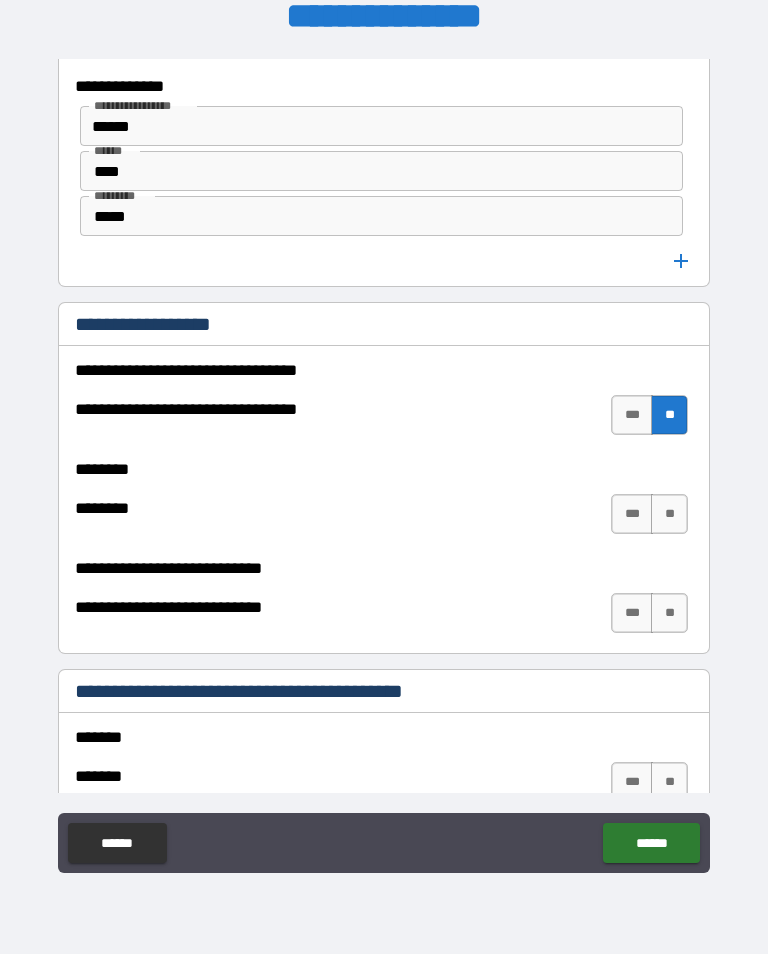 scroll, scrollTop: 1391, scrollLeft: 0, axis: vertical 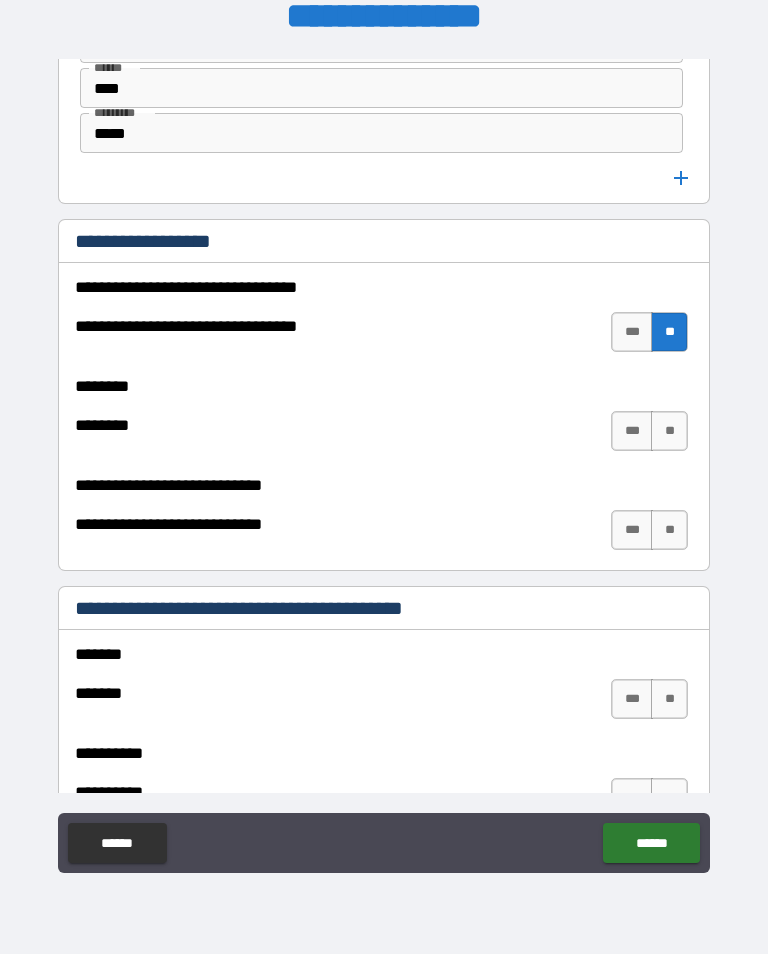 click on "**" at bounding box center (669, 431) 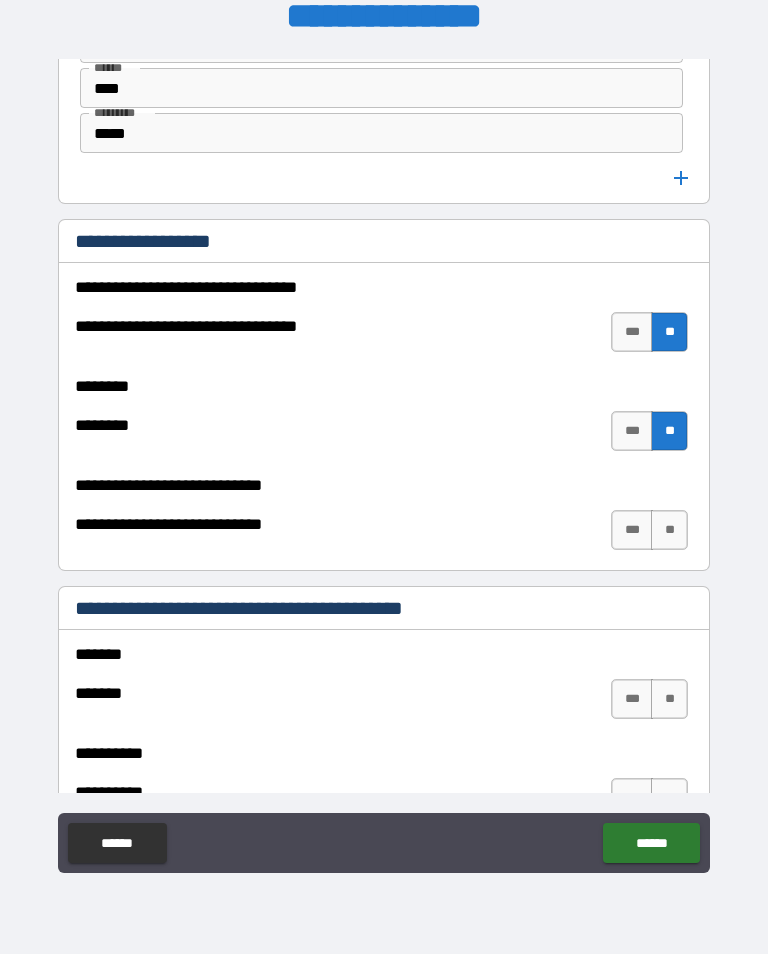 click on "**" at bounding box center [669, 530] 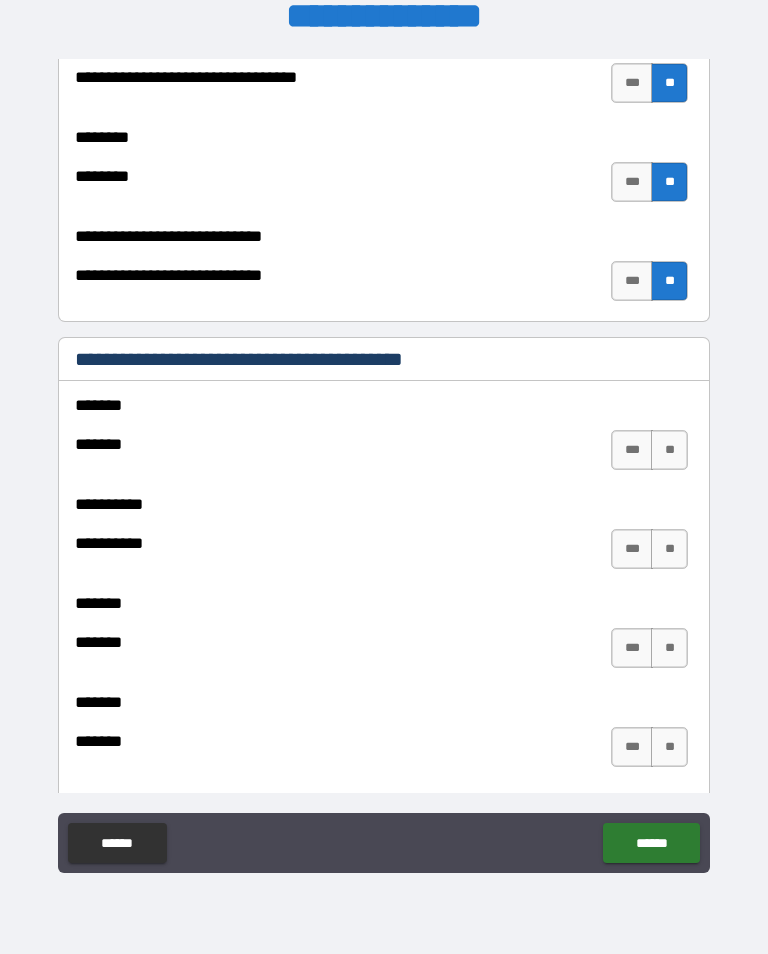 scroll, scrollTop: 1640, scrollLeft: 0, axis: vertical 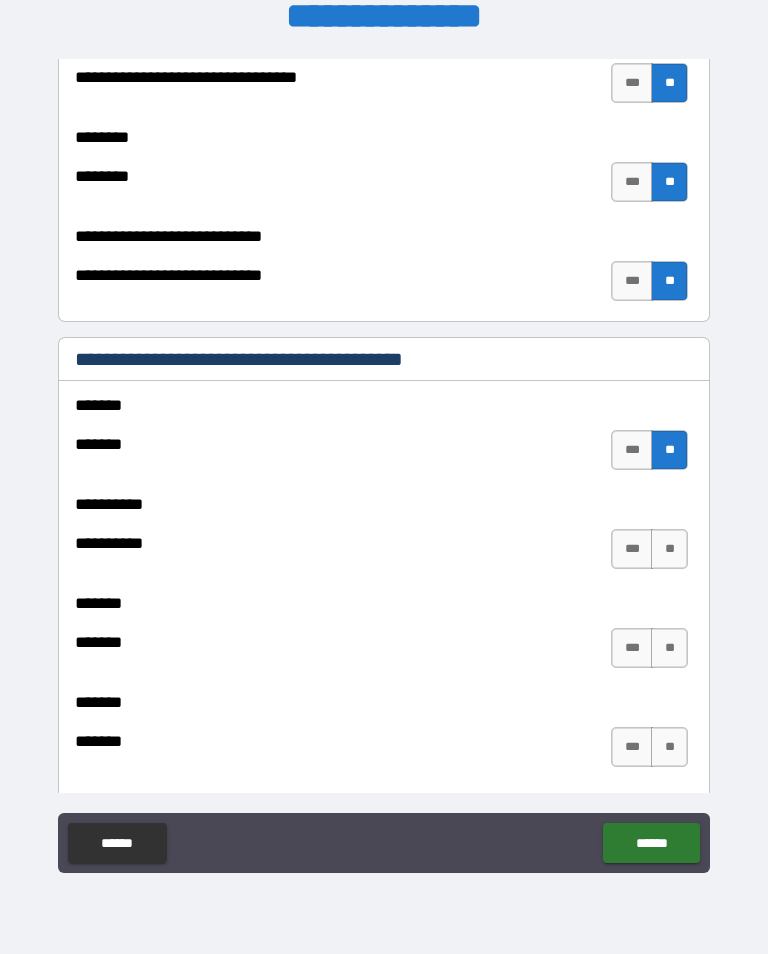 click on "**" at bounding box center [669, 549] 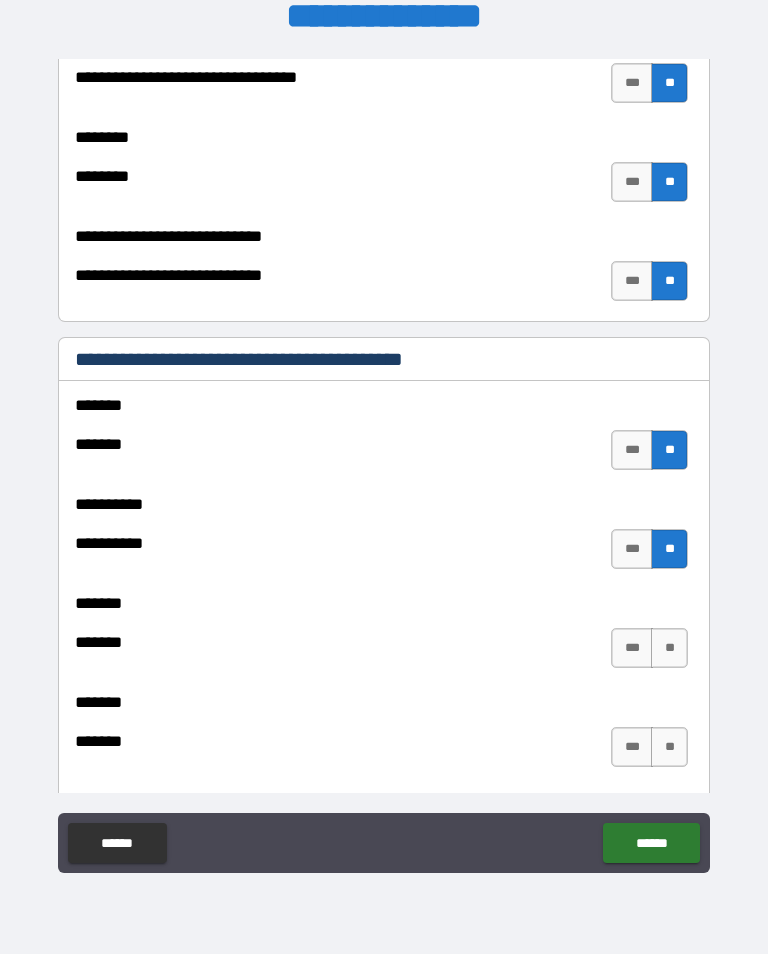 click on "**" at bounding box center [669, 648] 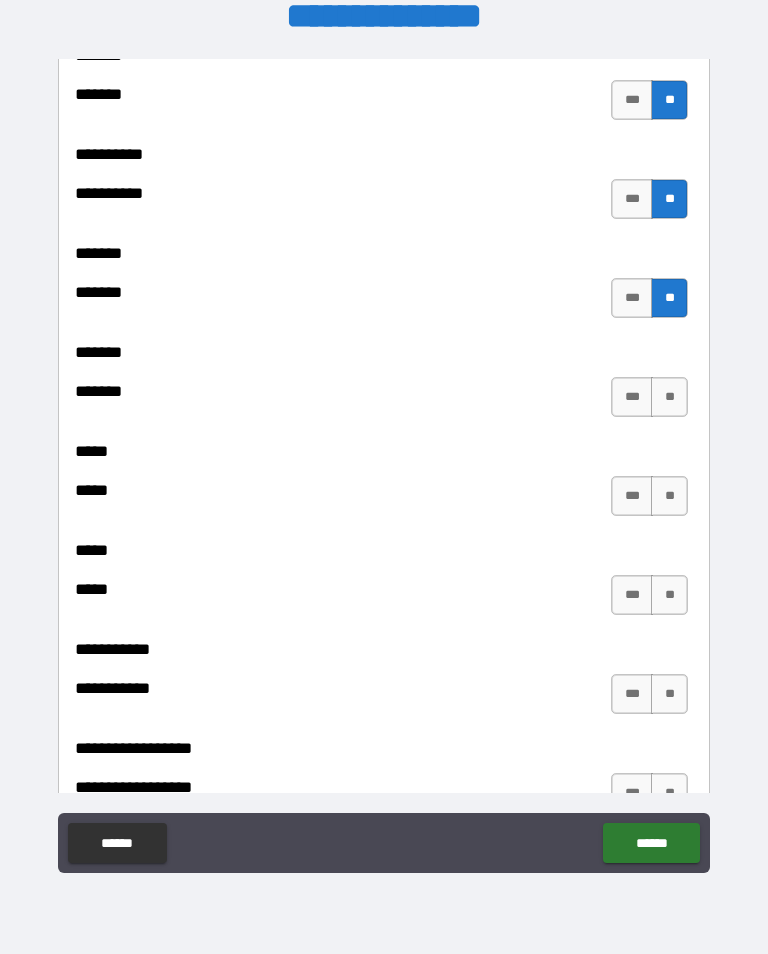 scroll, scrollTop: 1991, scrollLeft: 0, axis: vertical 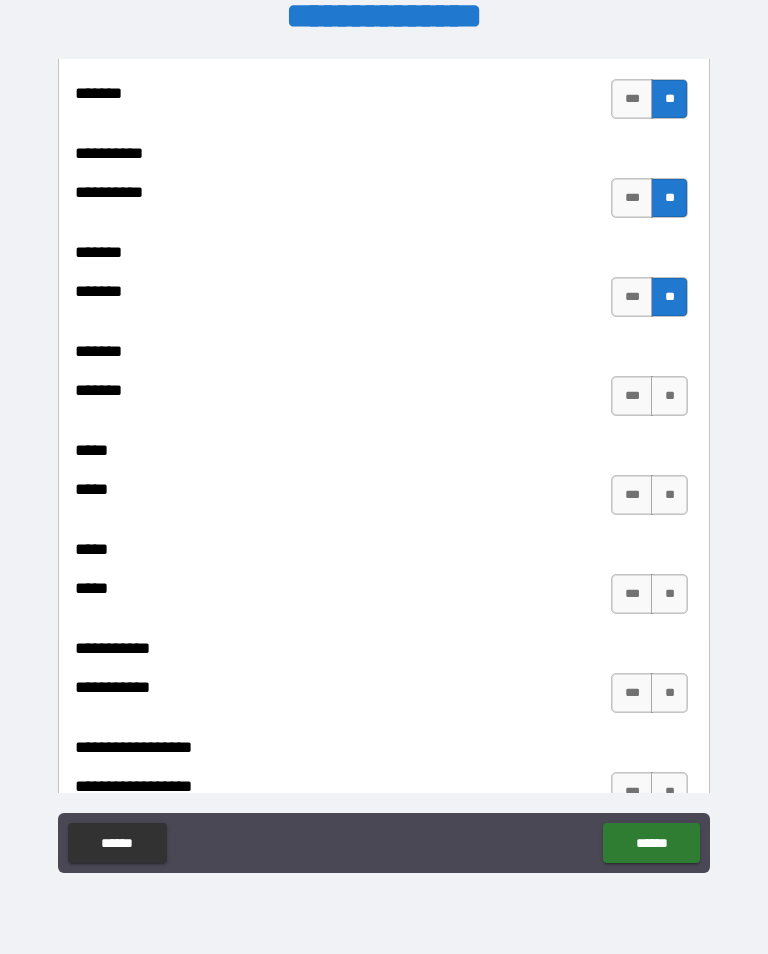 click on "**" at bounding box center [669, 396] 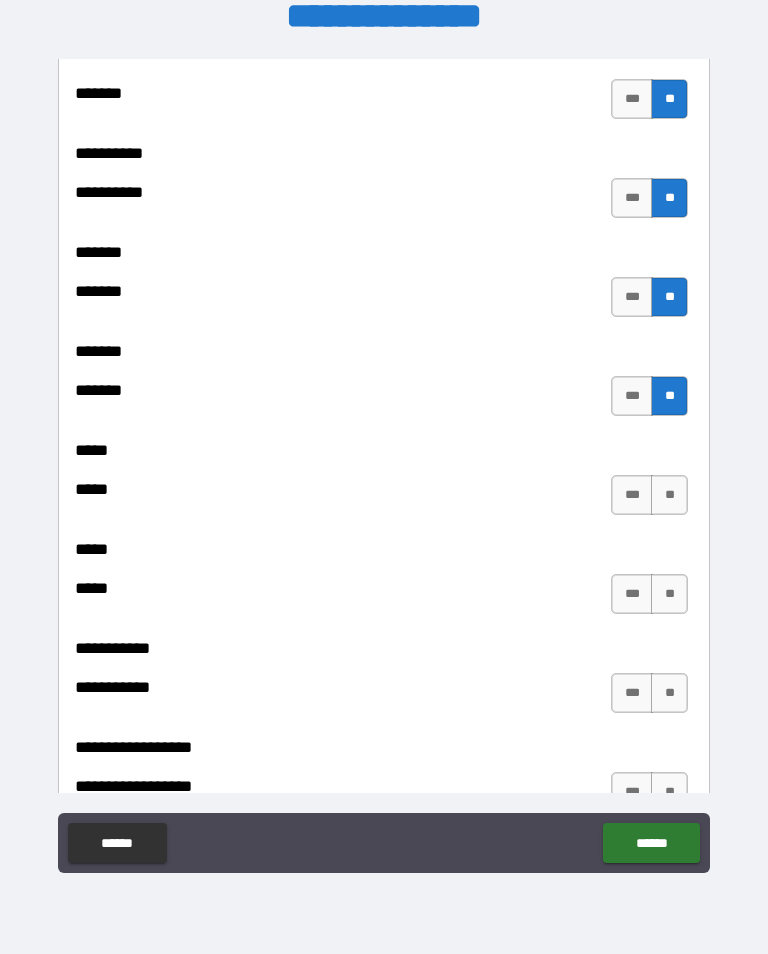 click on "**" at bounding box center [669, 495] 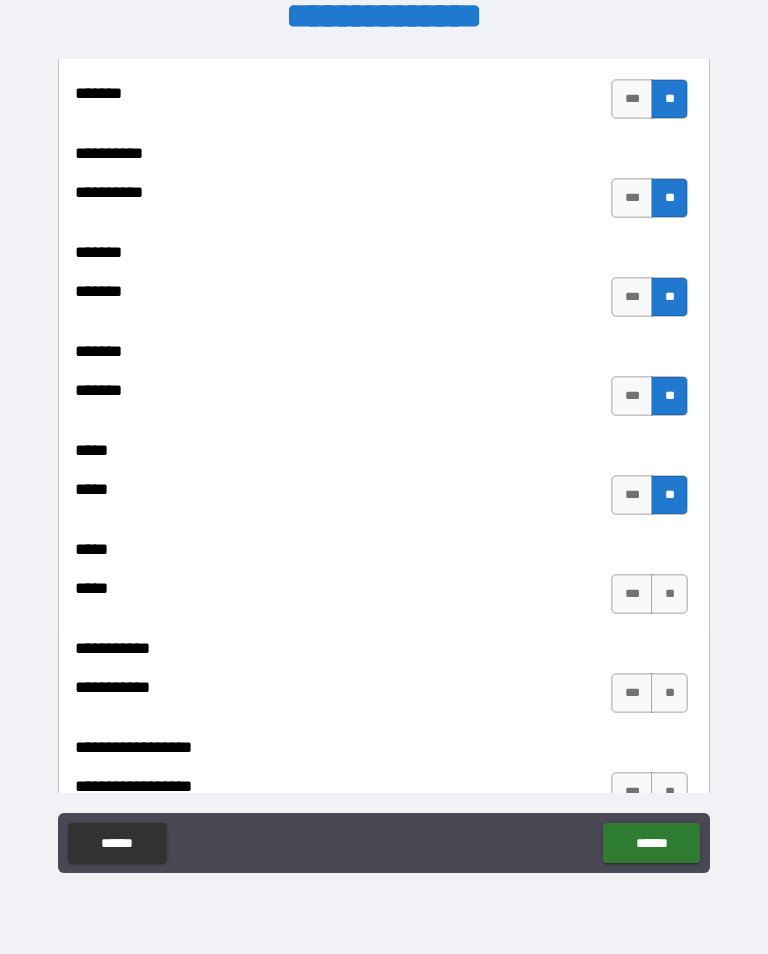 click on "**" at bounding box center [669, 594] 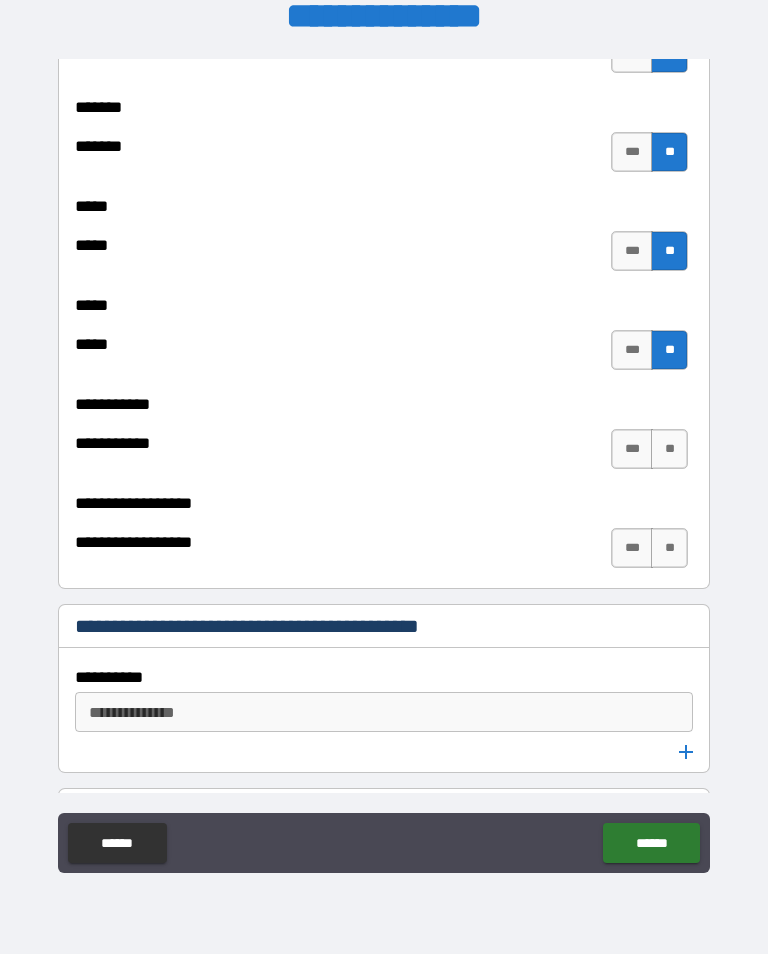 scroll, scrollTop: 2267, scrollLeft: 0, axis: vertical 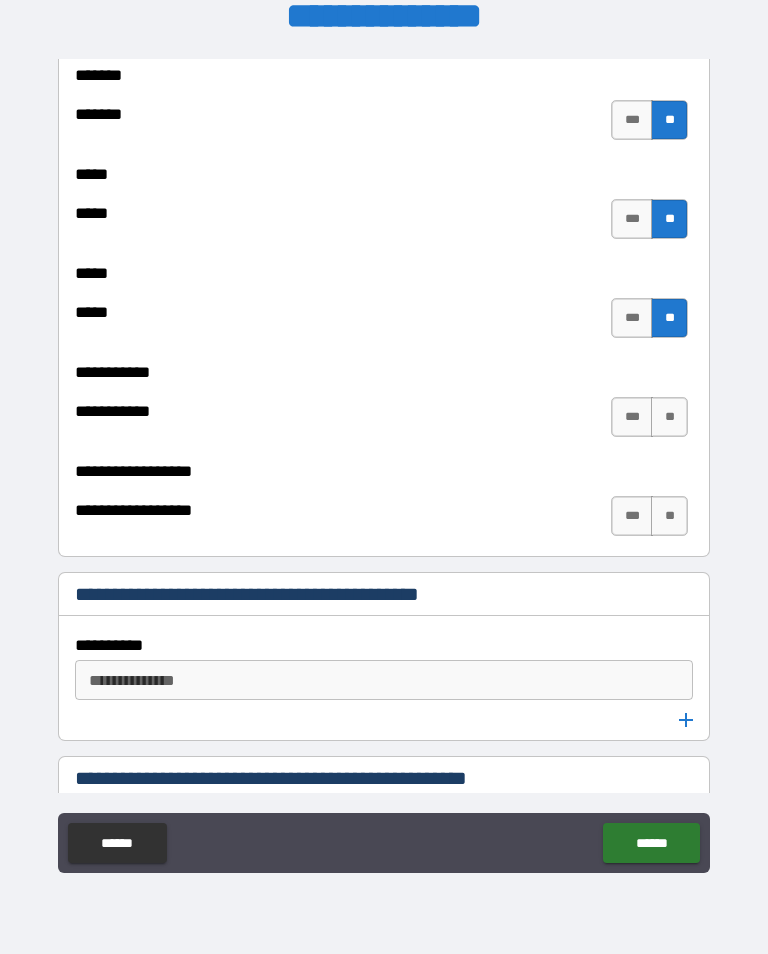 click on "**" at bounding box center [669, 417] 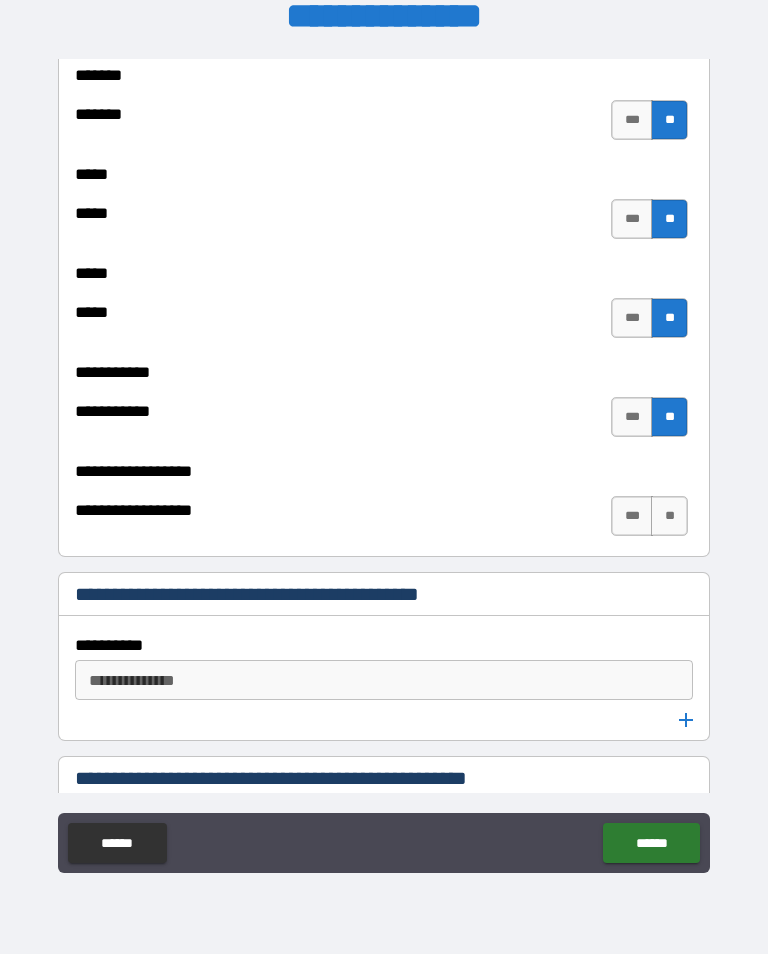 click on "**" at bounding box center [669, 516] 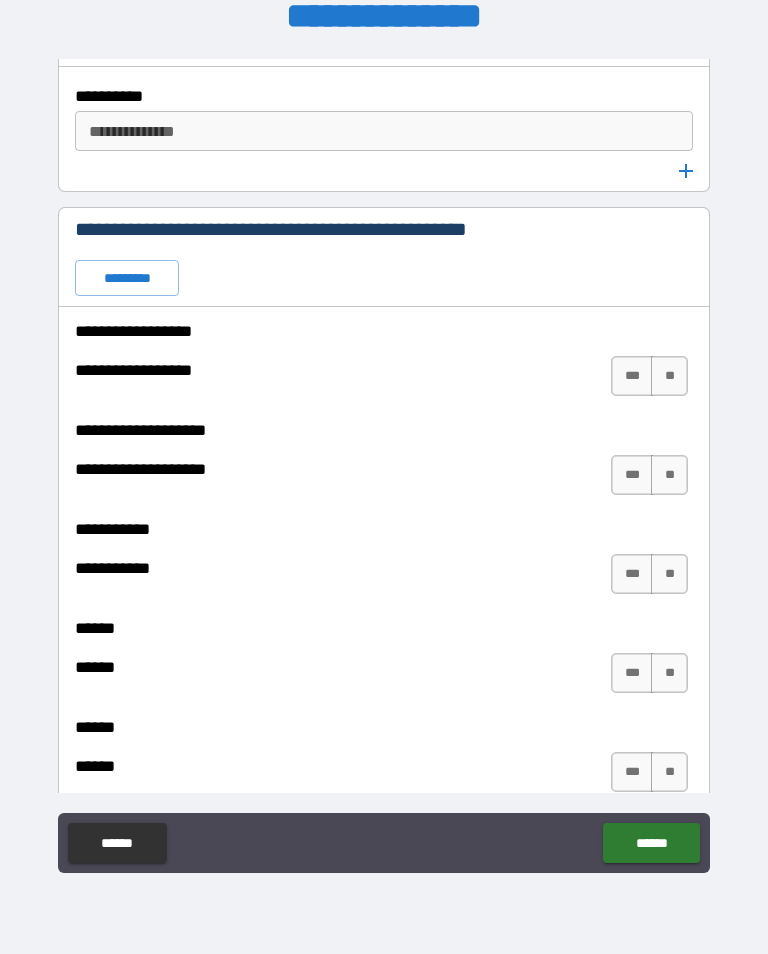scroll, scrollTop: 2817, scrollLeft: 0, axis: vertical 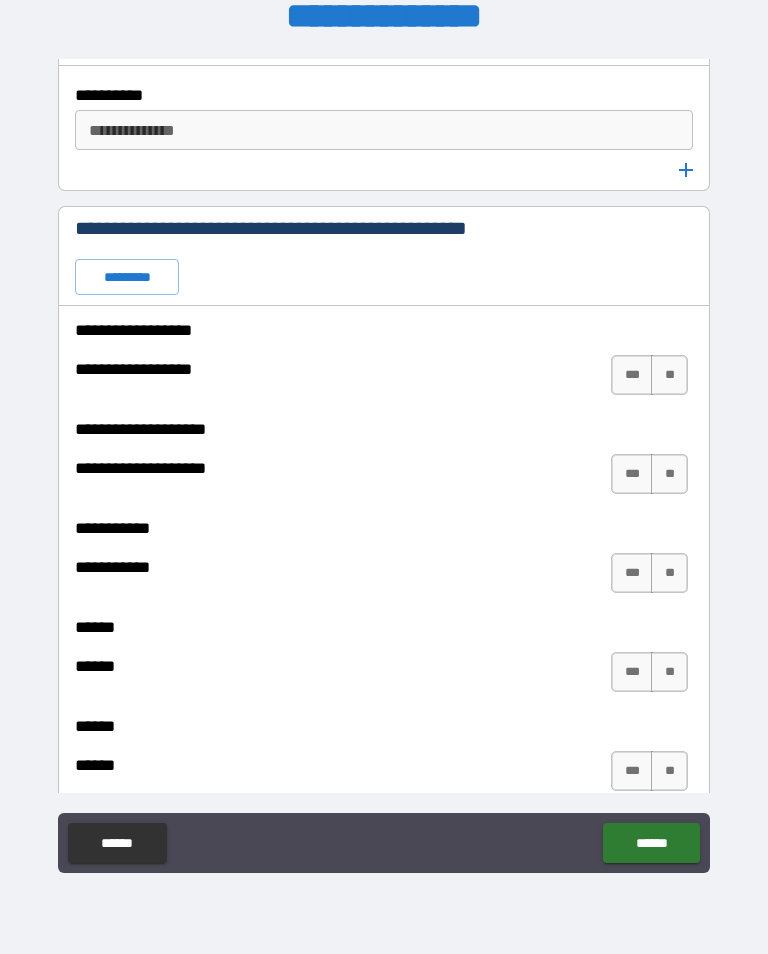 click on "**" at bounding box center (669, 375) 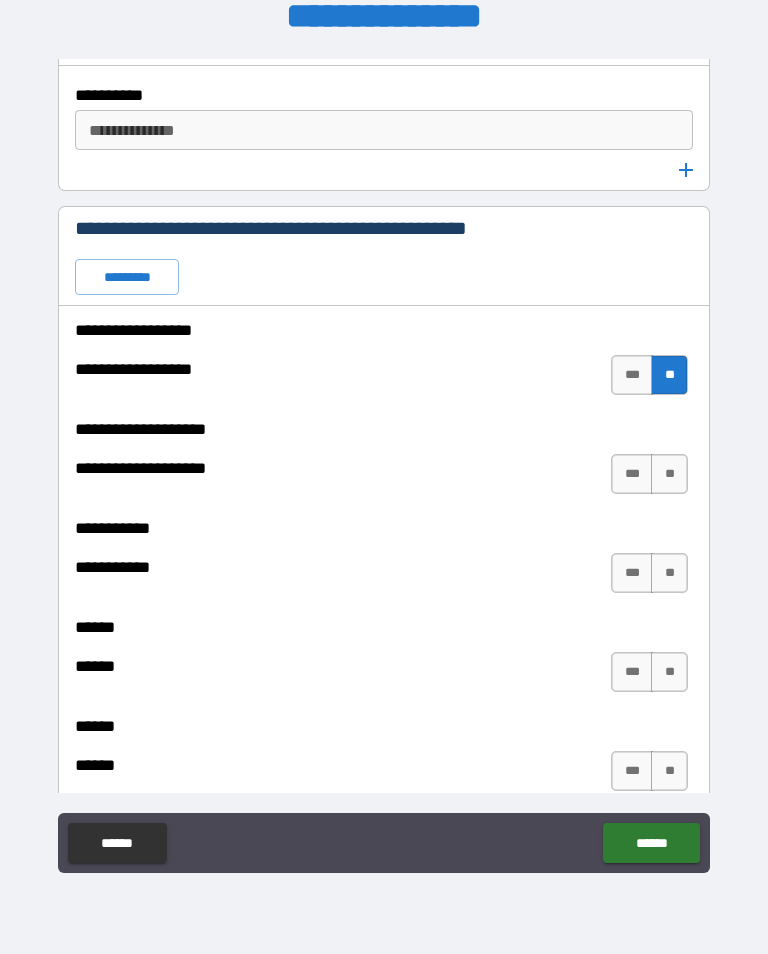 click on "**" at bounding box center [669, 474] 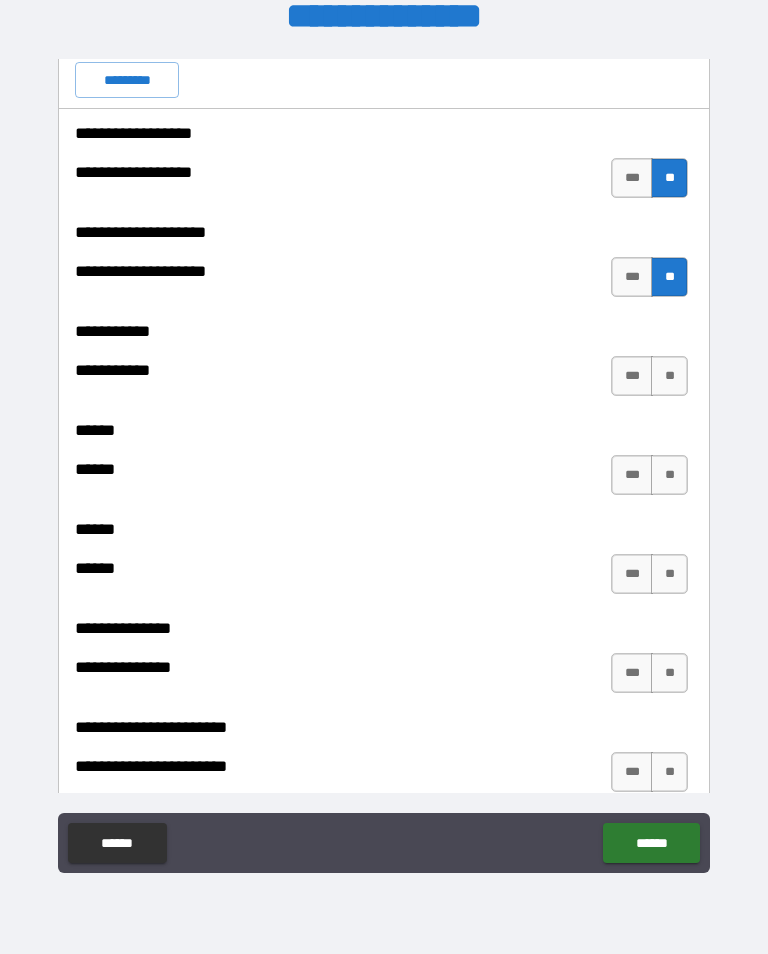 scroll, scrollTop: 3015, scrollLeft: 0, axis: vertical 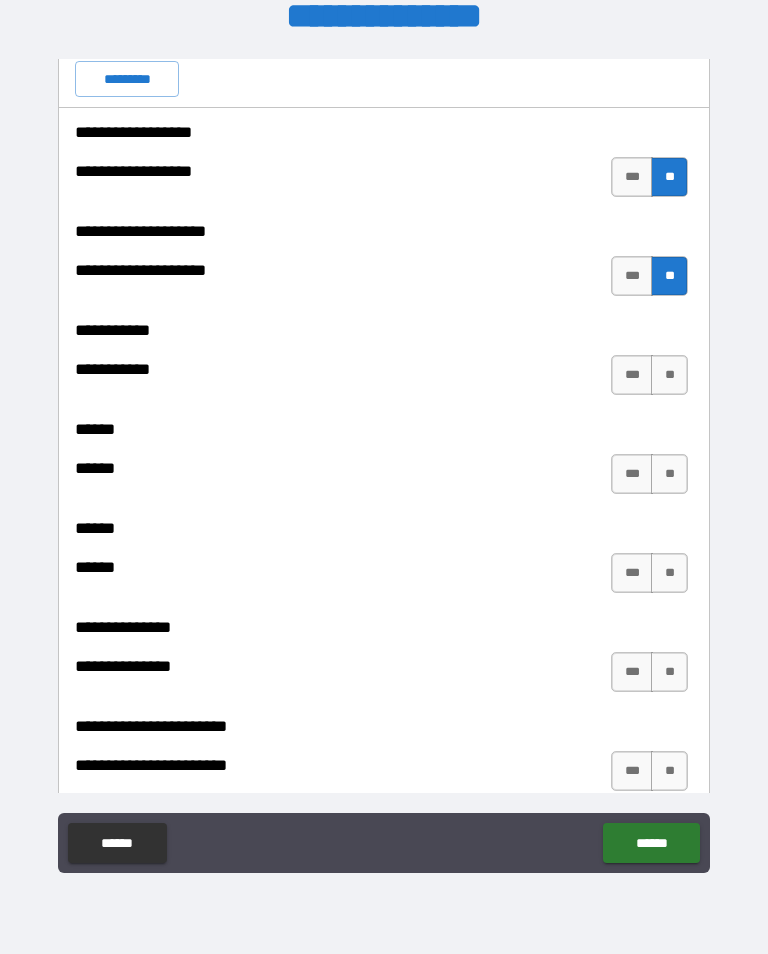 click on "**" at bounding box center (669, 375) 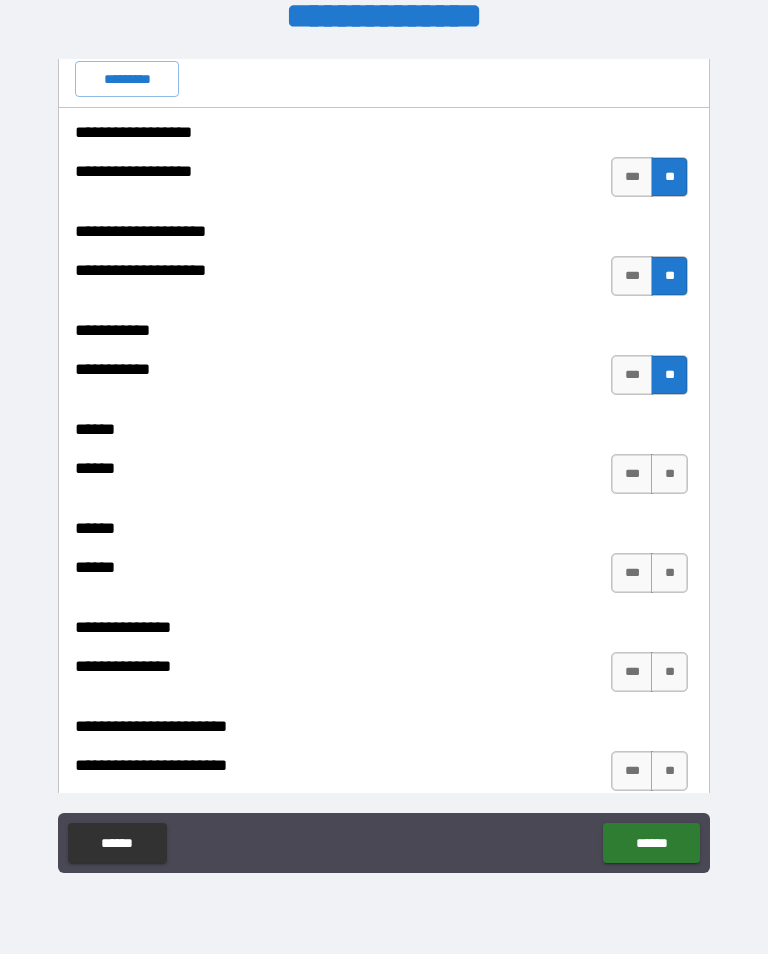 click on "**" at bounding box center [669, 474] 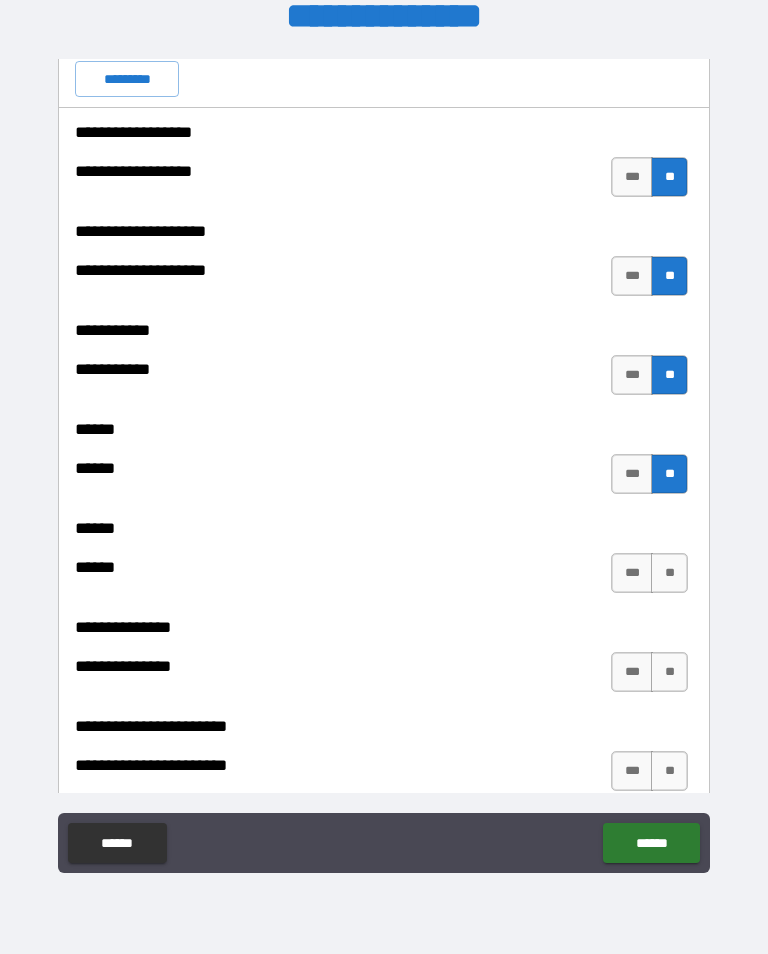click on "**" at bounding box center (669, 573) 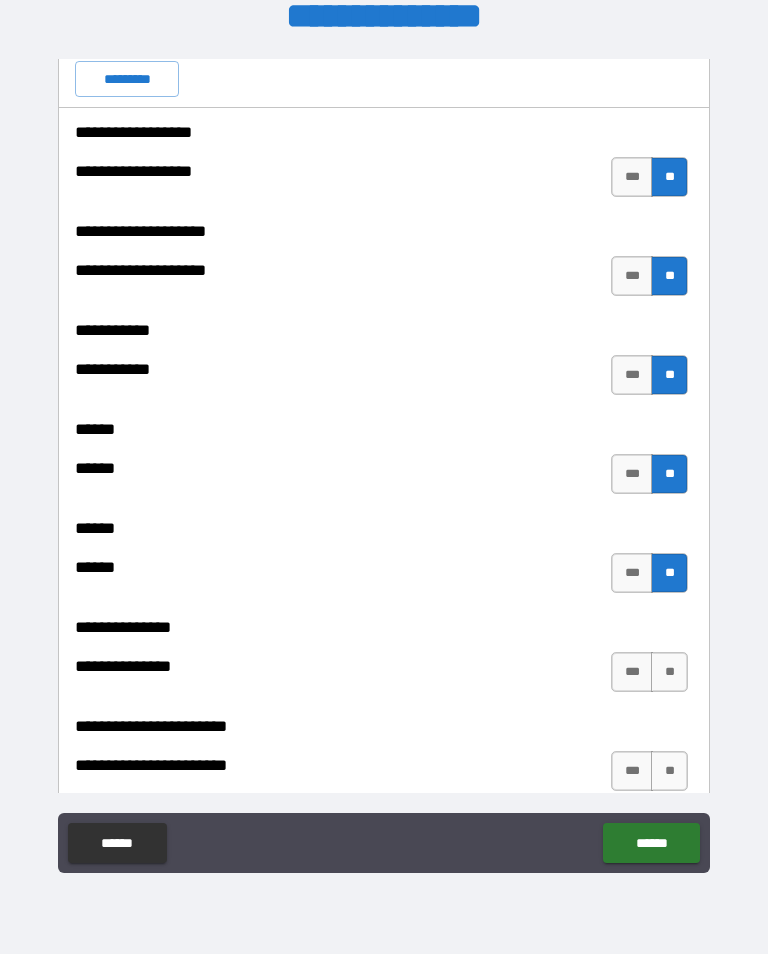 click on "**" at bounding box center (669, 672) 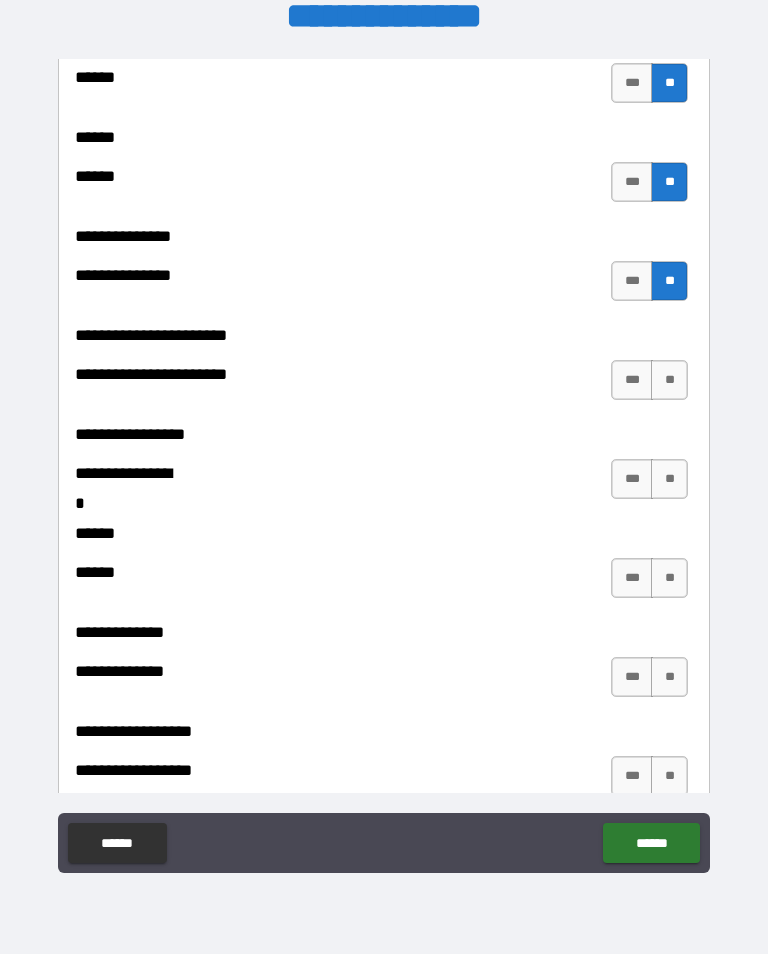 scroll, scrollTop: 3454, scrollLeft: 0, axis: vertical 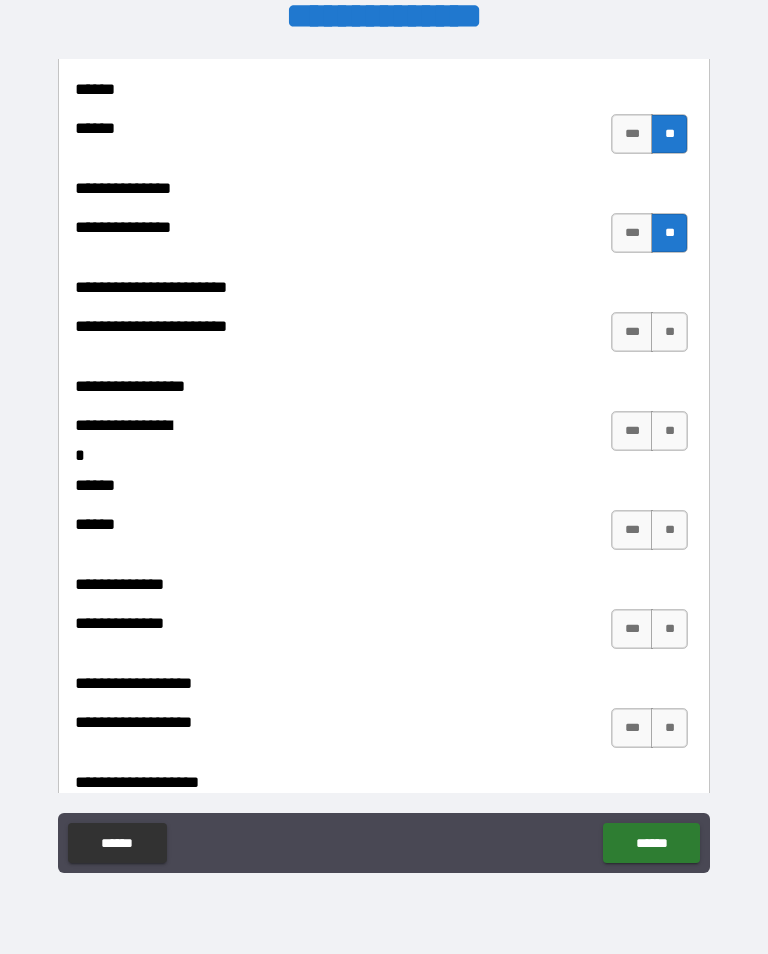 click on "**" at bounding box center [669, 332] 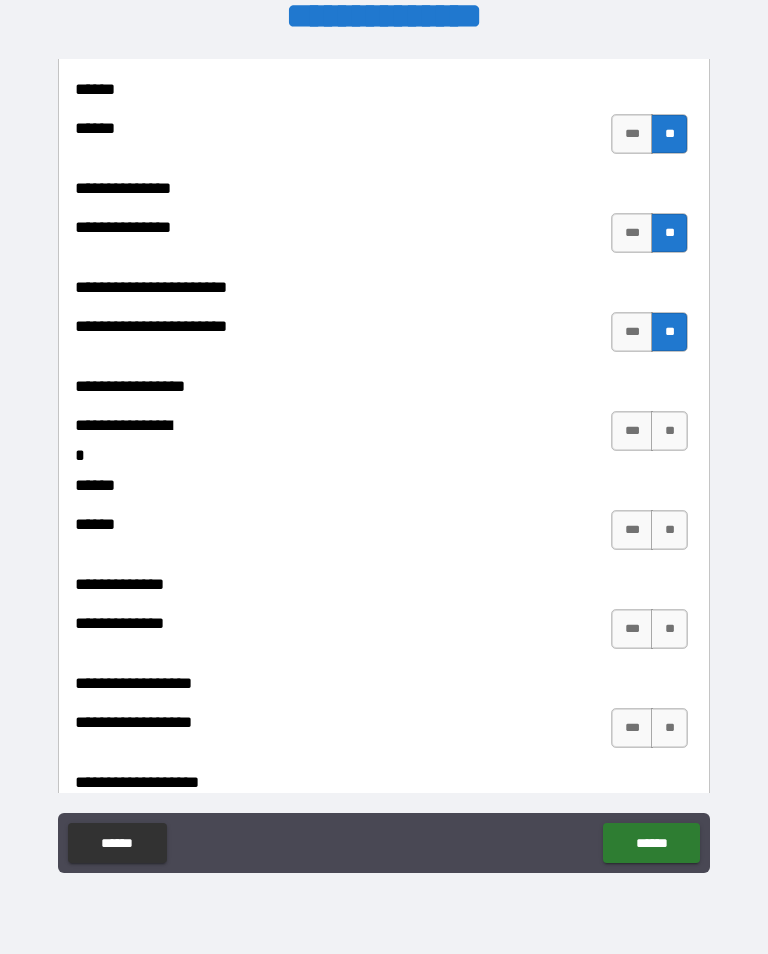 click on "**" at bounding box center (669, 431) 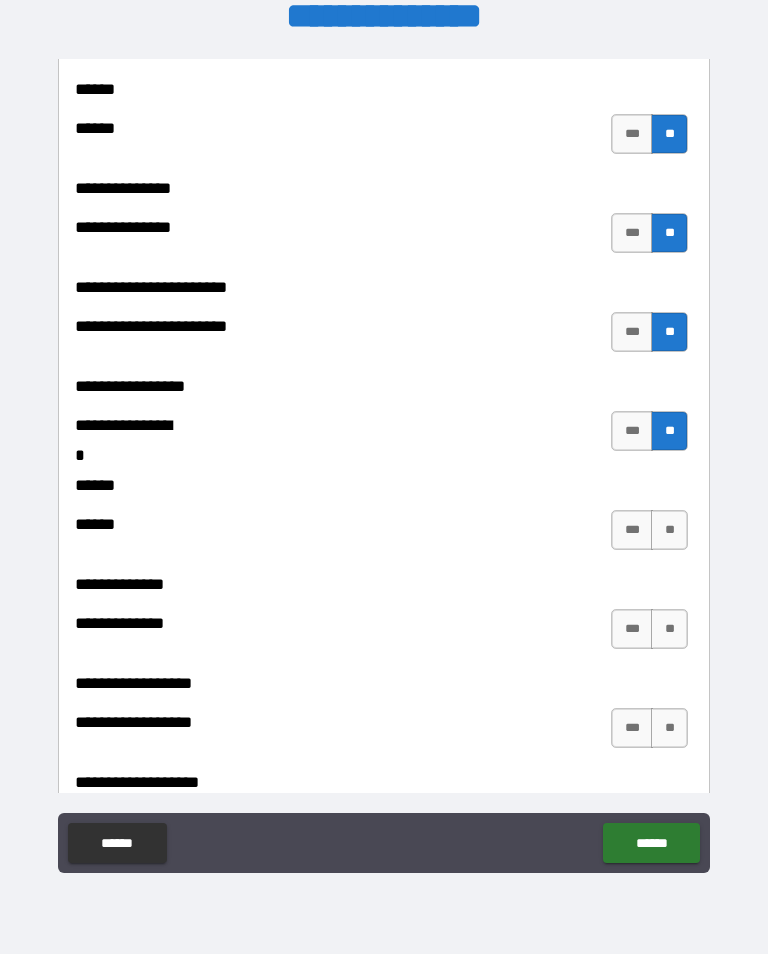 click on "**" at bounding box center (669, 530) 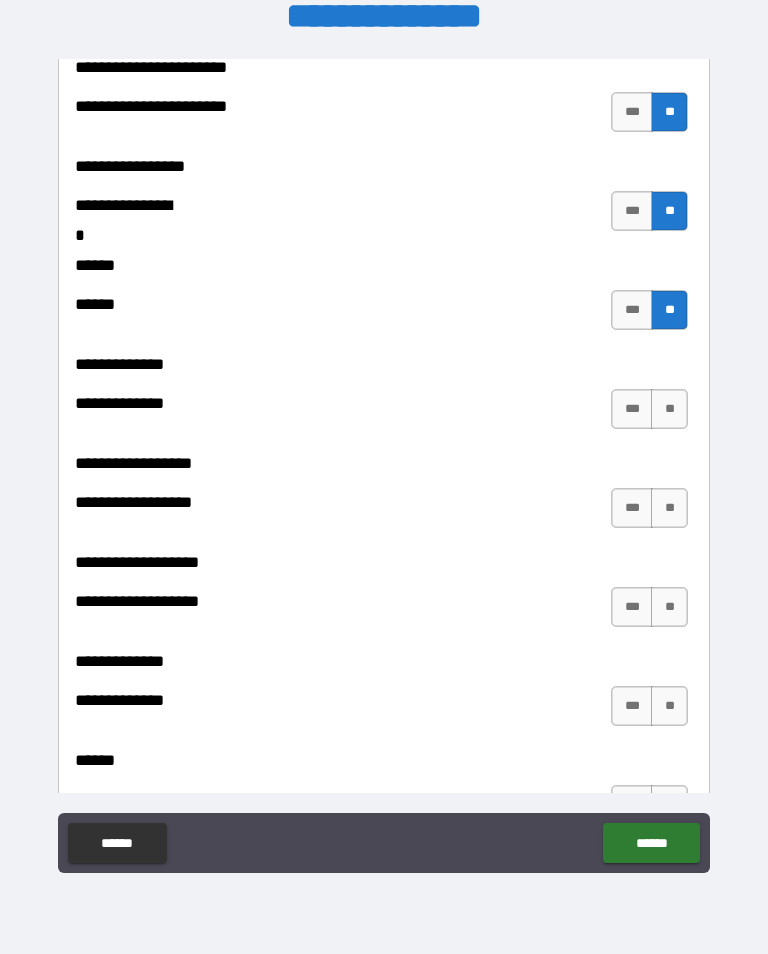 scroll, scrollTop: 3679, scrollLeft: 0, axis: vertical 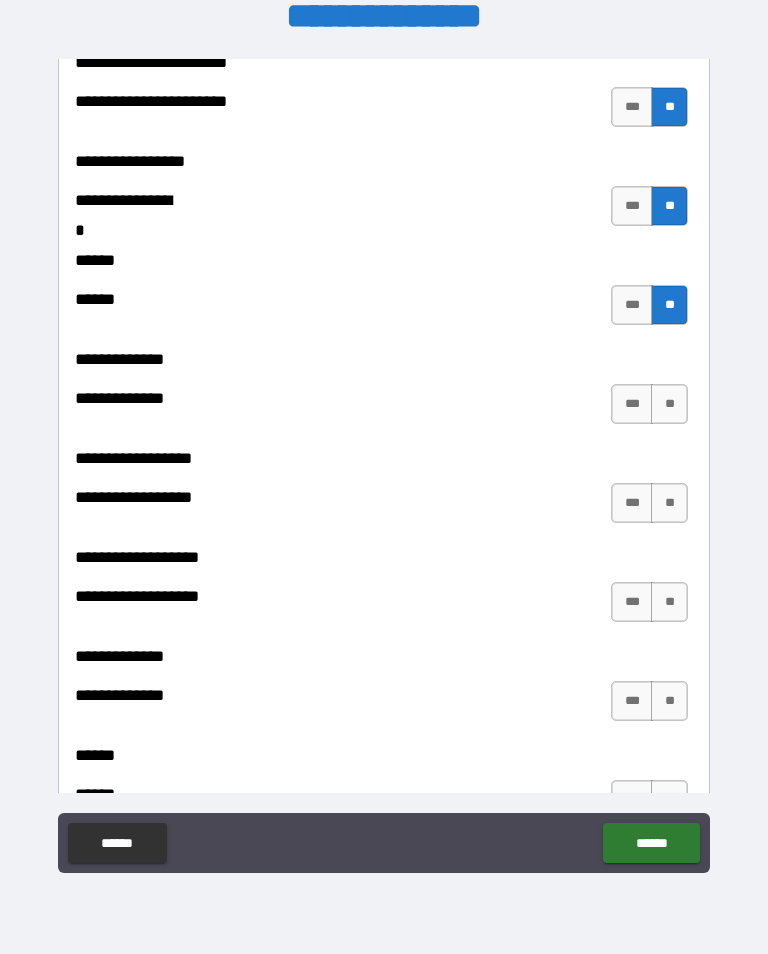 click on "**" at bounding box center (669, 404) 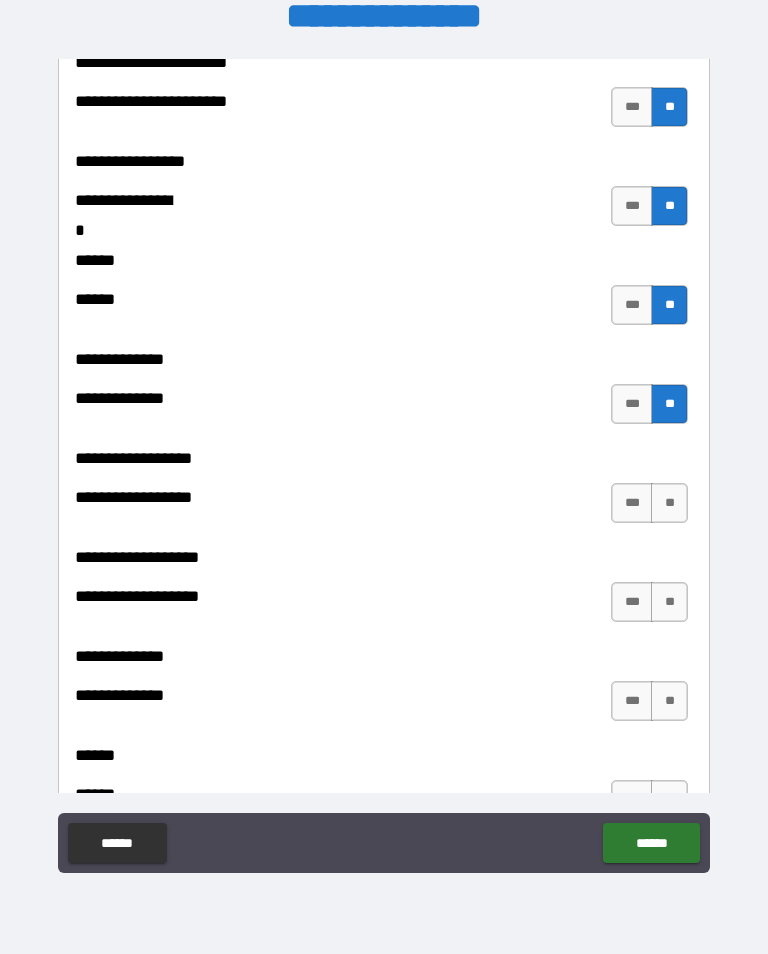 click on "**" at bounding box center [669, 503] 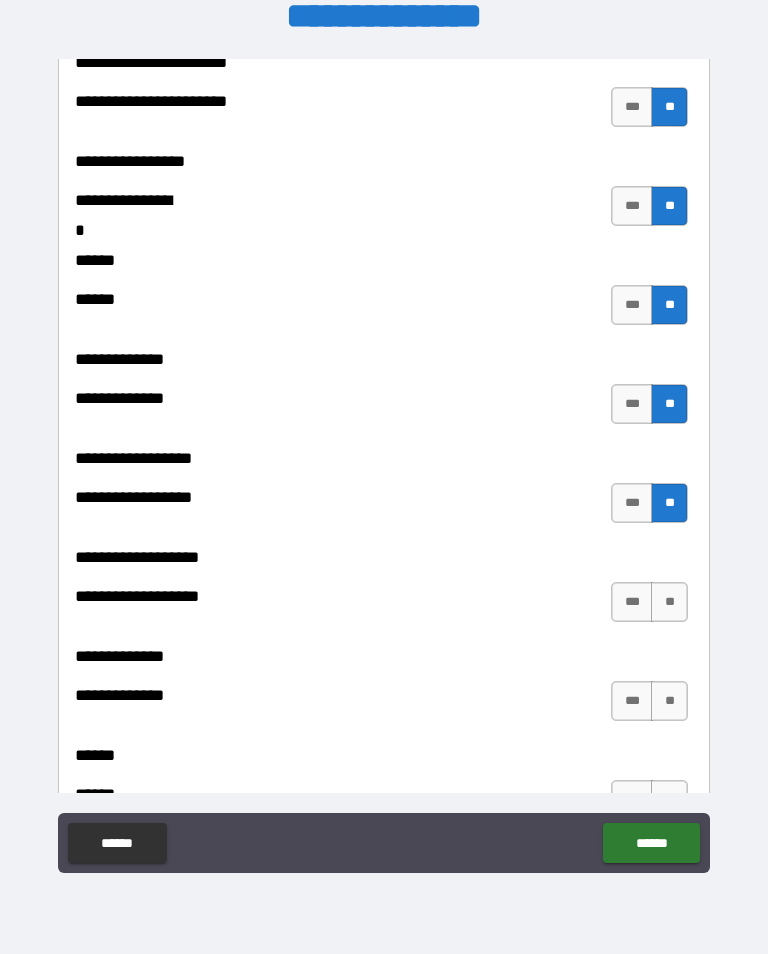 click on "**" at bounding box center [669, 602] 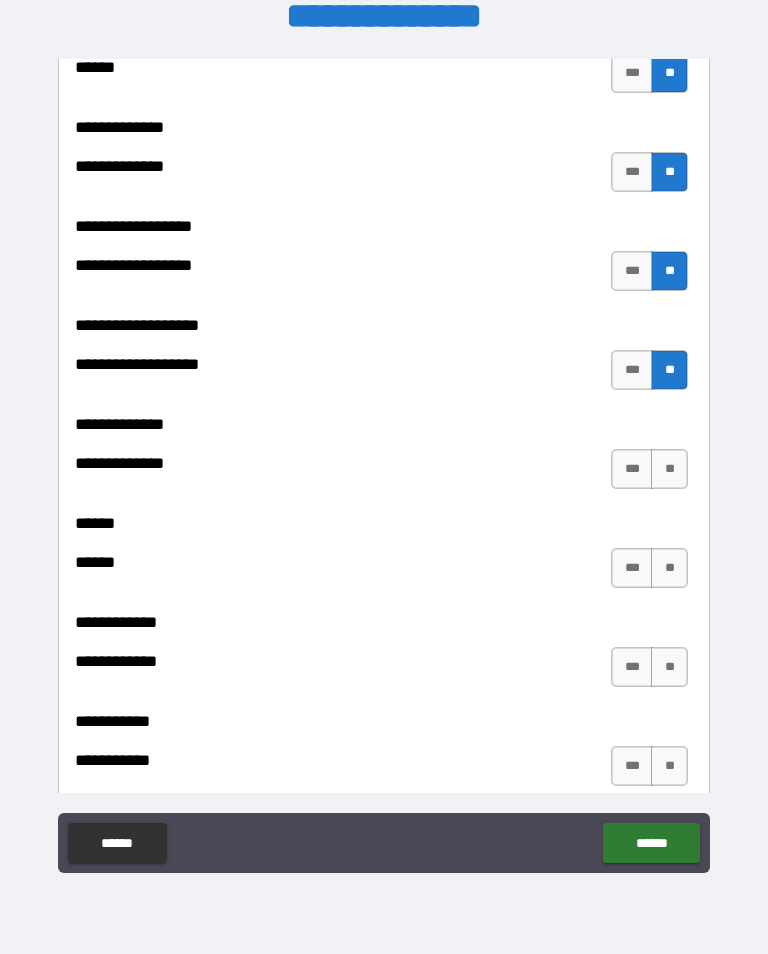 scroll, scrollTop: 3912, scrollLeft: 0, axis: vertical 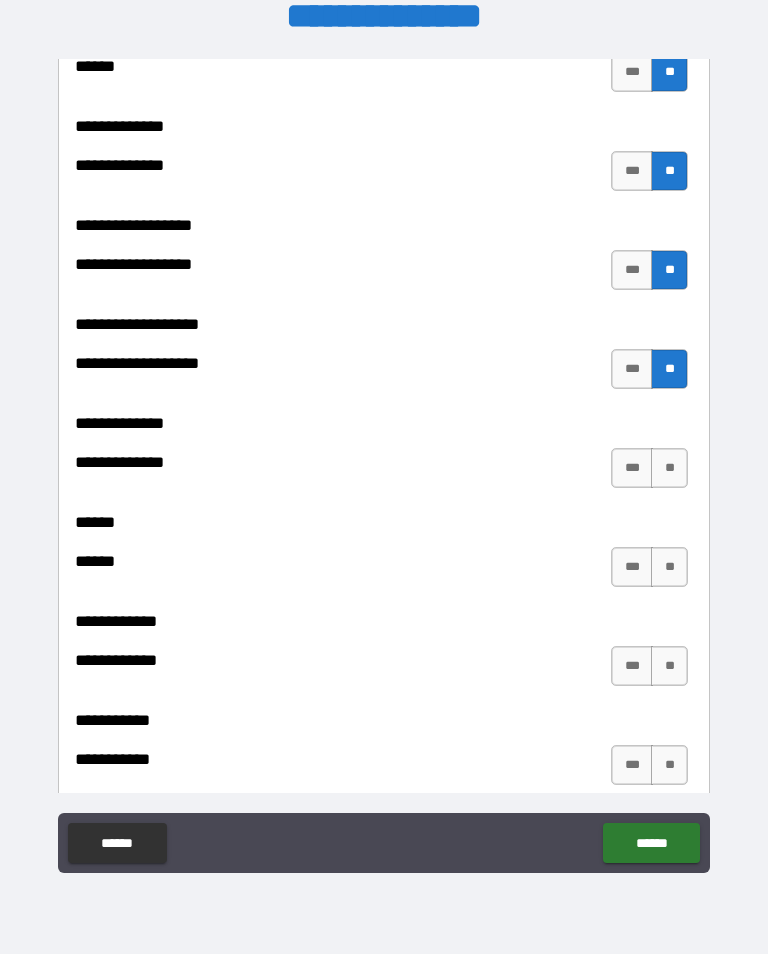 click on "**" at bounding box center (669, 468) 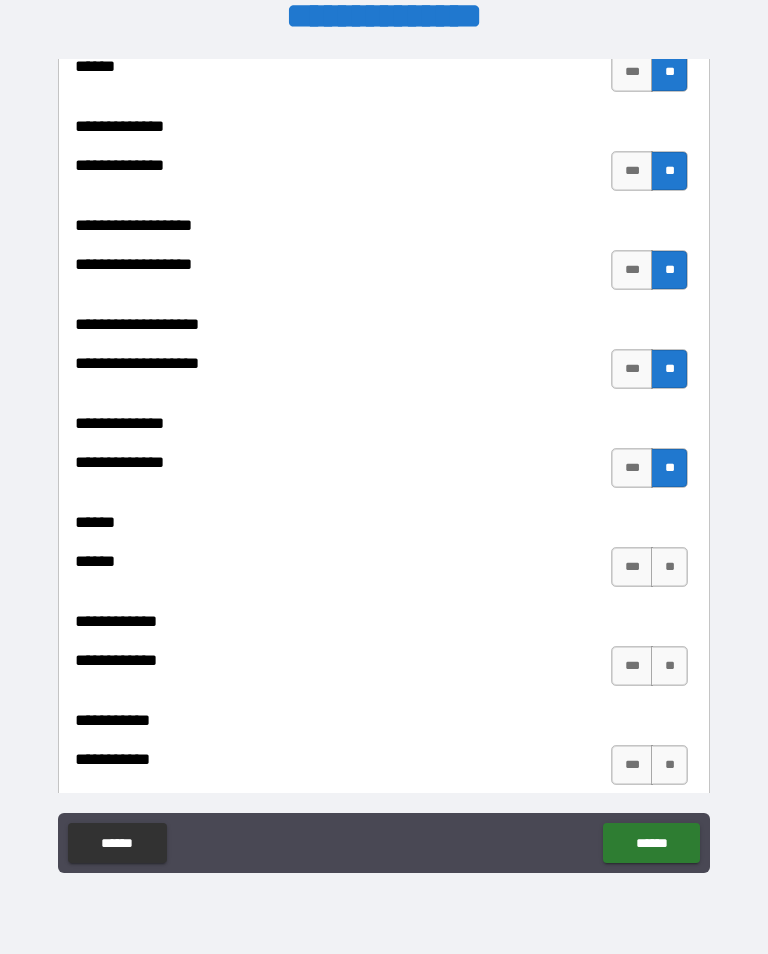 click on "**" at bounding box center (669, 567) 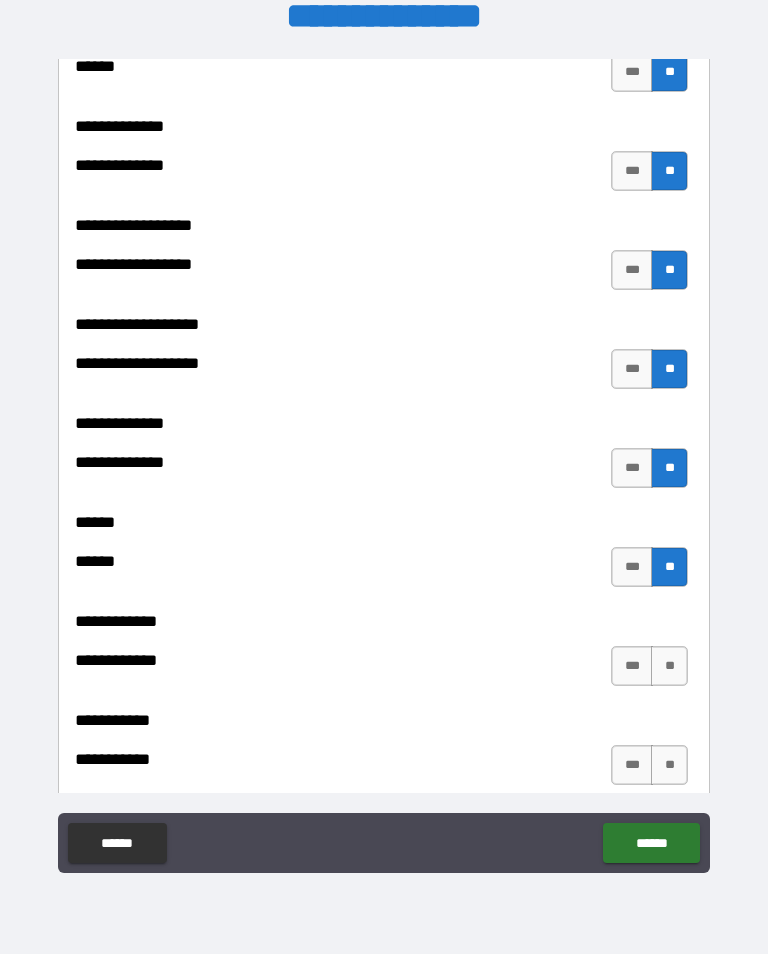 click on "**" at bounding box center (669, 666) 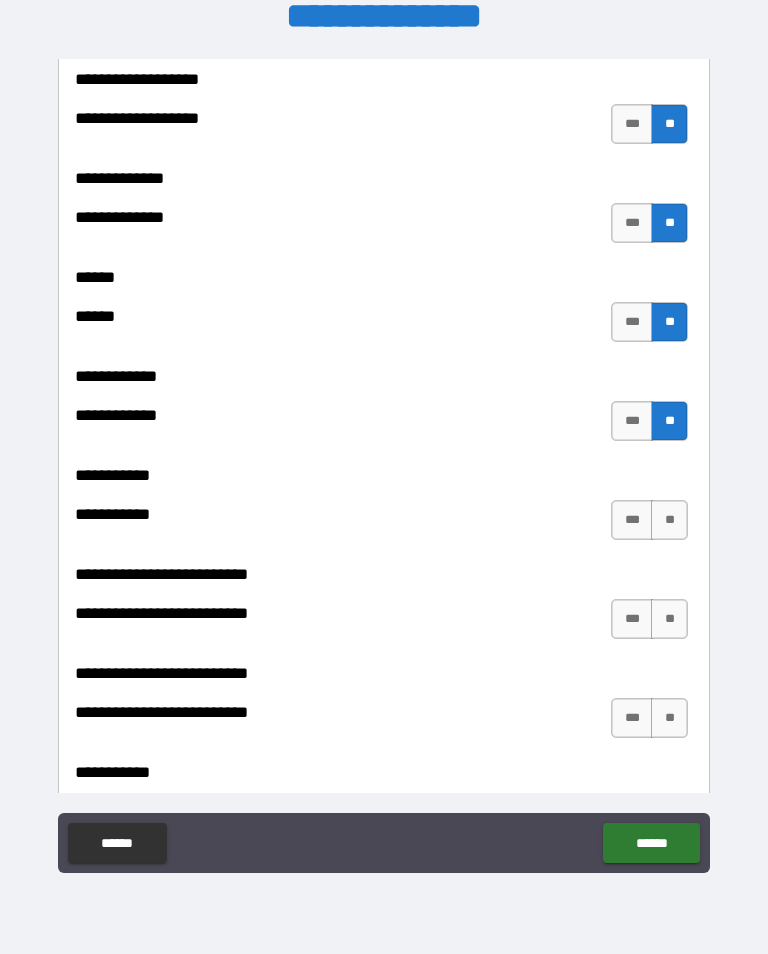 scroll, scrollTop: 4157, scrollLeft: 0, axis: vertical 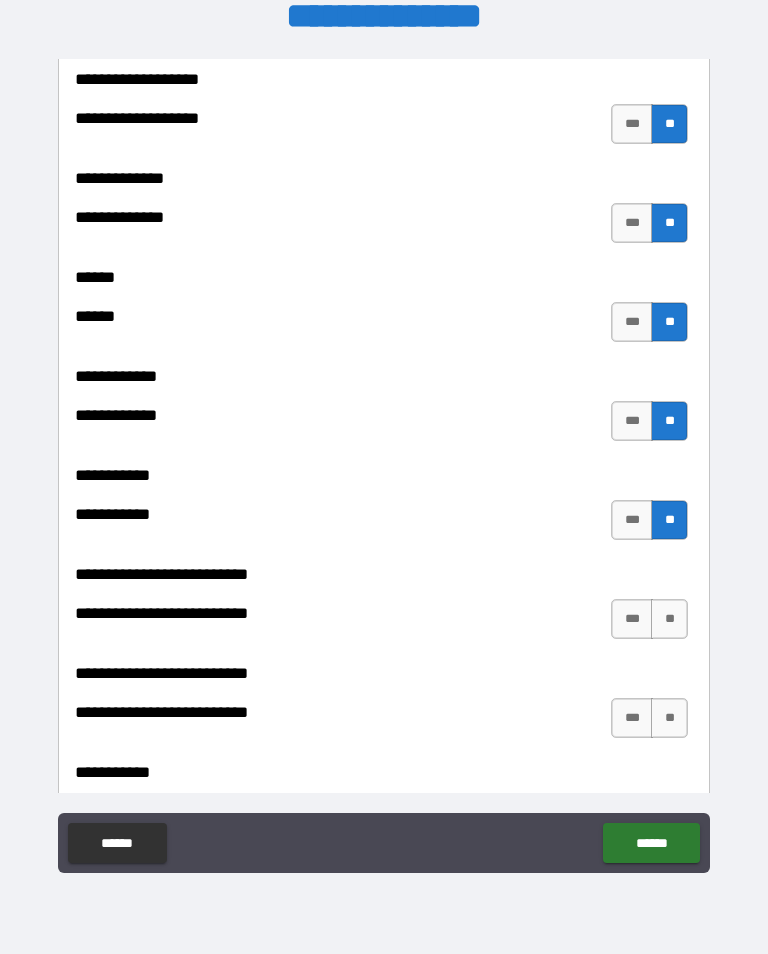click on "**" at bounding box center [669, 619] 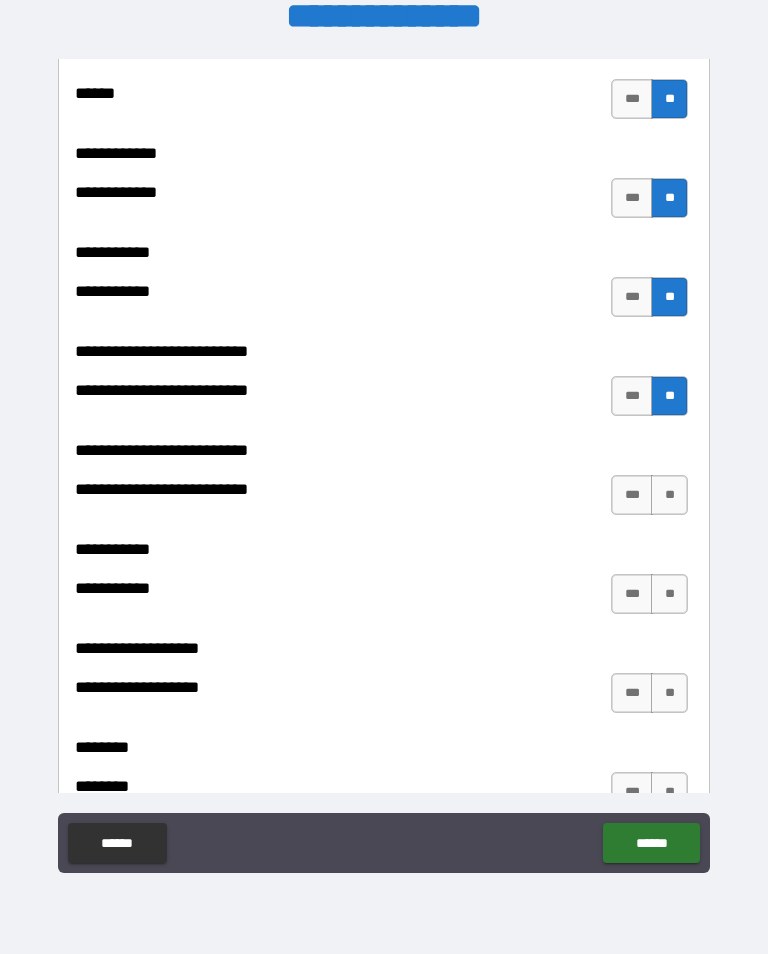 scroll, scrollTop: 4380, scrollLeft: 0, axis: vertical 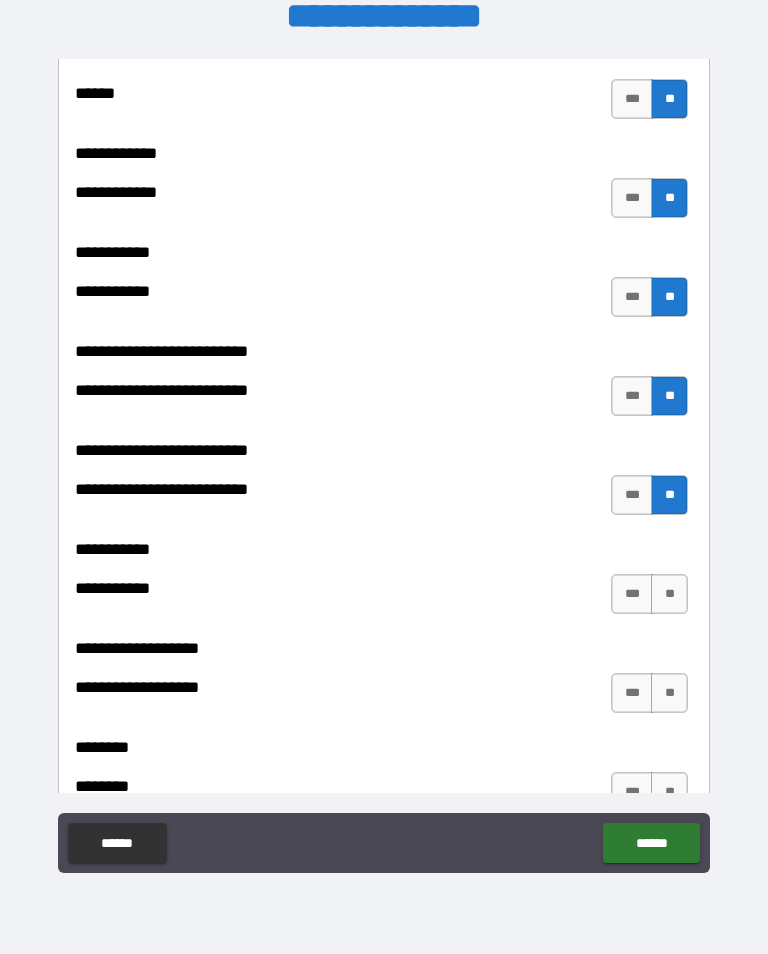 click on "**" at bounding box center [669, 594] 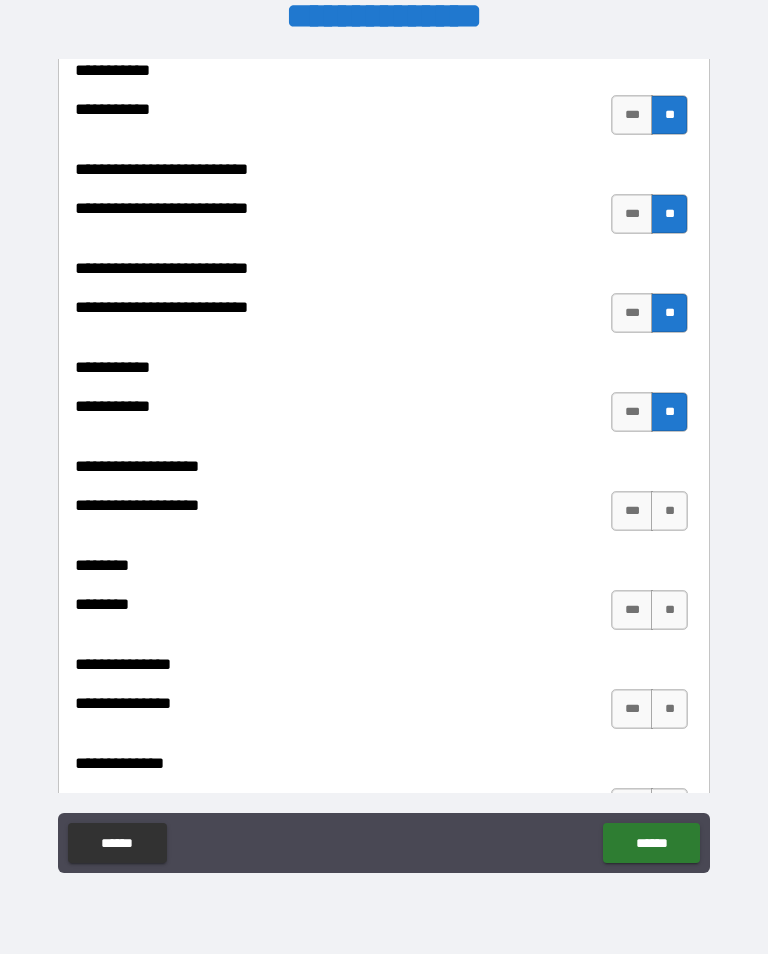 scroll, scrollTop: 4561, scrollLeft: 0, axis: vertical 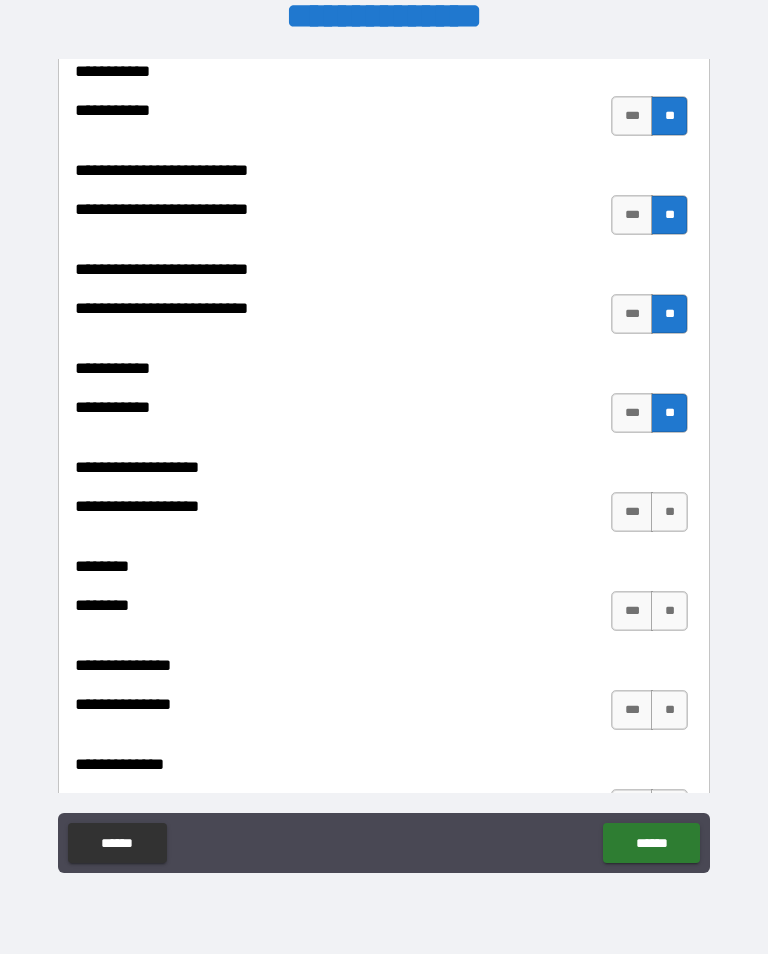 click on "**" at bounding box center (669, 512) 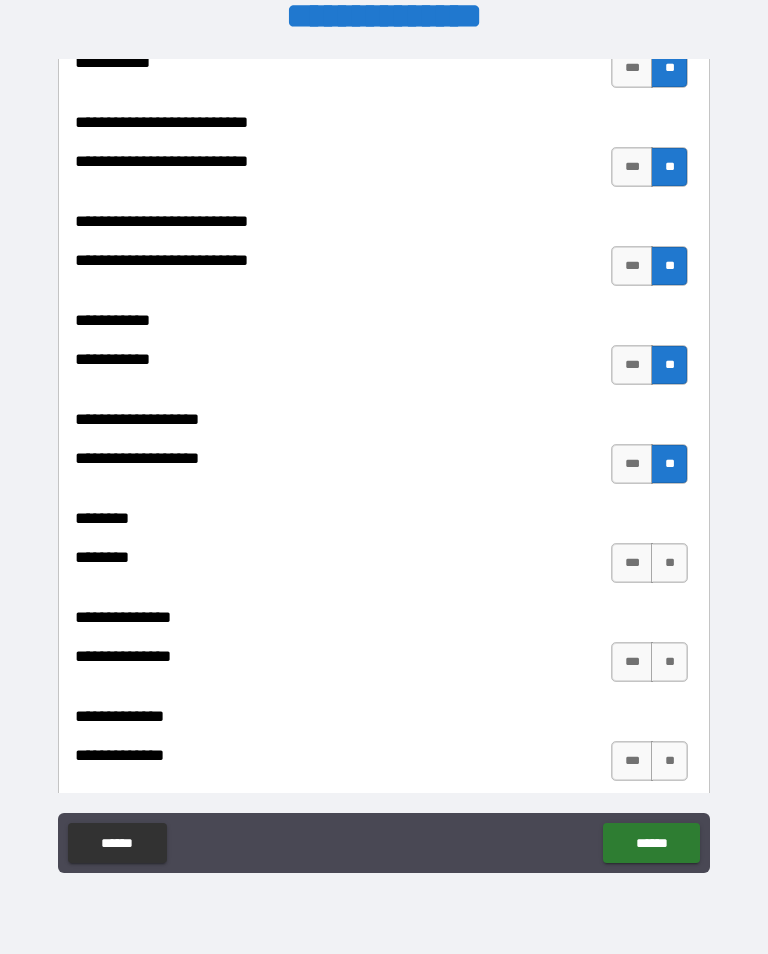click on "**" at bounding box center (669, 563) 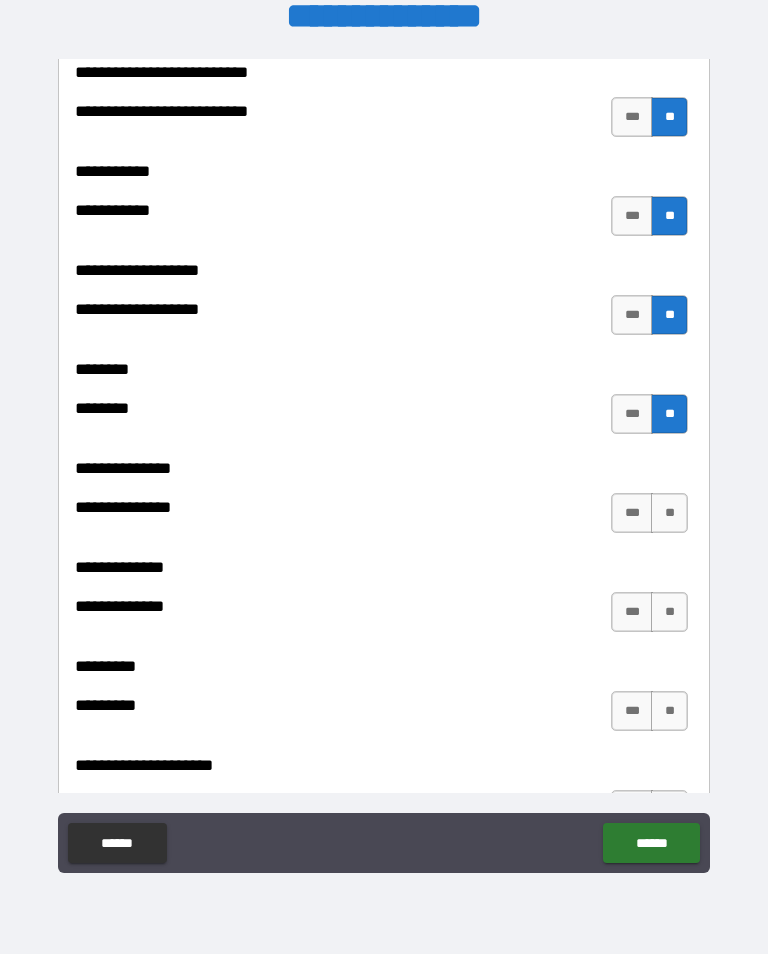scroll, scrollTop: 4811, scrollLeft: 0, axis: vertical 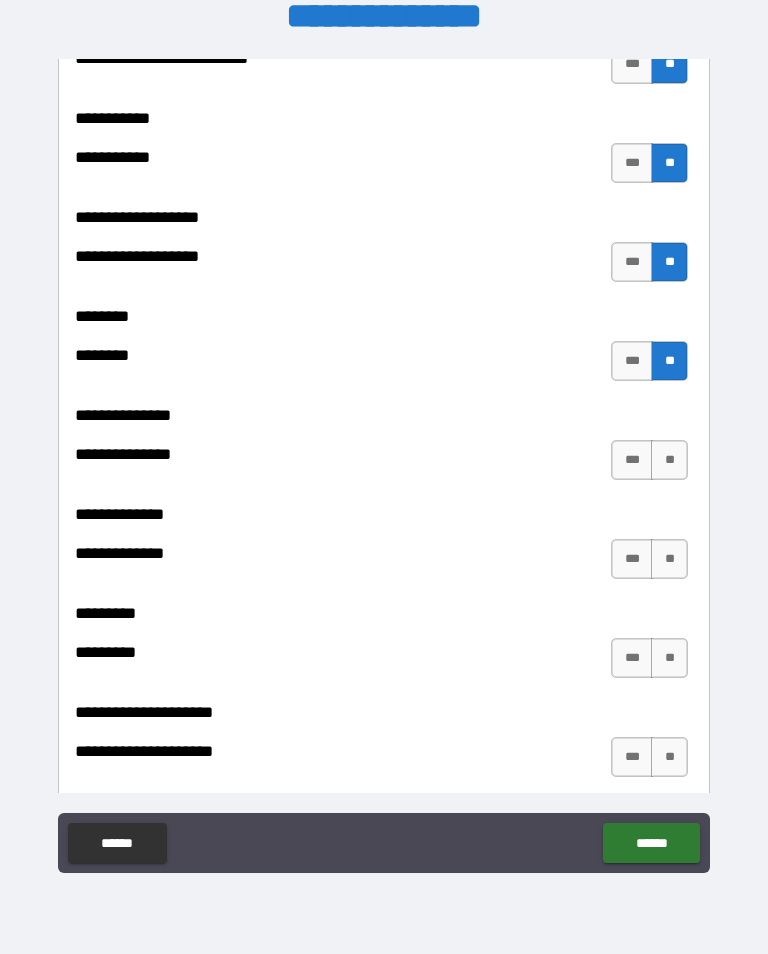 click on "**" at bounding box center [669, 460] 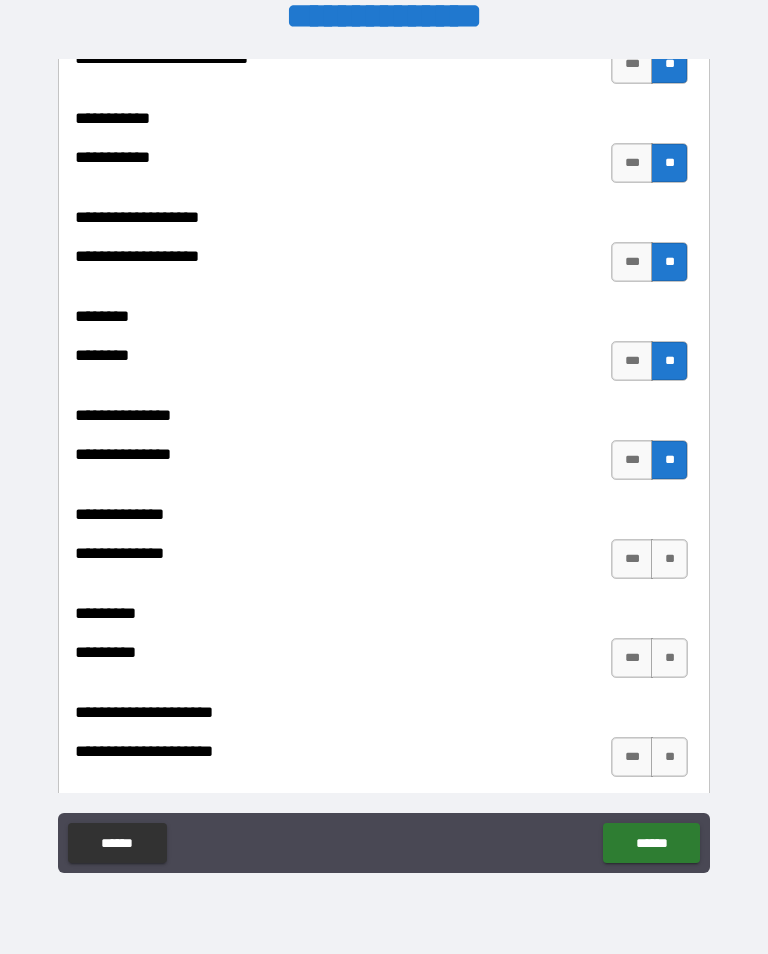click on "**" at bounding box center [669, 559] 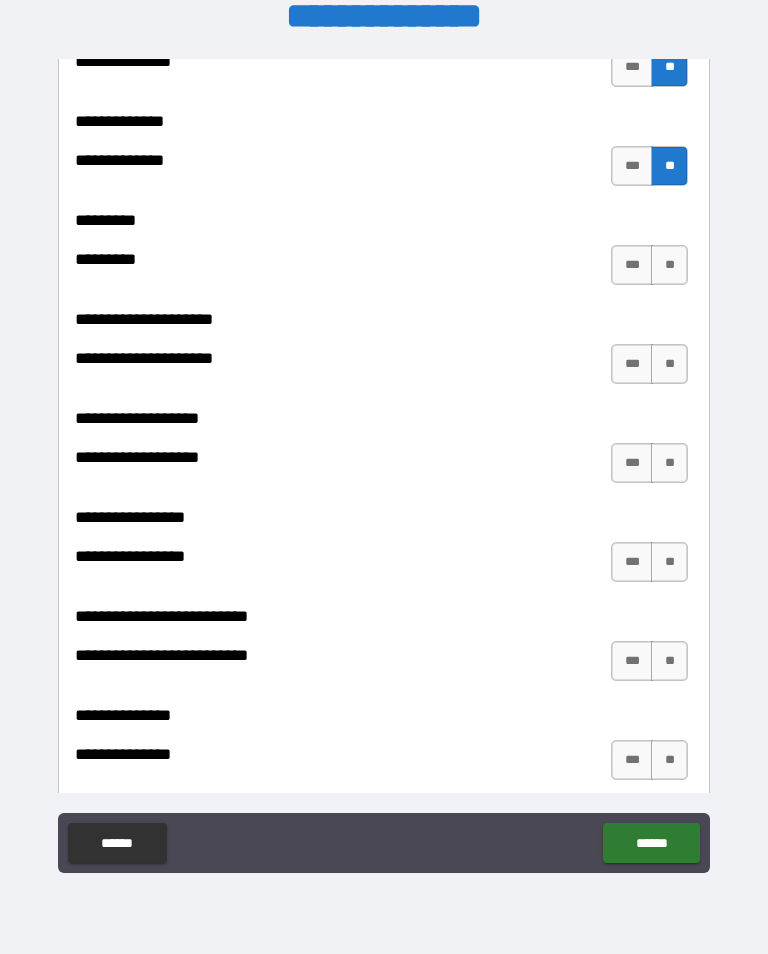 scroll, scrollTop: 5215, scrollLeft: 0, axis: vertical 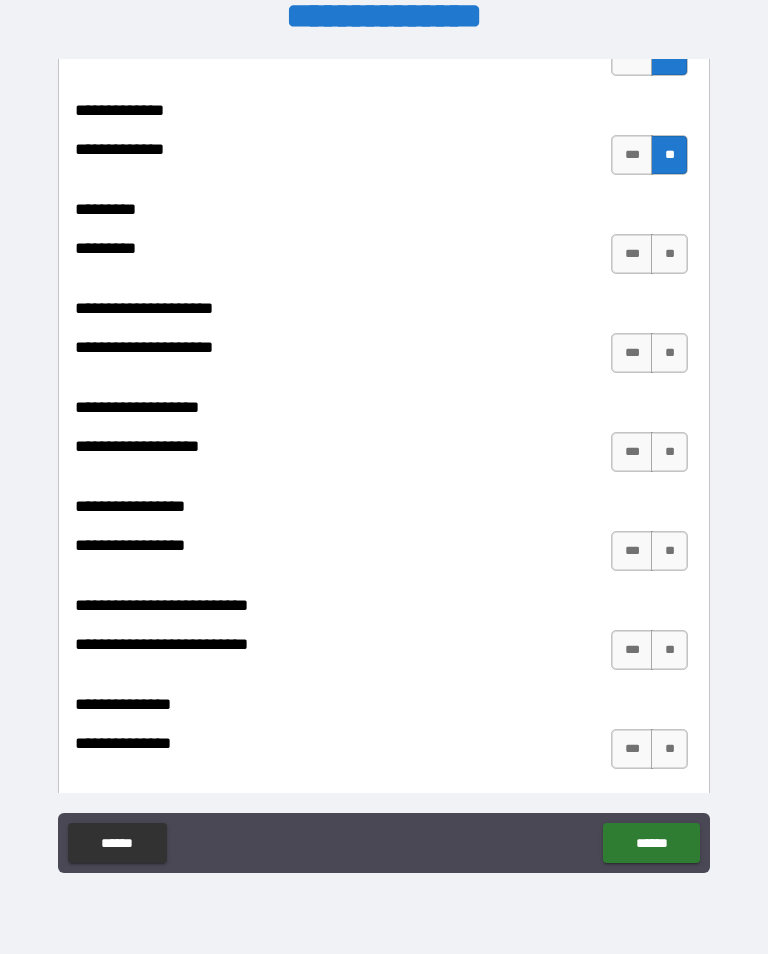 click on "**" at bounding box center (669, 254) 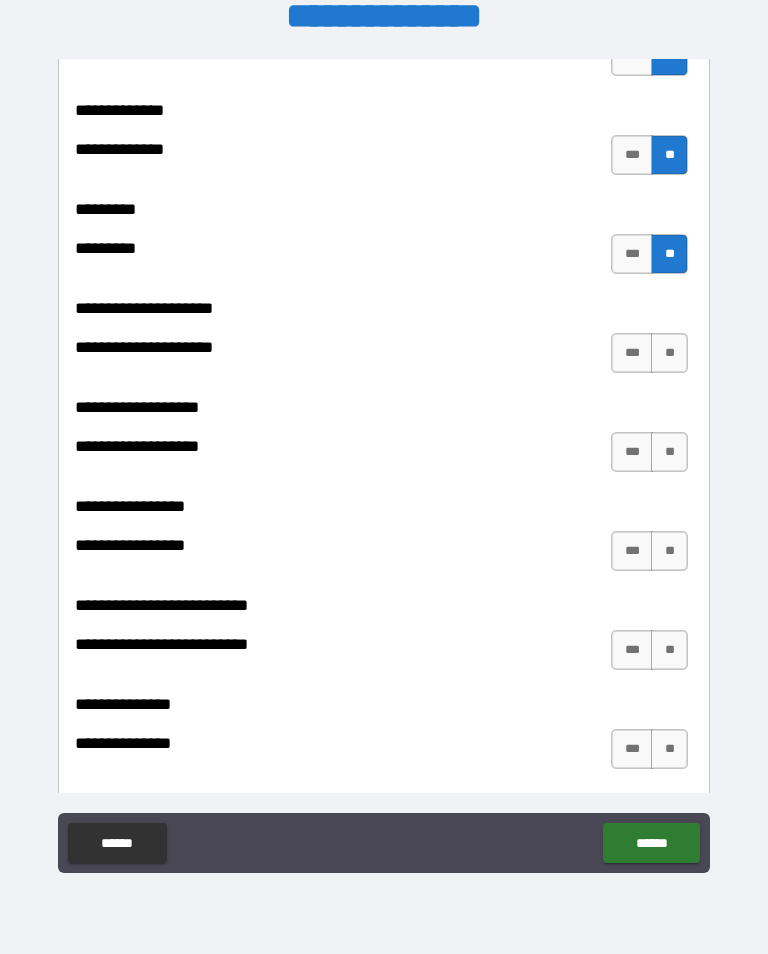 click on "**" at bounding box center [669, 353] 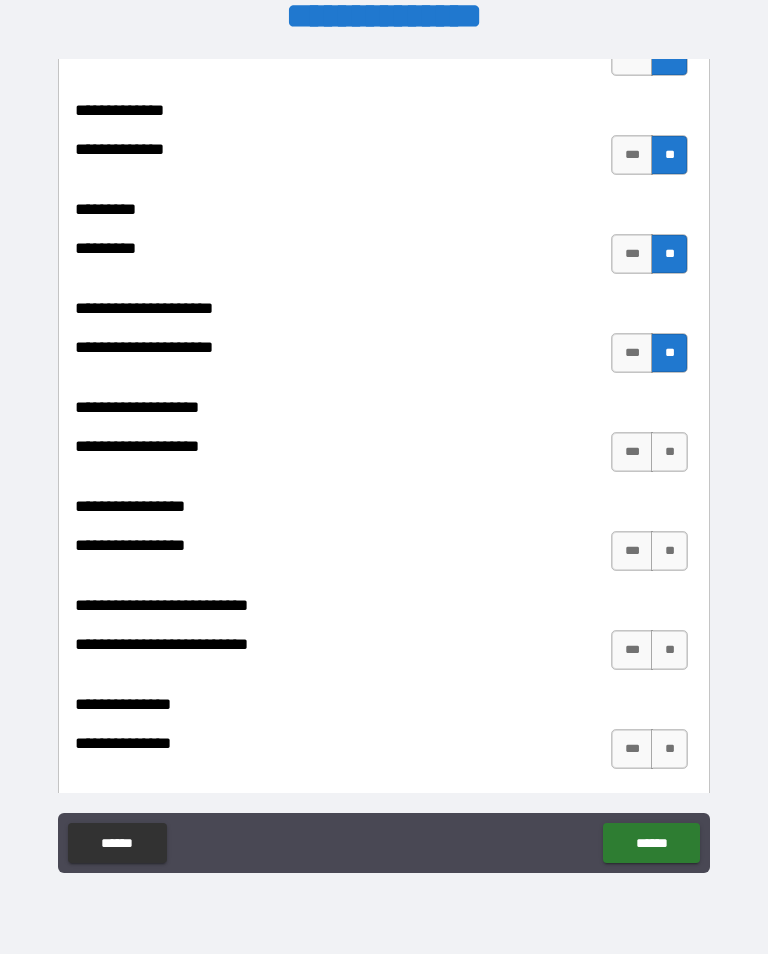 click on "**" at bounding box center [669, 452] 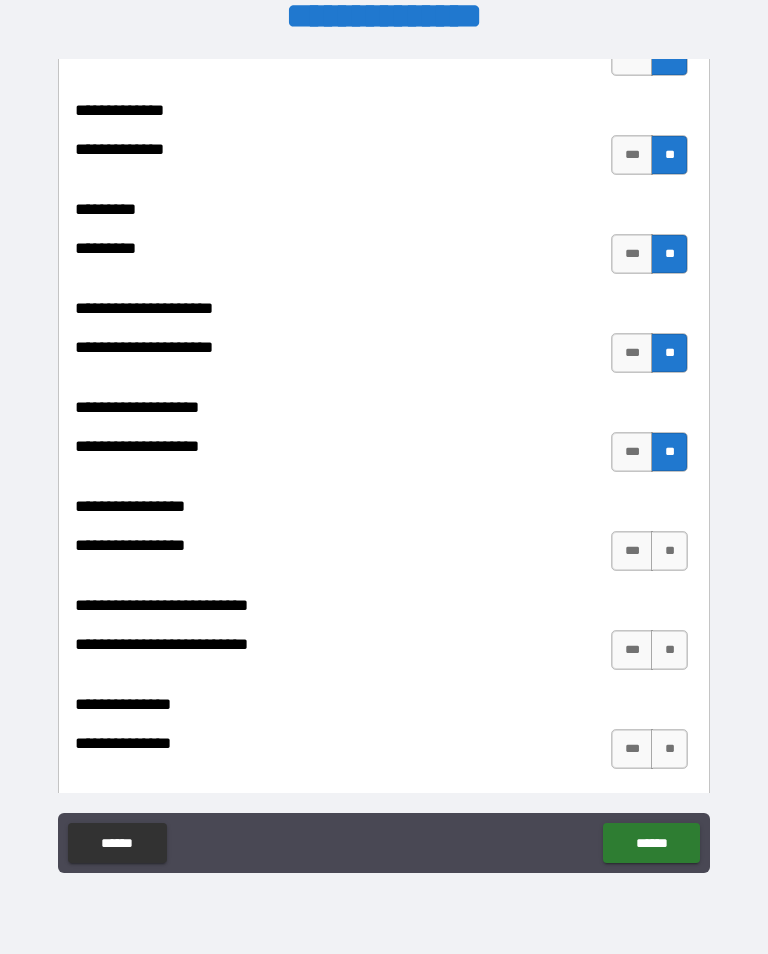 click on "**" at bounding box center [669, 551] 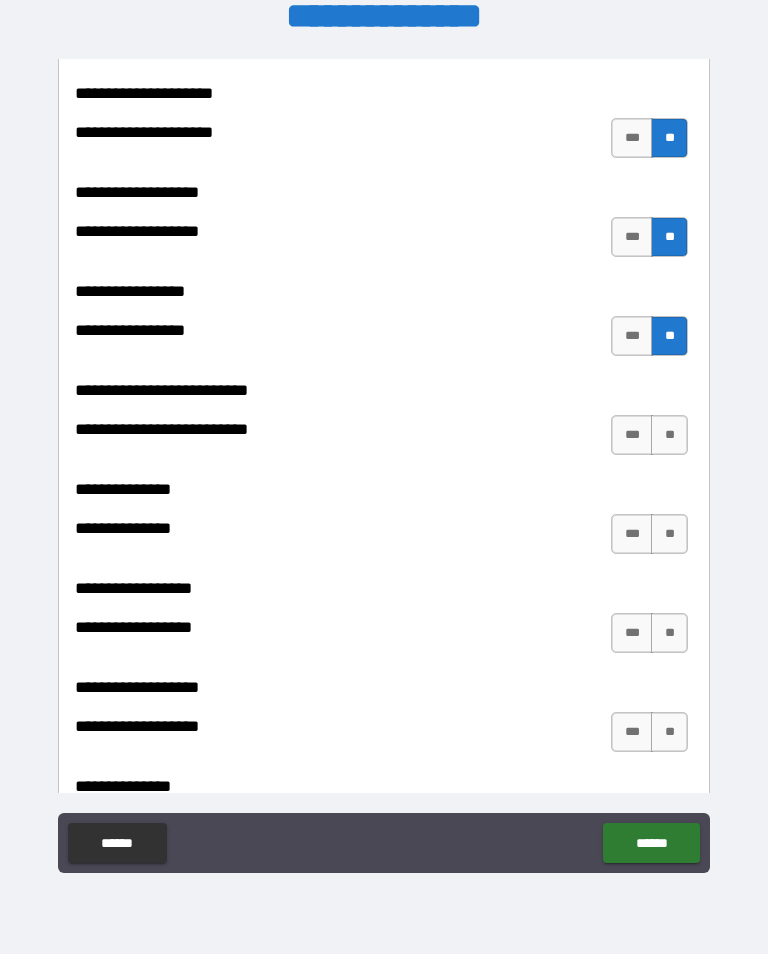 scroll, scrollTop: 5438, scrollLeft: 0, axis: vertical 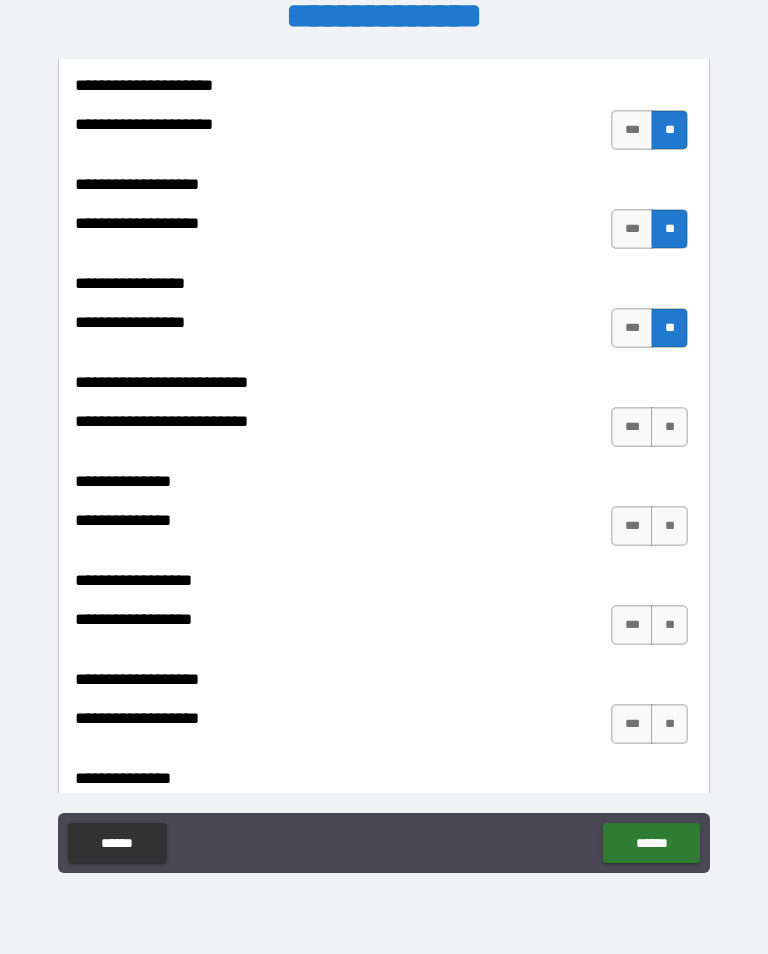 click on "**" at bounding box center (669, 427) 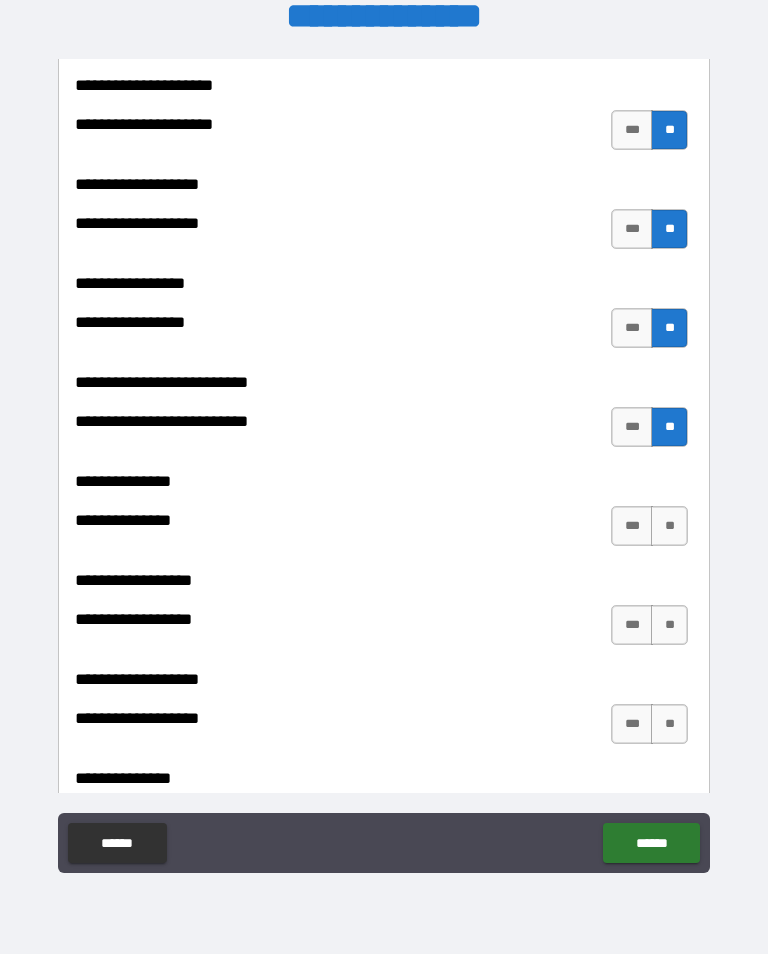 click on "**" at bounding box center [669, 526] 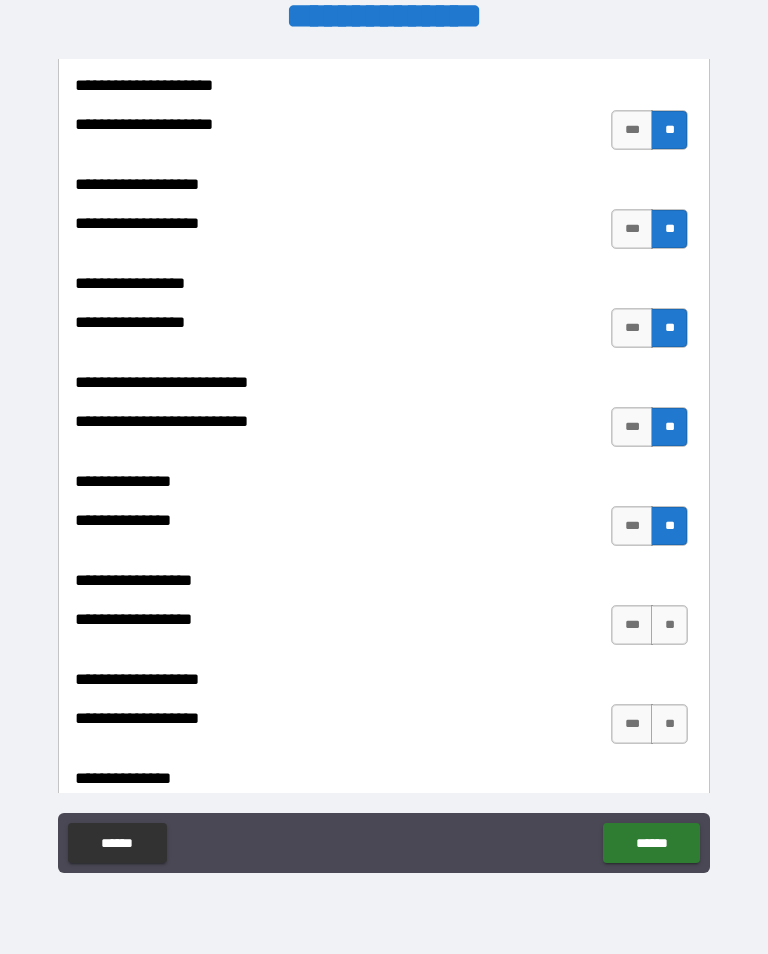 click on "**" at bounding box center [669, 625] 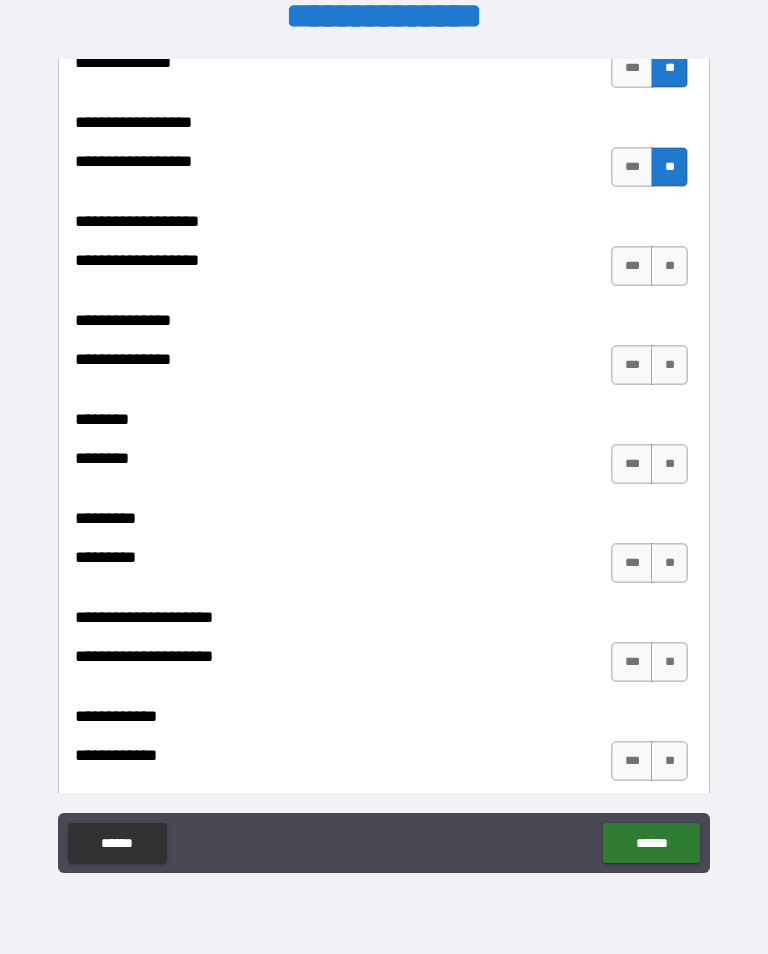 scroll, scrollTop: 5894, scrollLeft: 0, axis: vertical 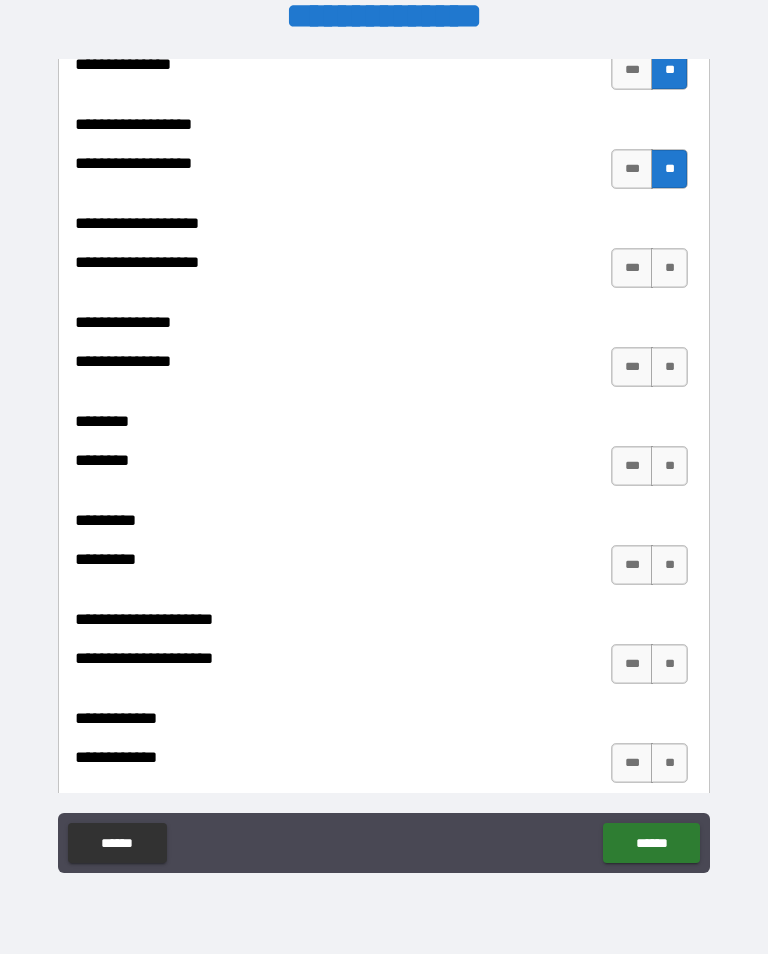 click on "**" at bounding box center (669, 268) 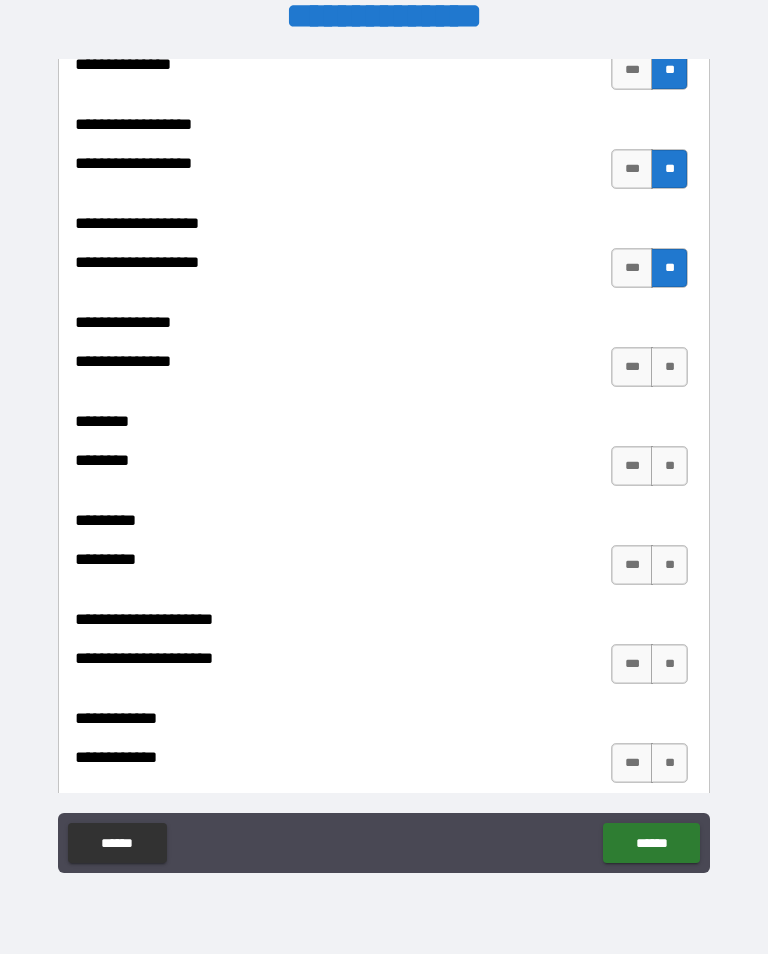 click on "**" at bounding box center (669, 367) 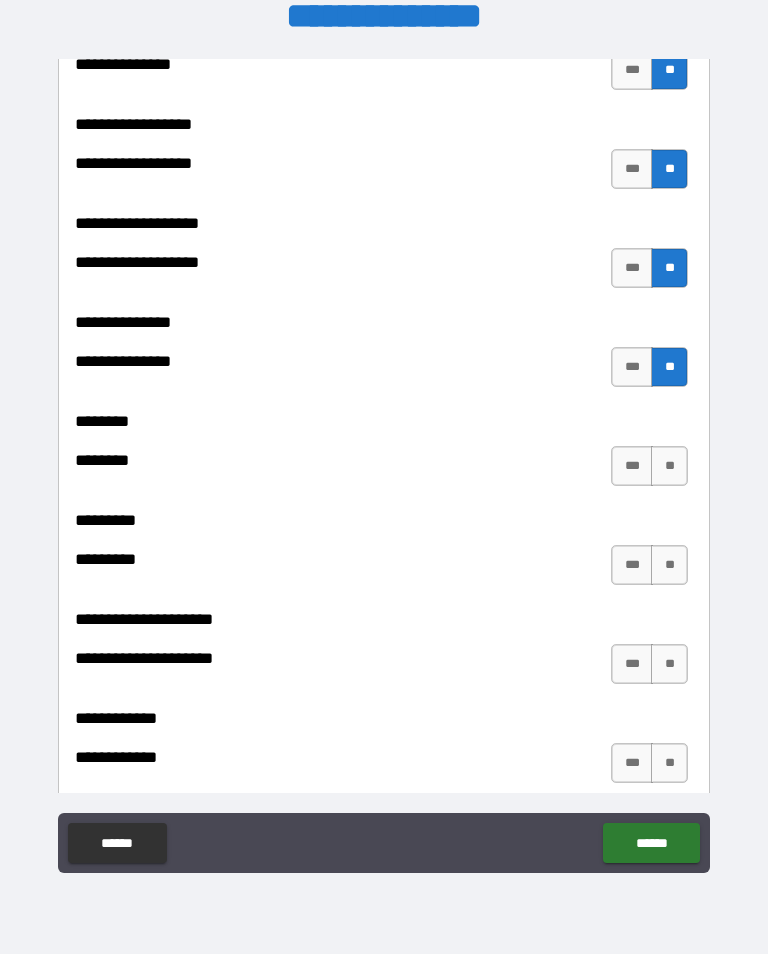 click on "**" at bounding box center [669, 466] 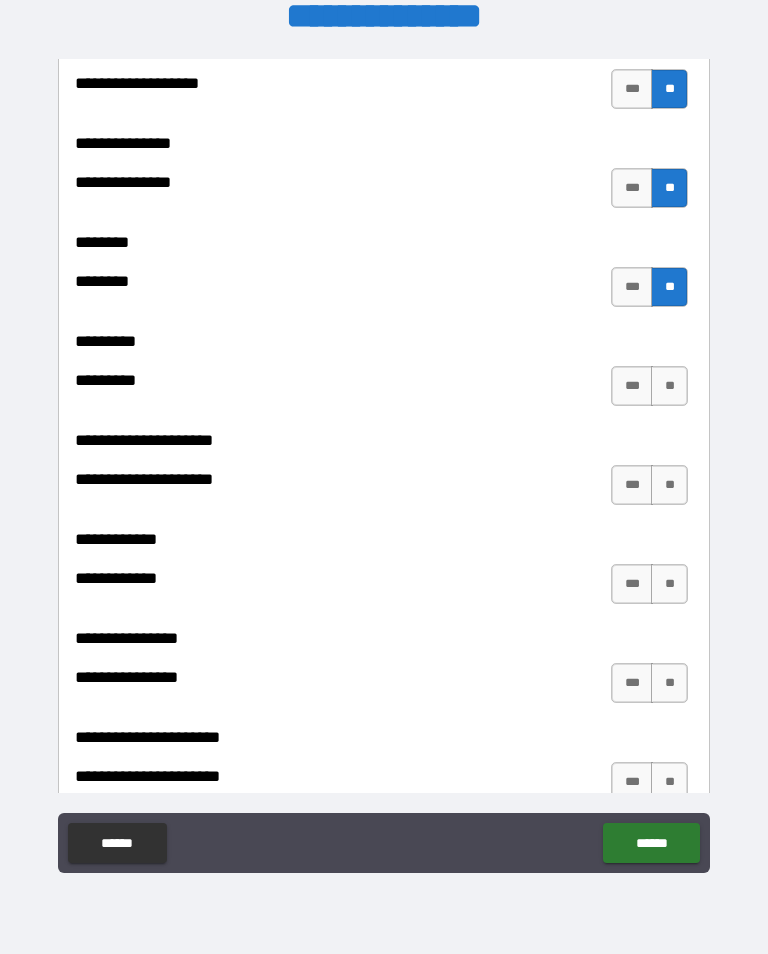 scroll, scrollTop: 6073, scrollLeft: 0, axis: vertical 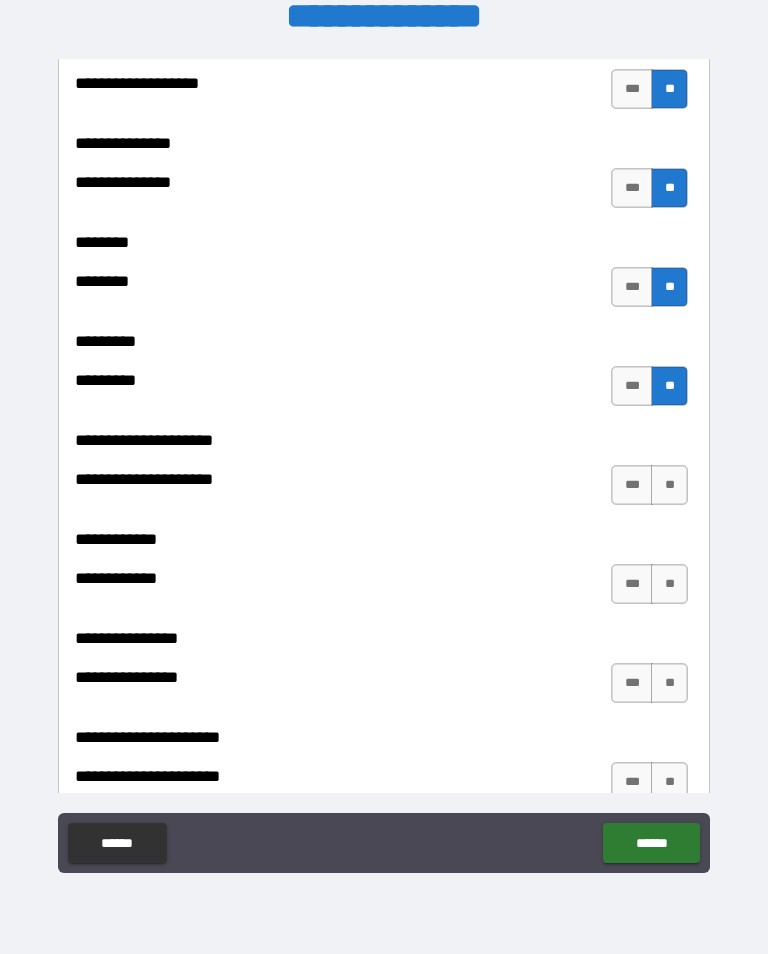 click on "**" at bounding box center [669, 485] 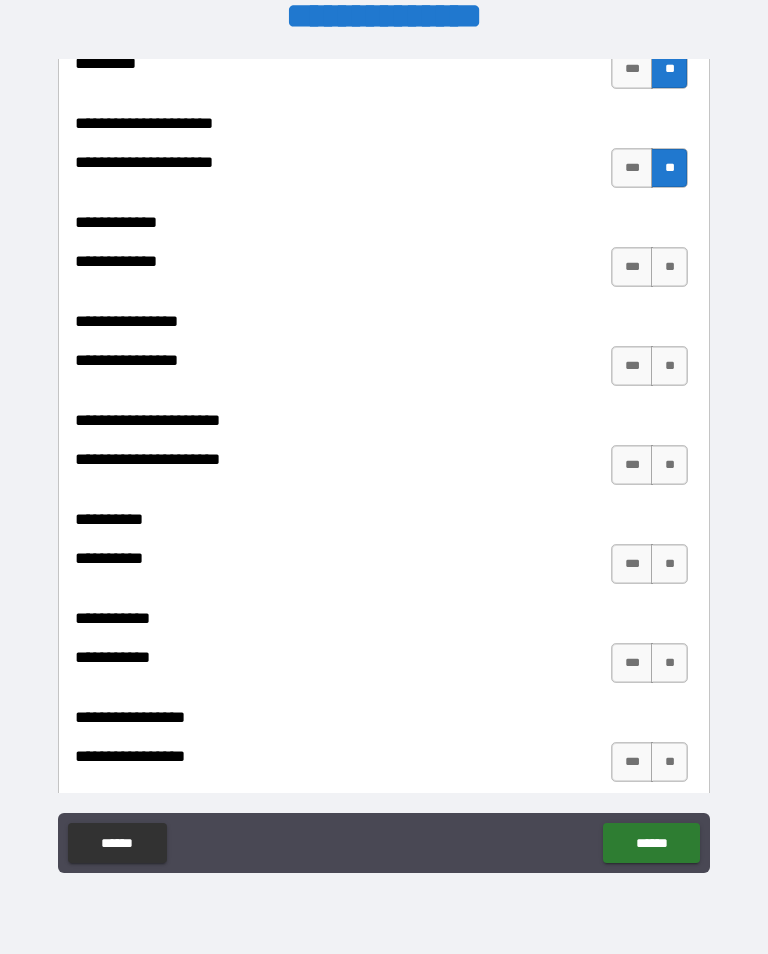 scroll, scrollTop: 6421, scrollLeft: 0, axis: vertical 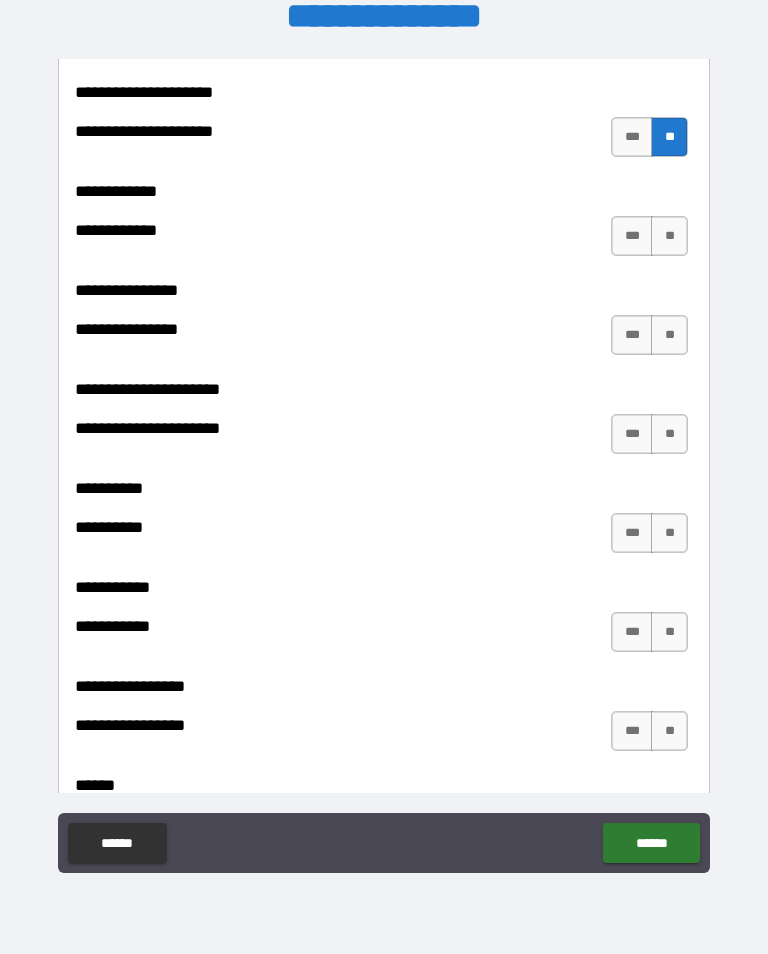 click on "**" at bounding box center [669, 236] 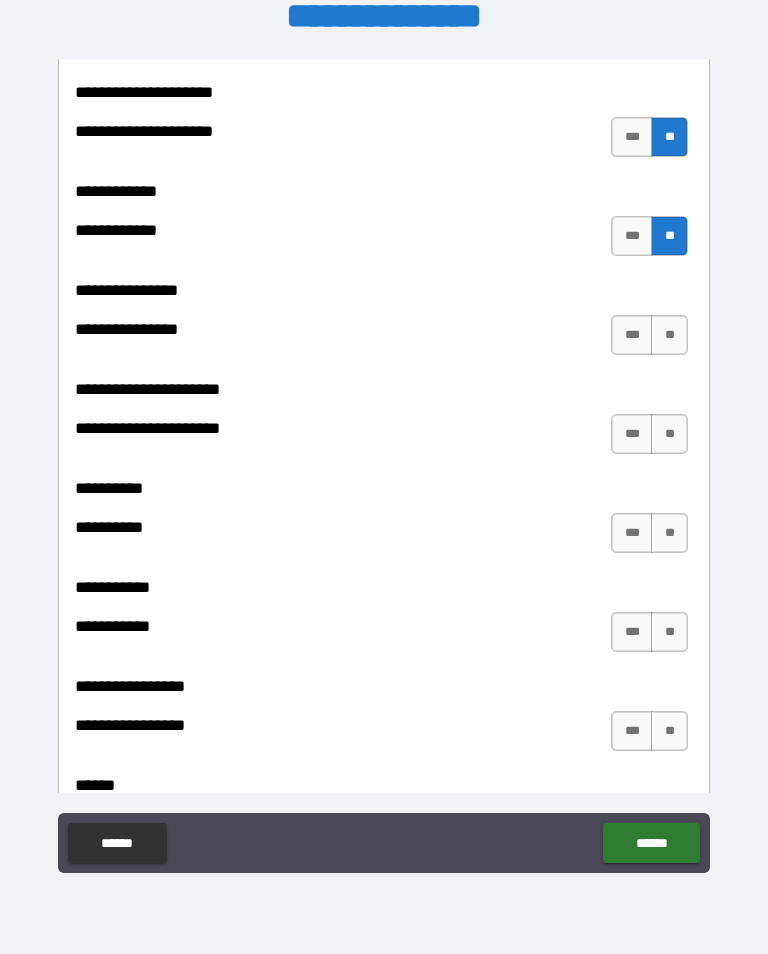 click on "**" at bounding box center (669, 335) 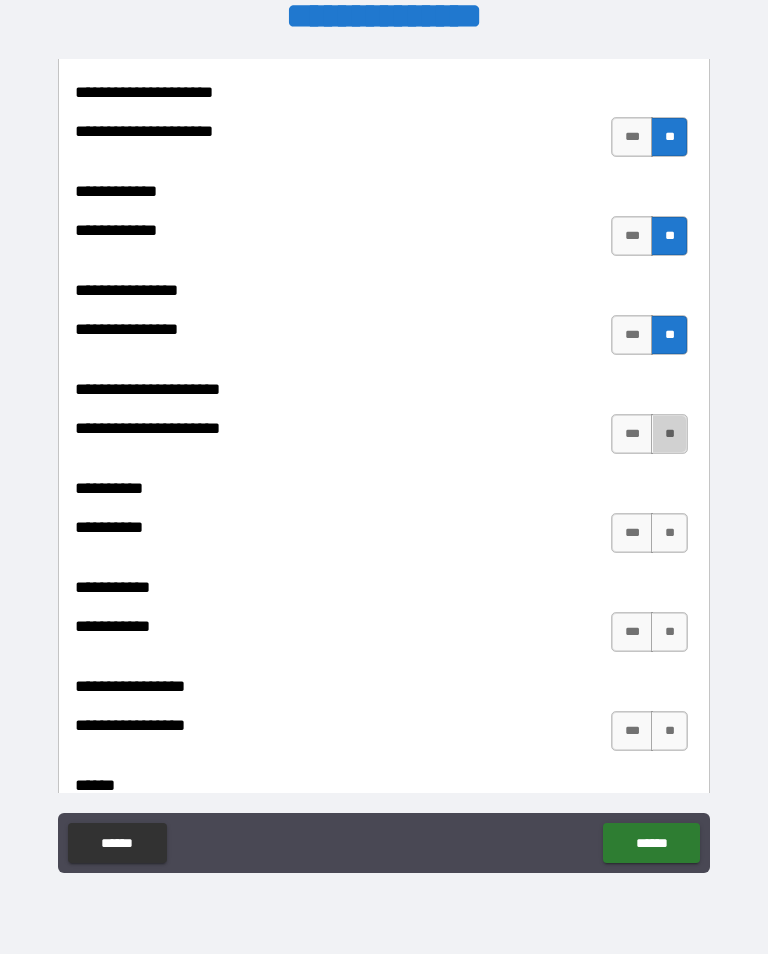 click on "**" at bounding box center (669, 434) 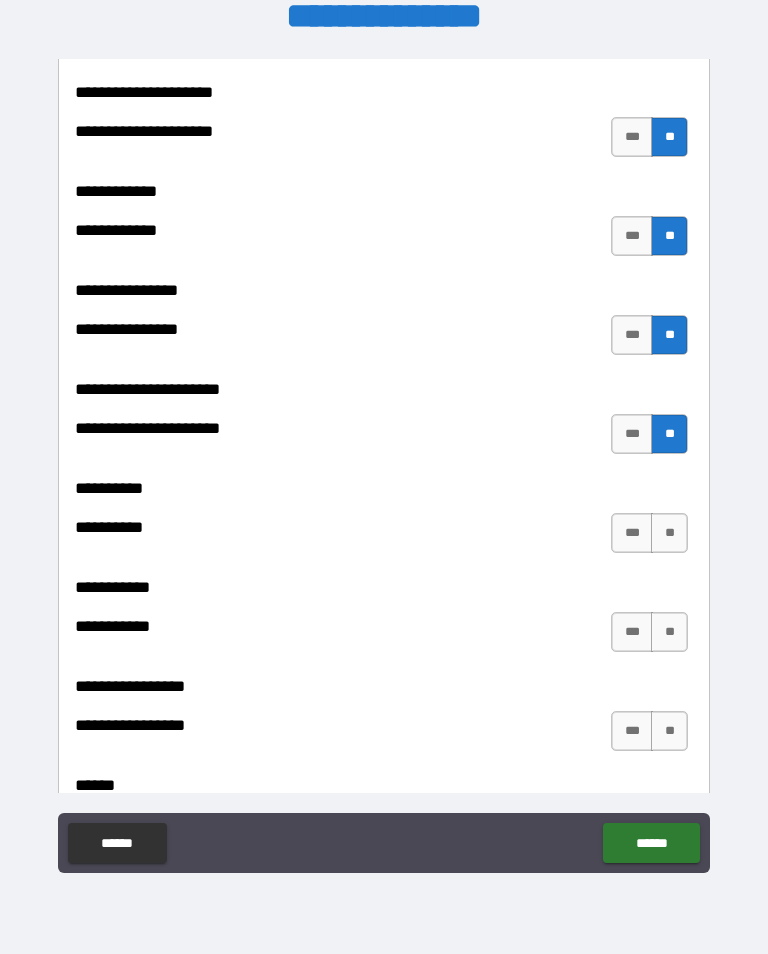 click on "**" at bounding box center (669, 533) 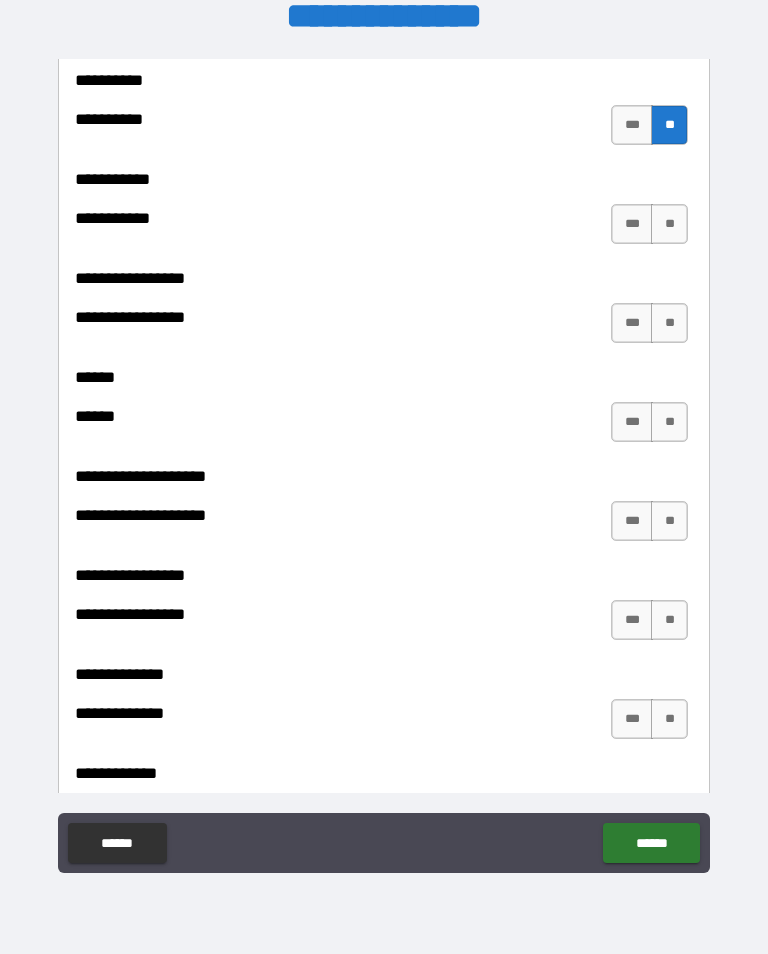 scroll, scrollTop: 6834, scrollLeft: 0, axis: vertical 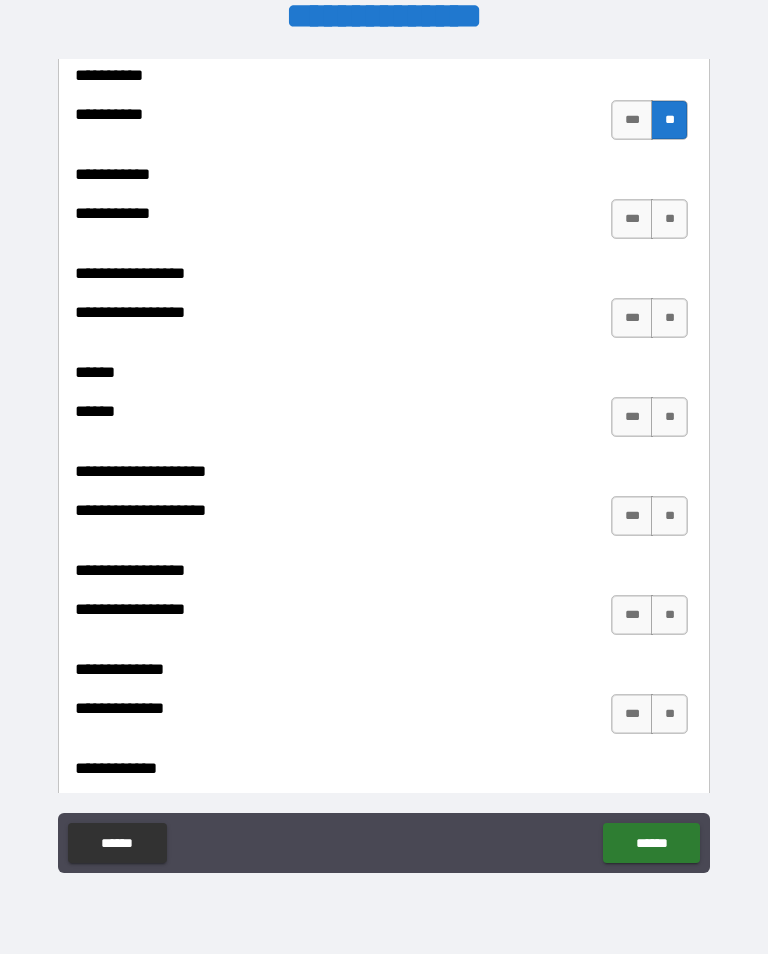 click on "**" at bounding box center (669, 219) 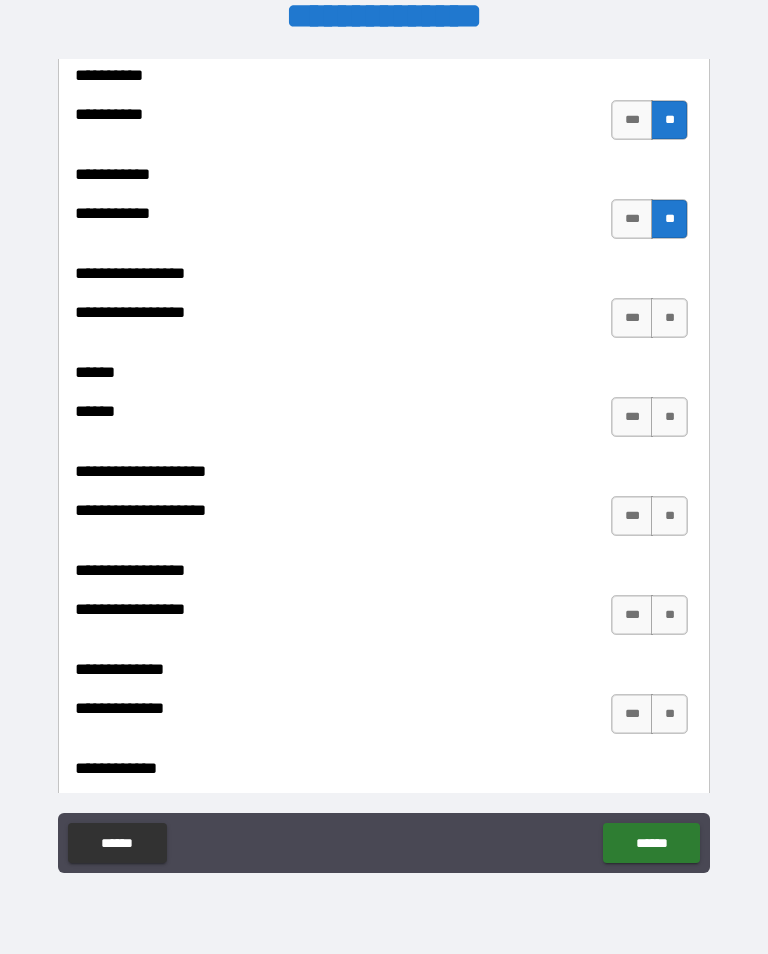 click on "**" at bounding box center [669, 318] 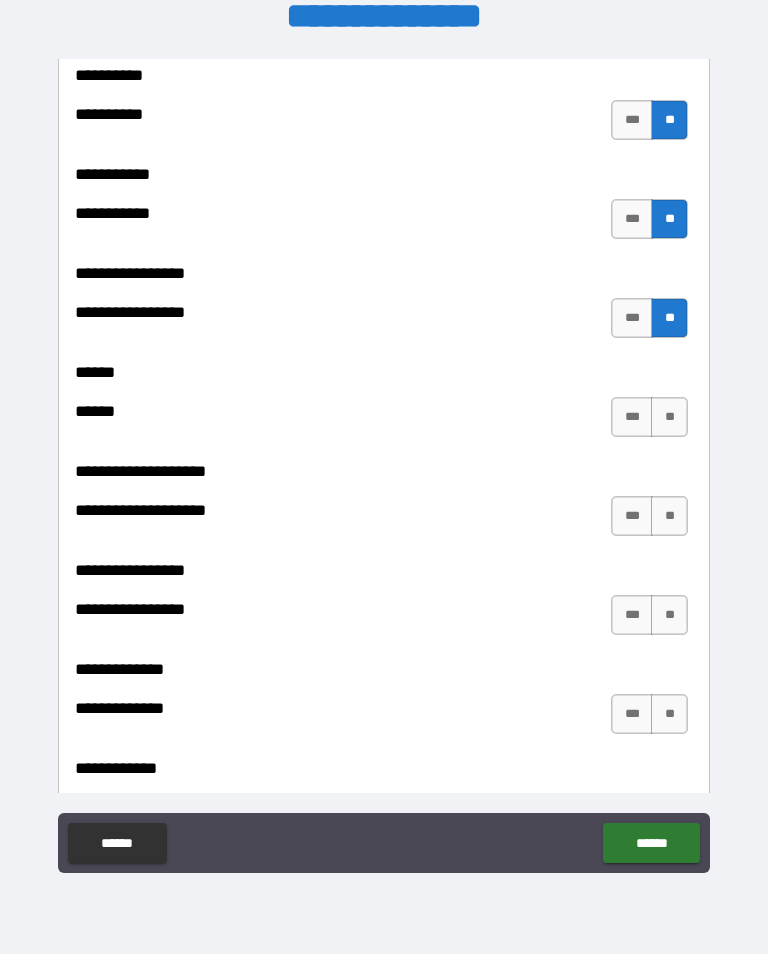 click on "**" at bounding box center (669, 417) 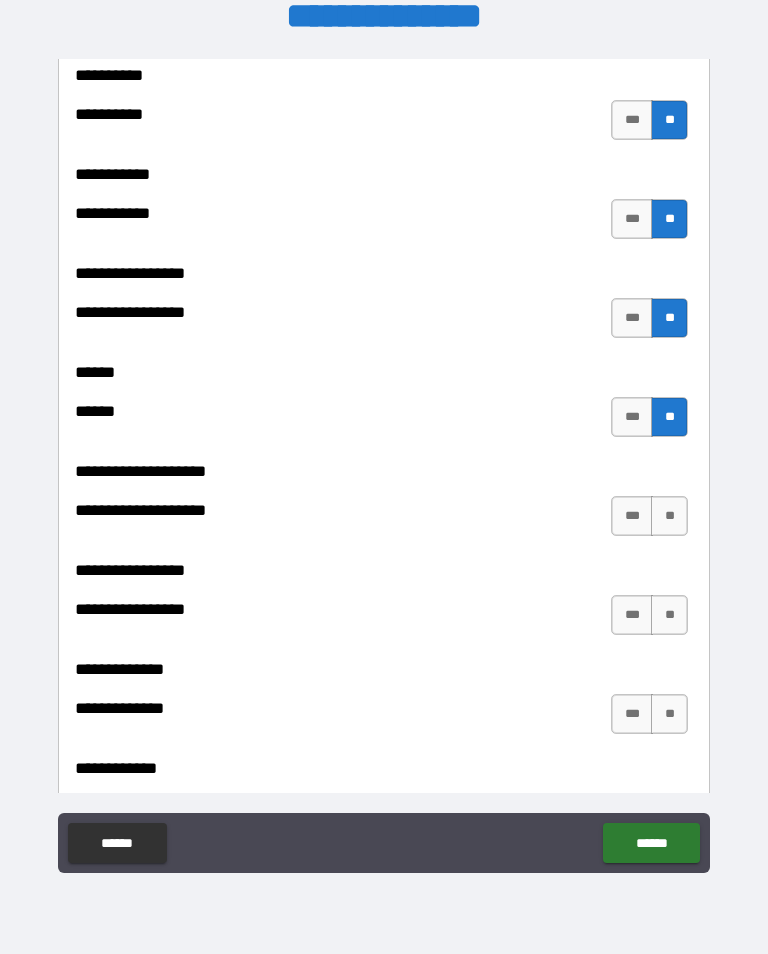 click on "**" at bounding box center [669, 516] 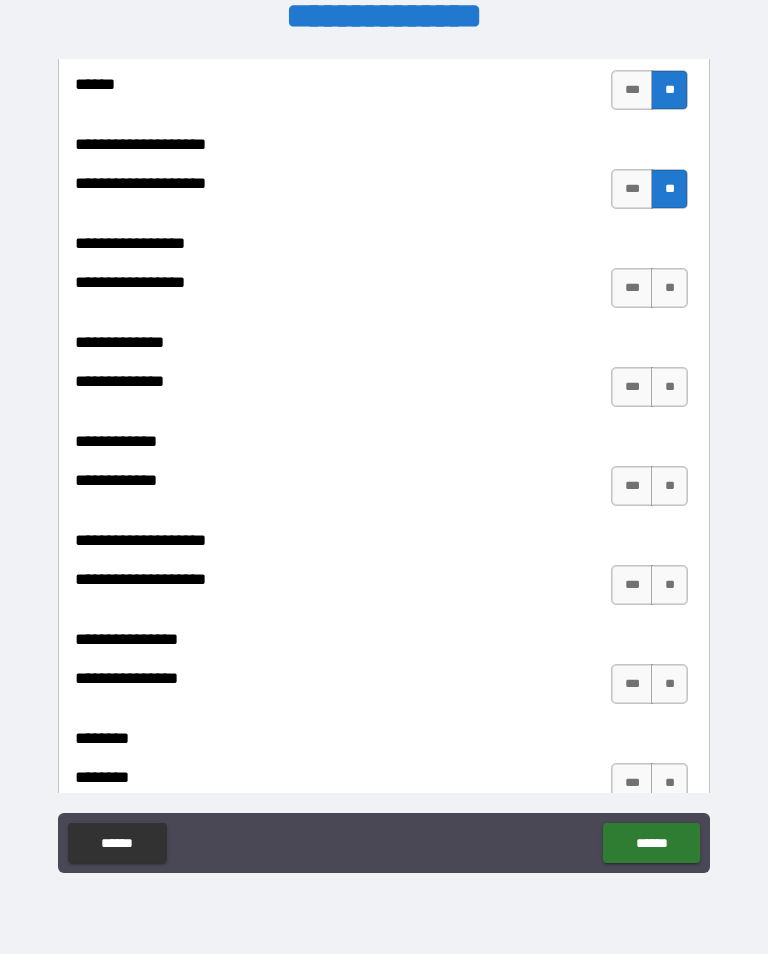 scroll, scrollTop: 7157, scrollLeft: 0, axis: vertical 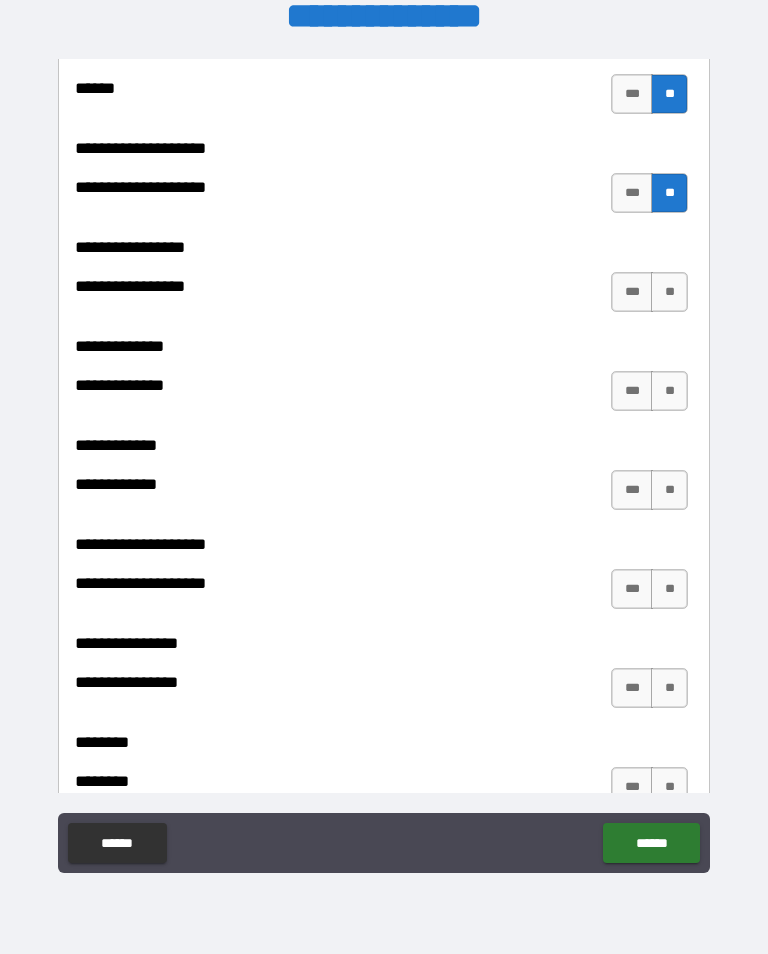 click on "**" at bounding box center (669, 292) 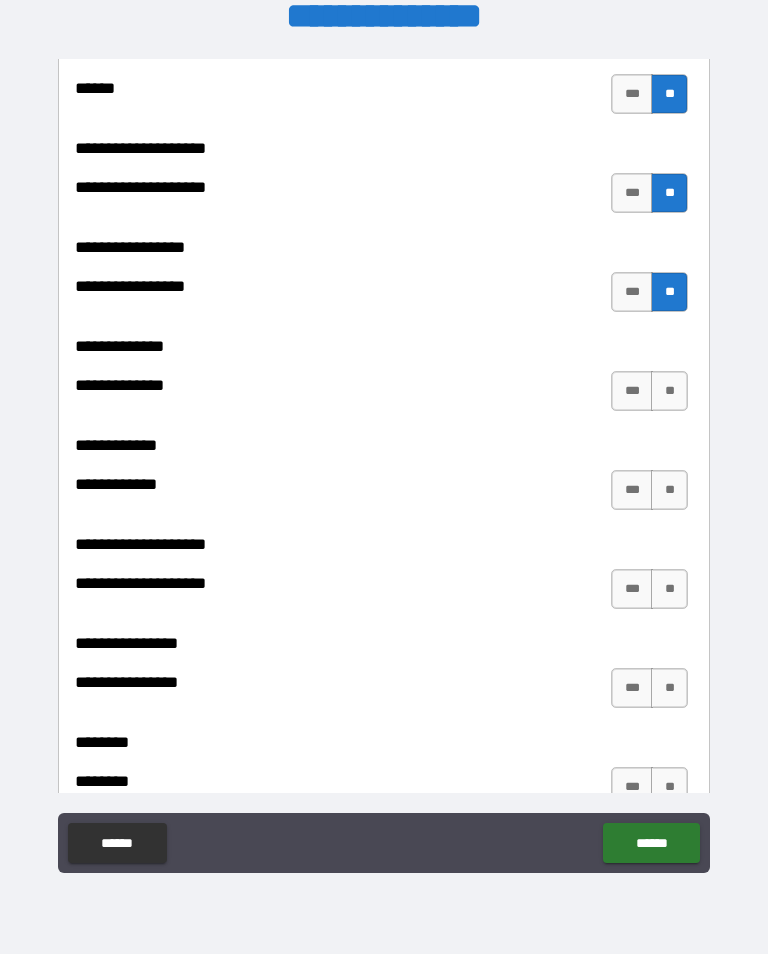 click on "**" at bounding box center (669, 391) 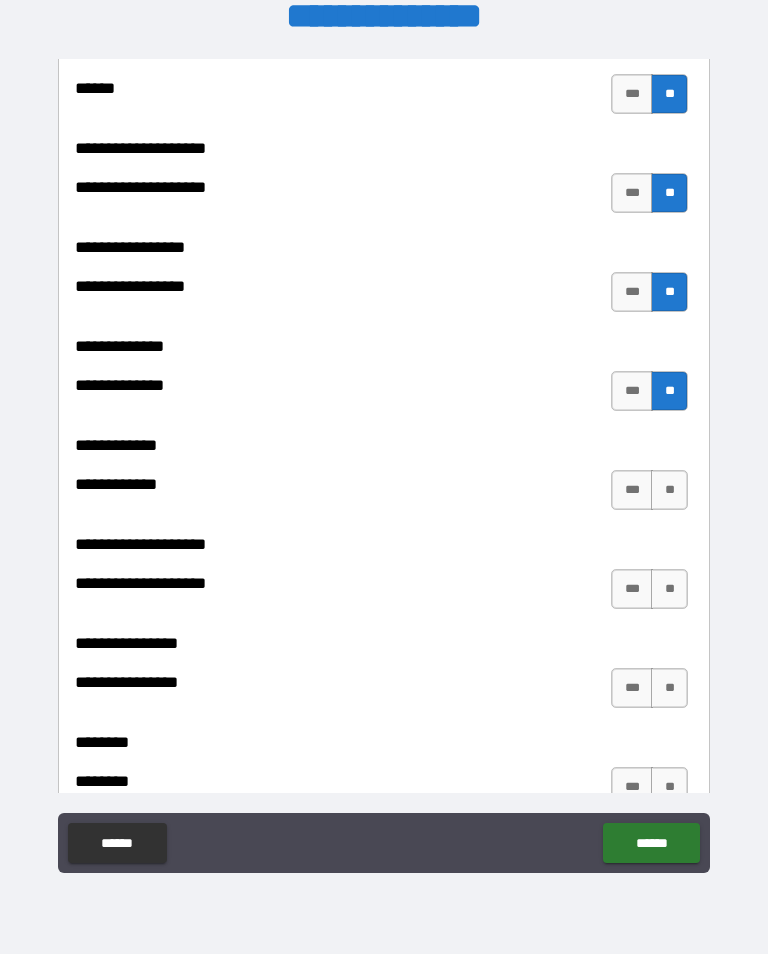 scroll, scrollTop: 7306, scrollLeft: 0, axis: vertical 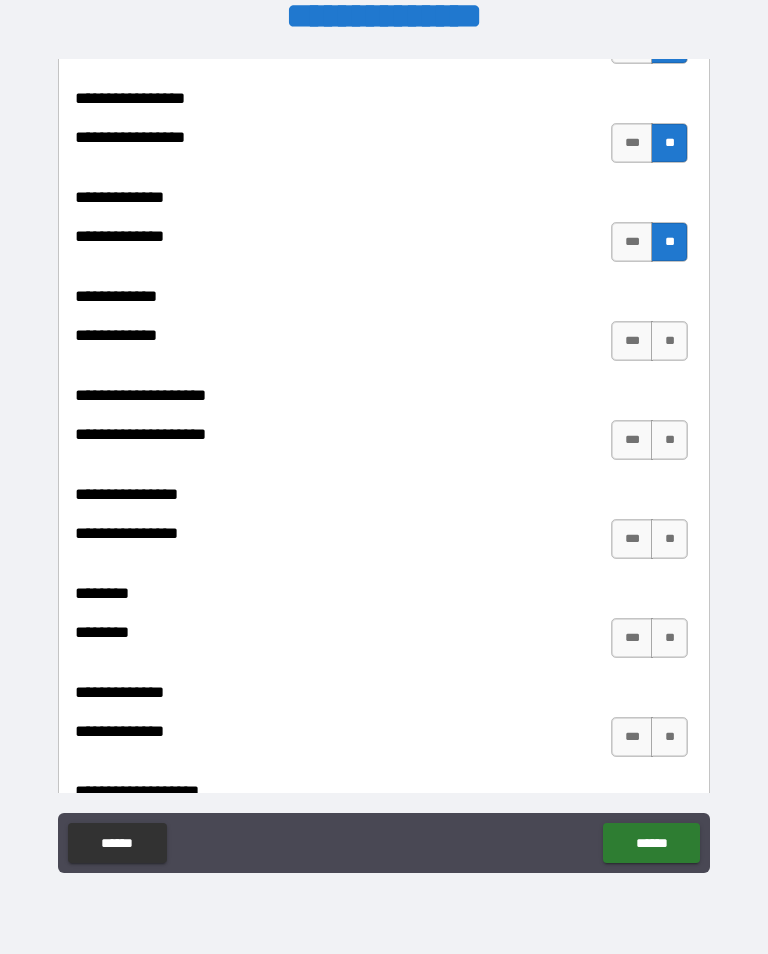 click on "**" at bounding box center [669, 341] 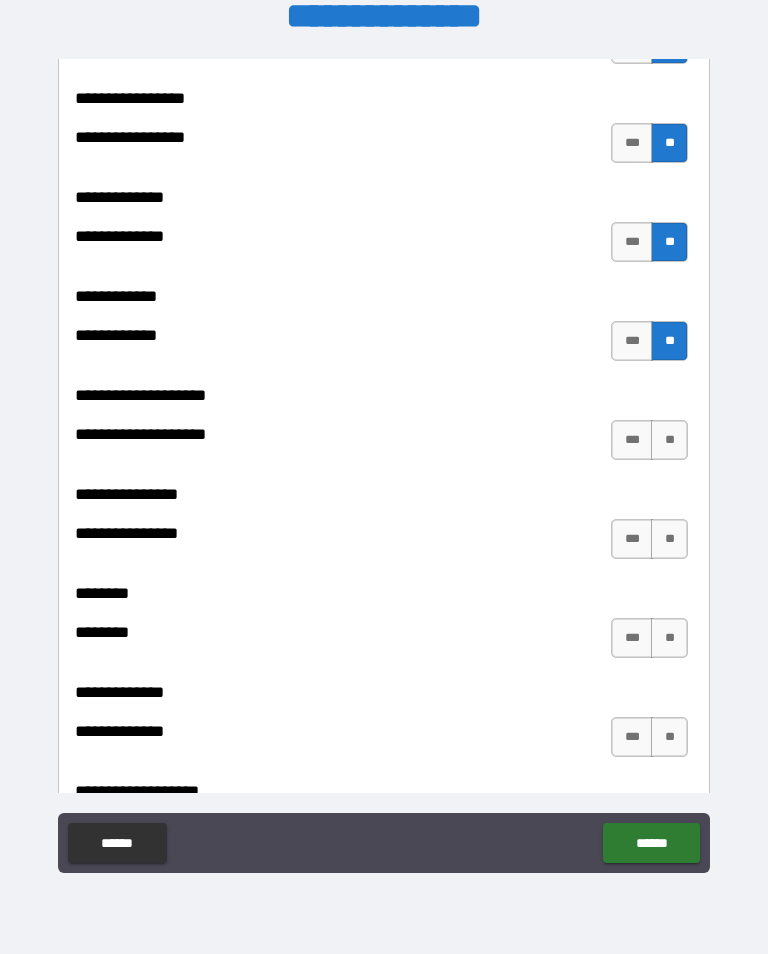 click on "**" at bounding box center [669, 440] 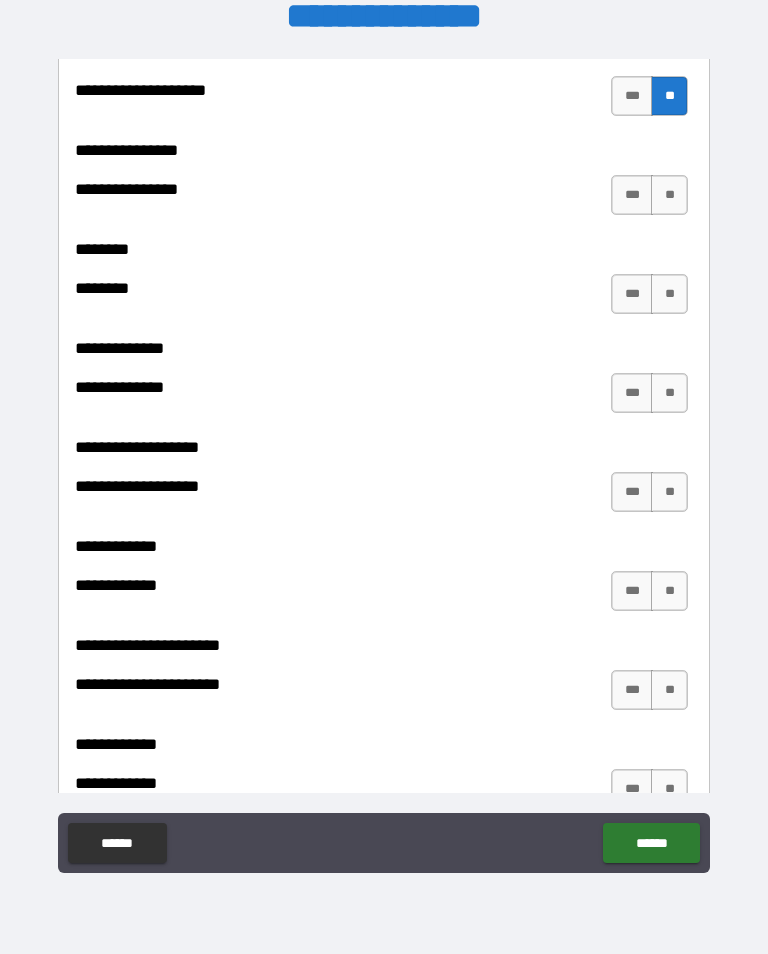 scroll, scrollTop: 7674, scrollLeft: 0, axis: vertical 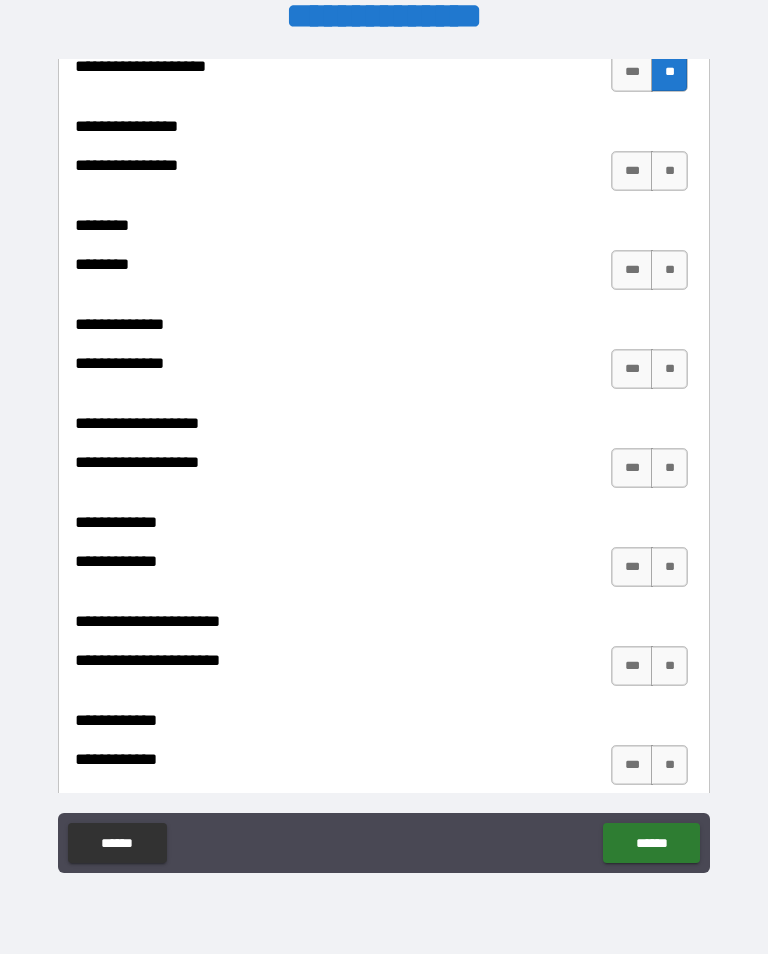 click on "**" at bounding box center [669, 171] 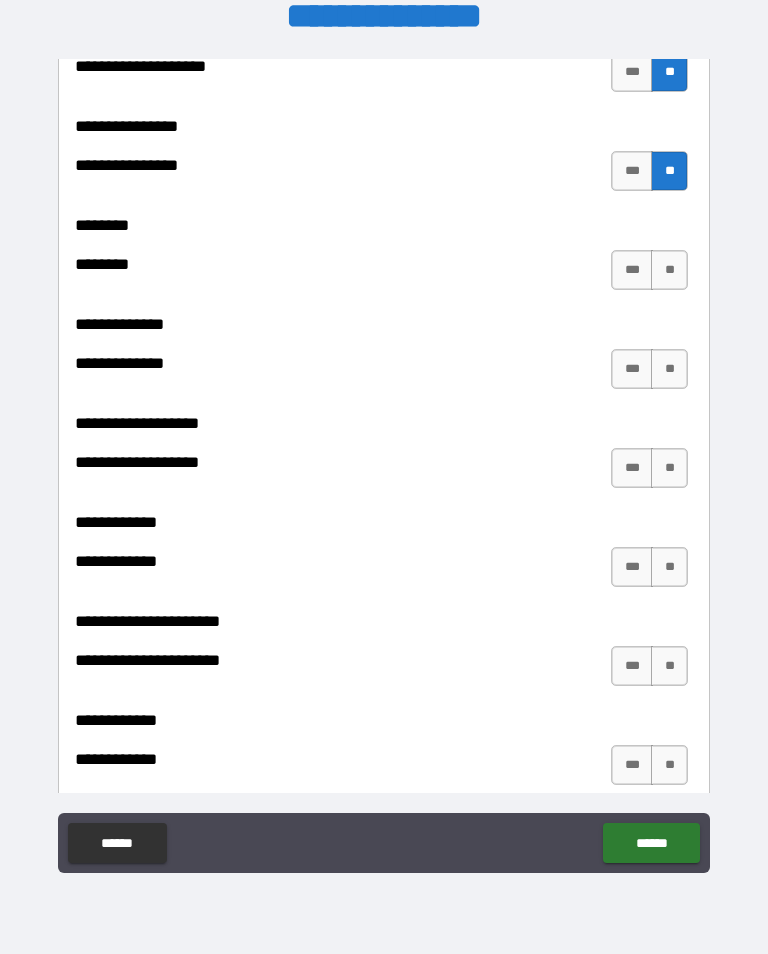 click on "**" at bounding box center [669, 270] 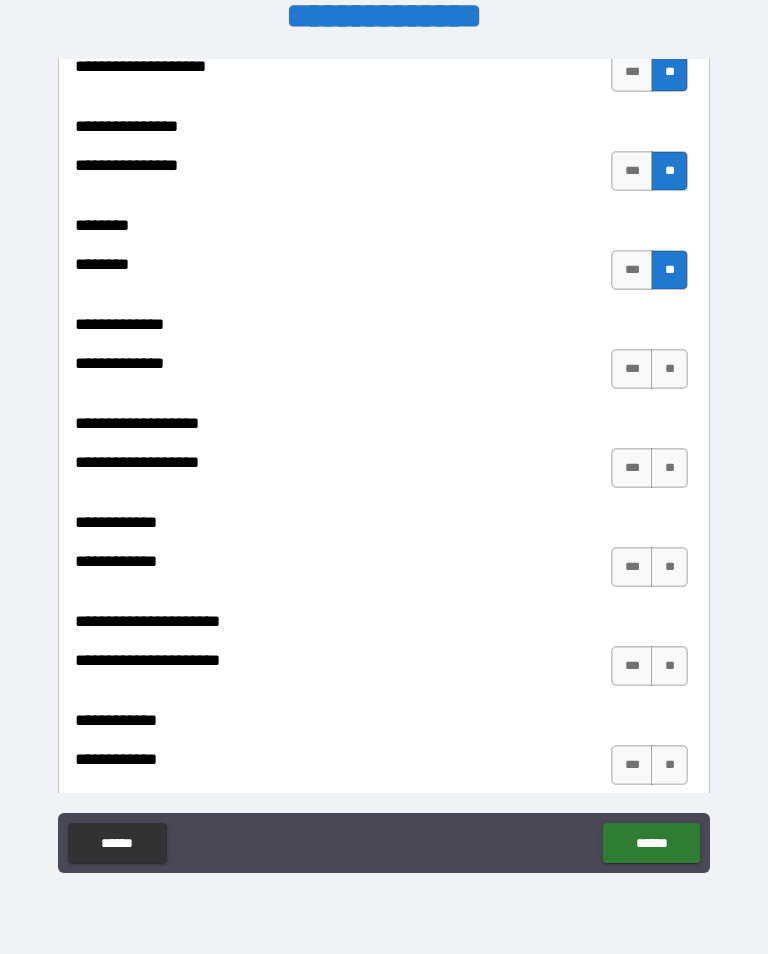 click on "**" at bounding box center (669, 369) 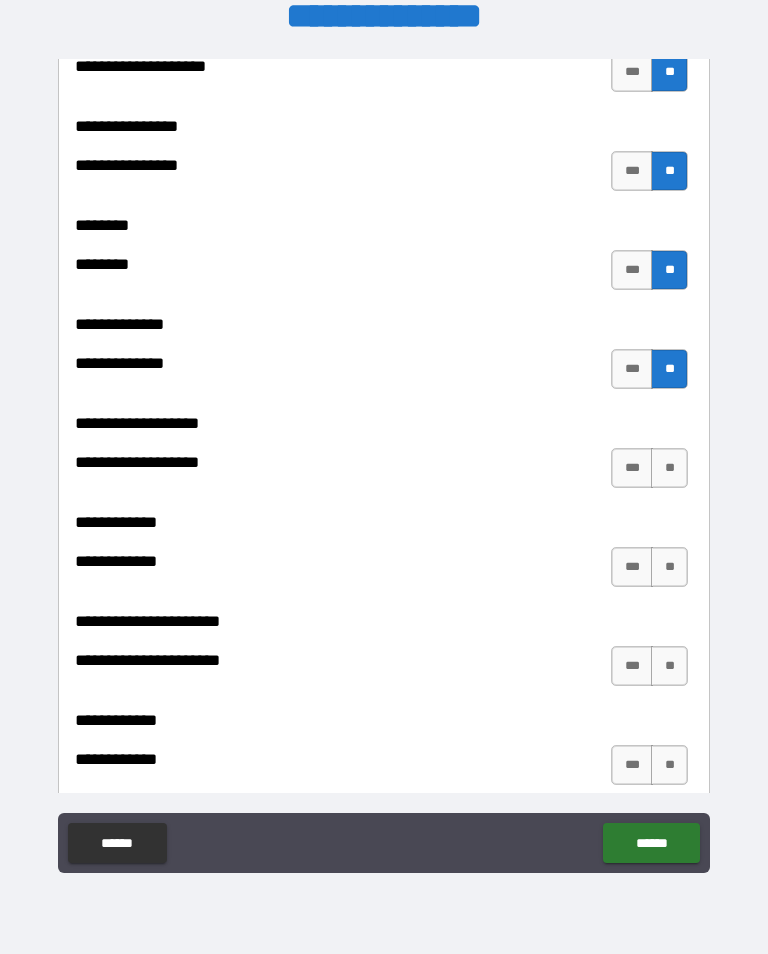 click on "**" at bounding box center [669, 468] 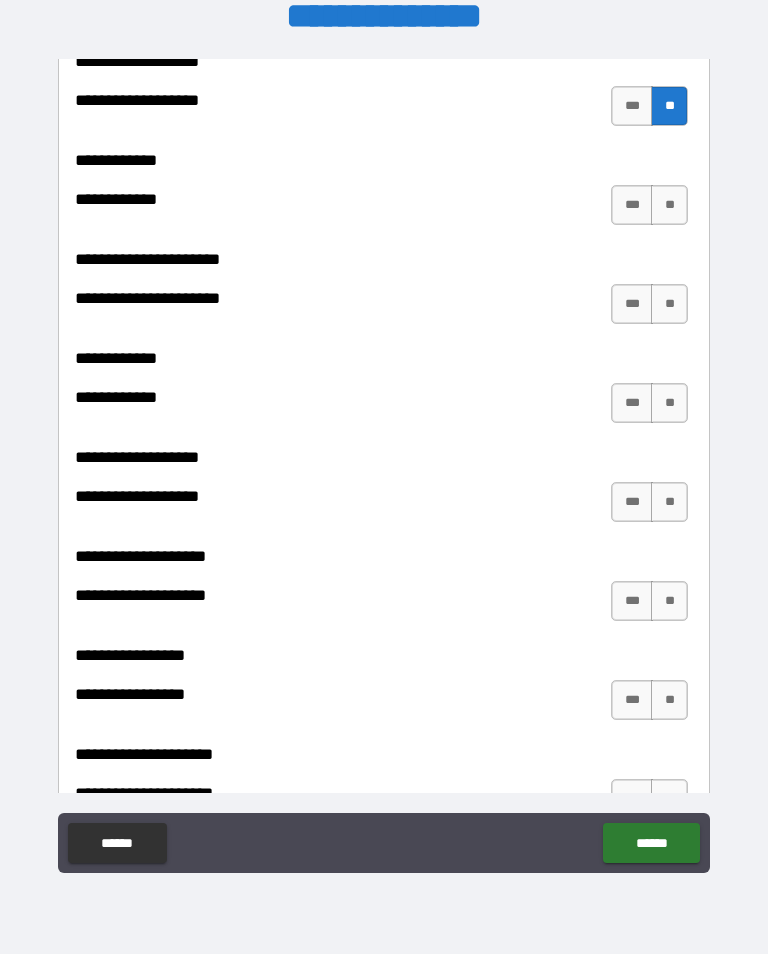 scroll, scrollTop: 8035, scrollLeft: 0, axis: vertical 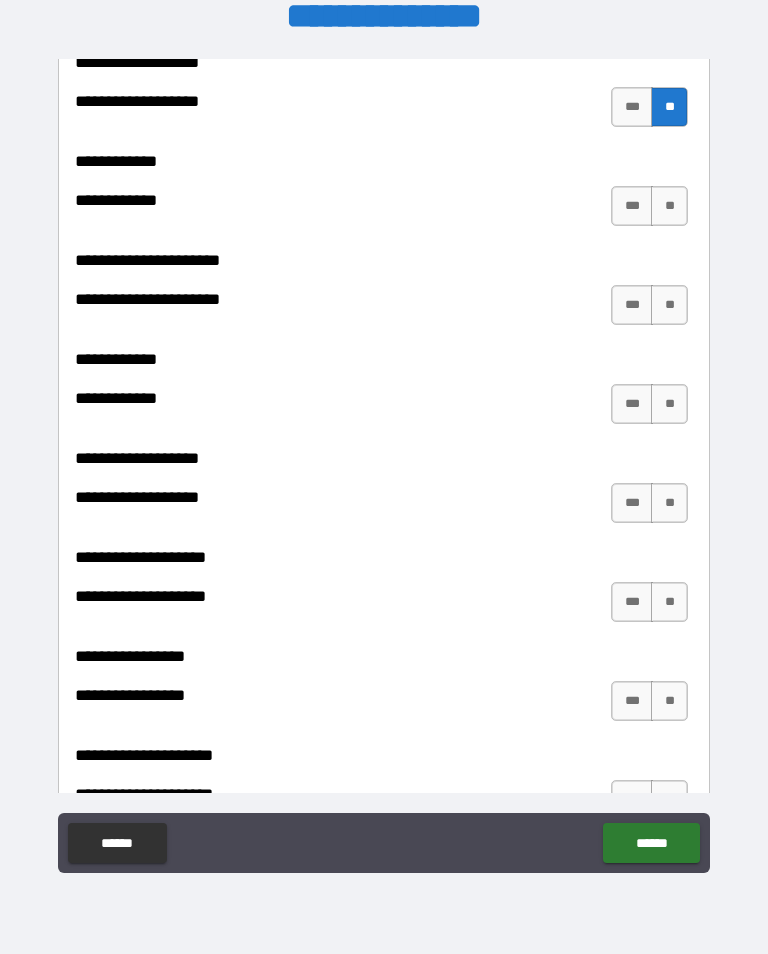 click on "**" at bounding box center [669, 206] 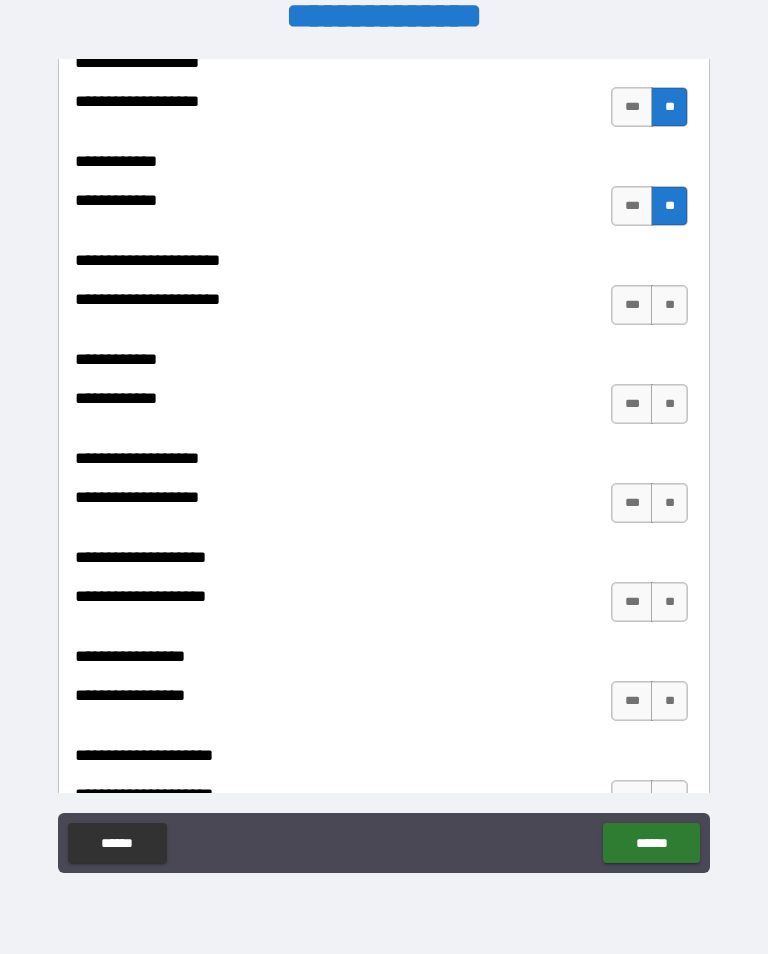 click on "**" at bounding box center [669, 305] 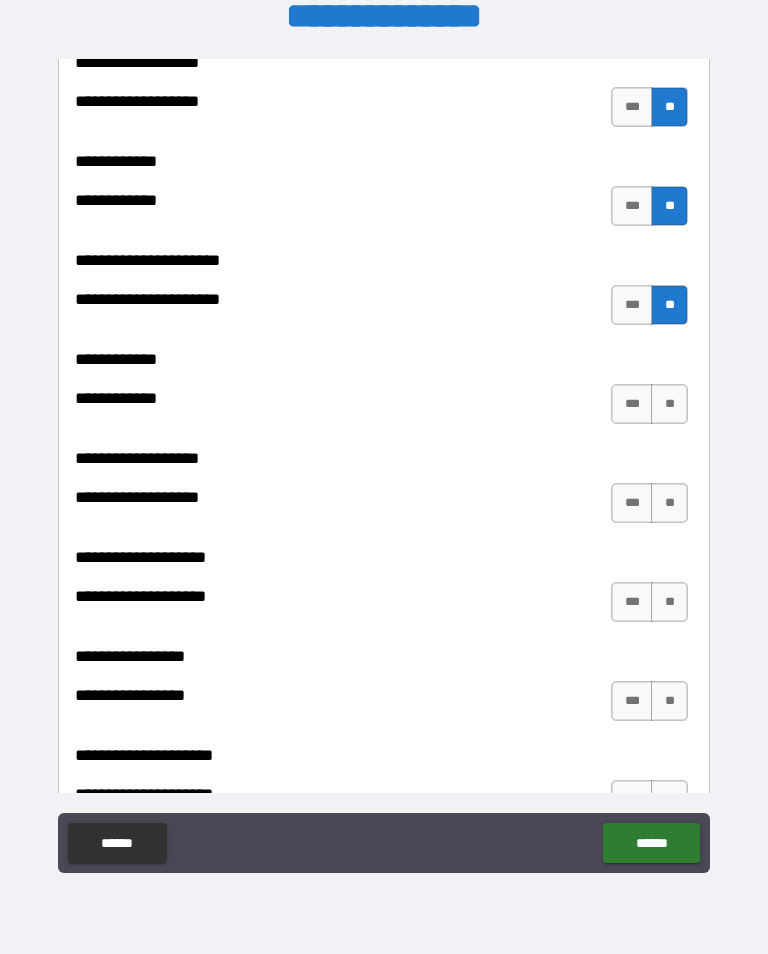 click on "**" at bounding box center [669, 404] 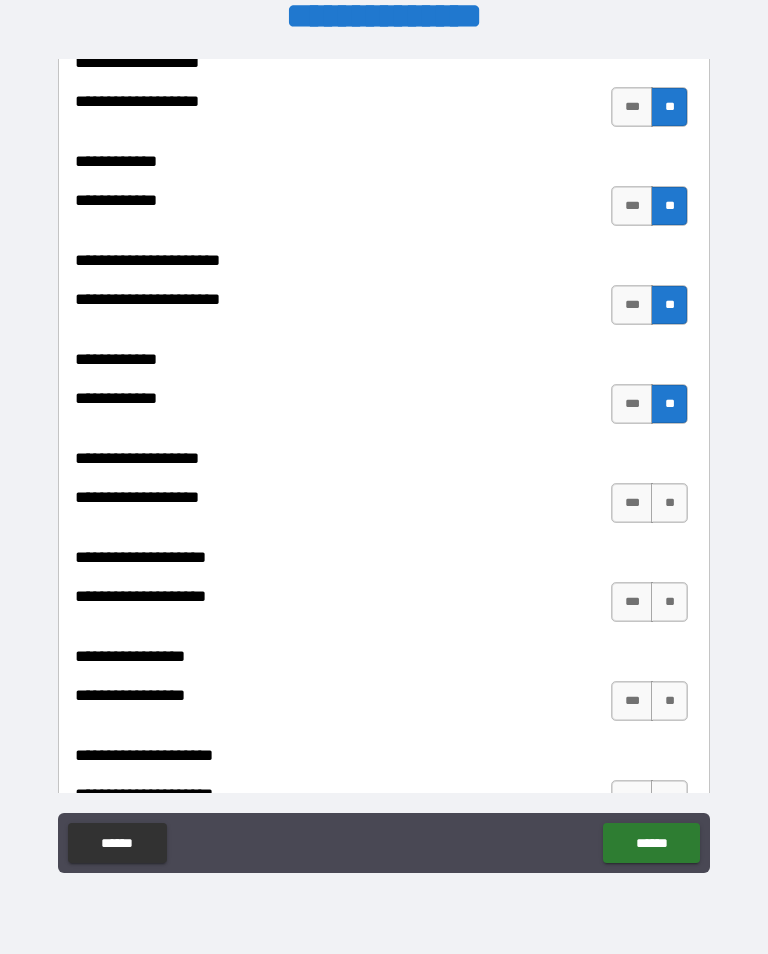 click on "**" at bounding box center [669, 503] 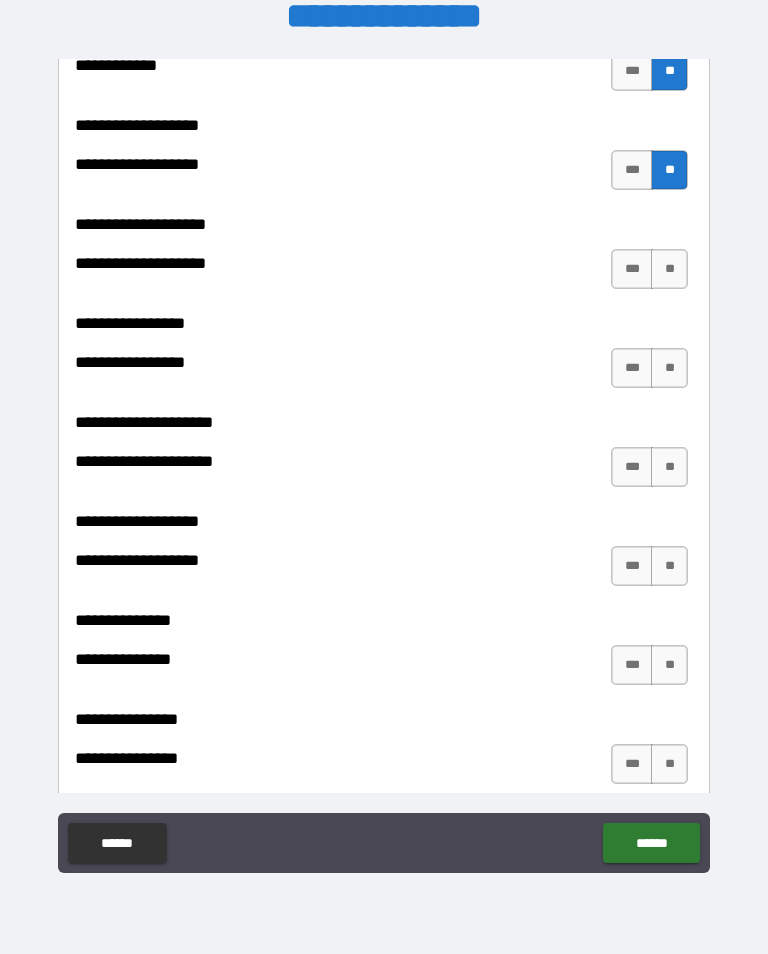 scroll, scrollTop: 8375, scrollLeft: 0, axis: vertical 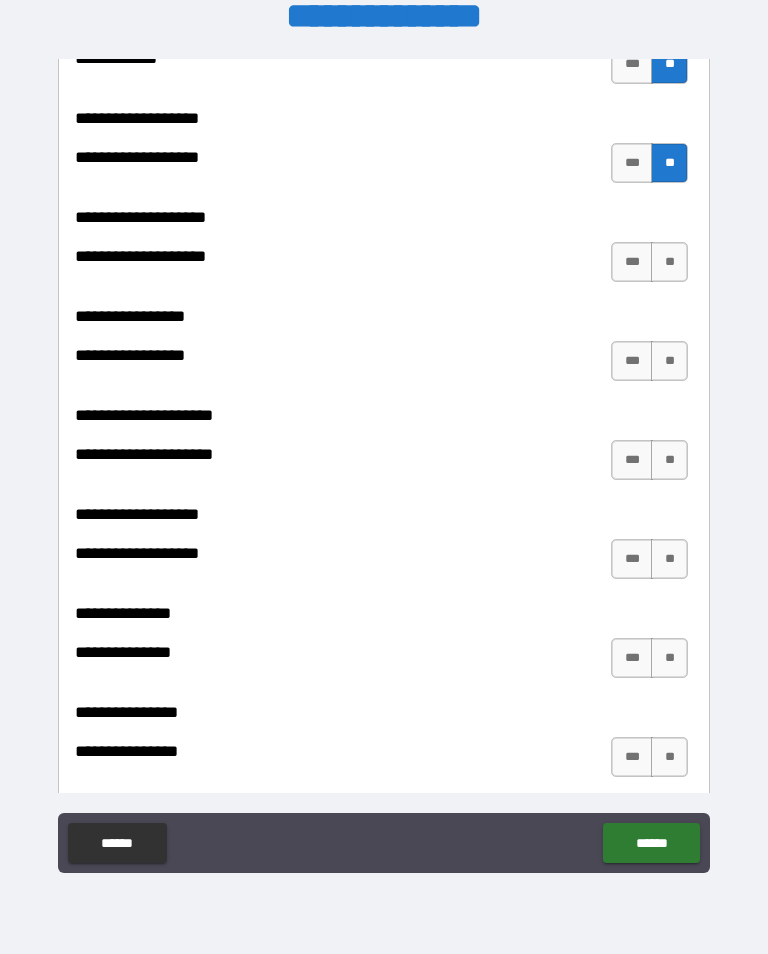 click on "**" at bounding box center (669, 262) 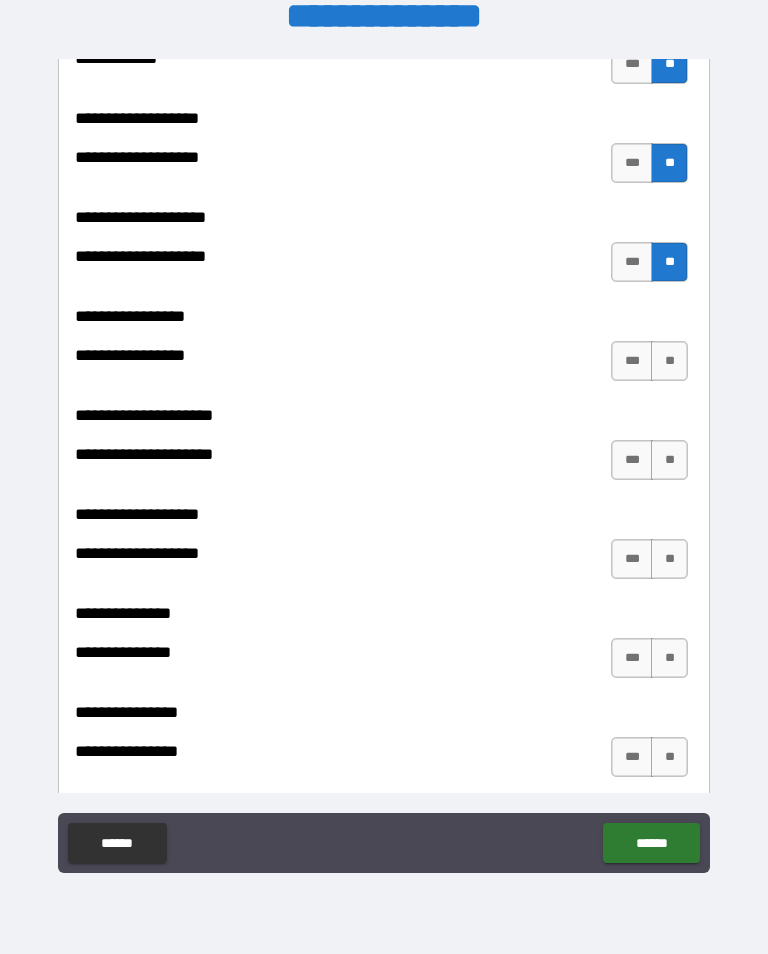 click on "**" at bounding box center [669, 361] 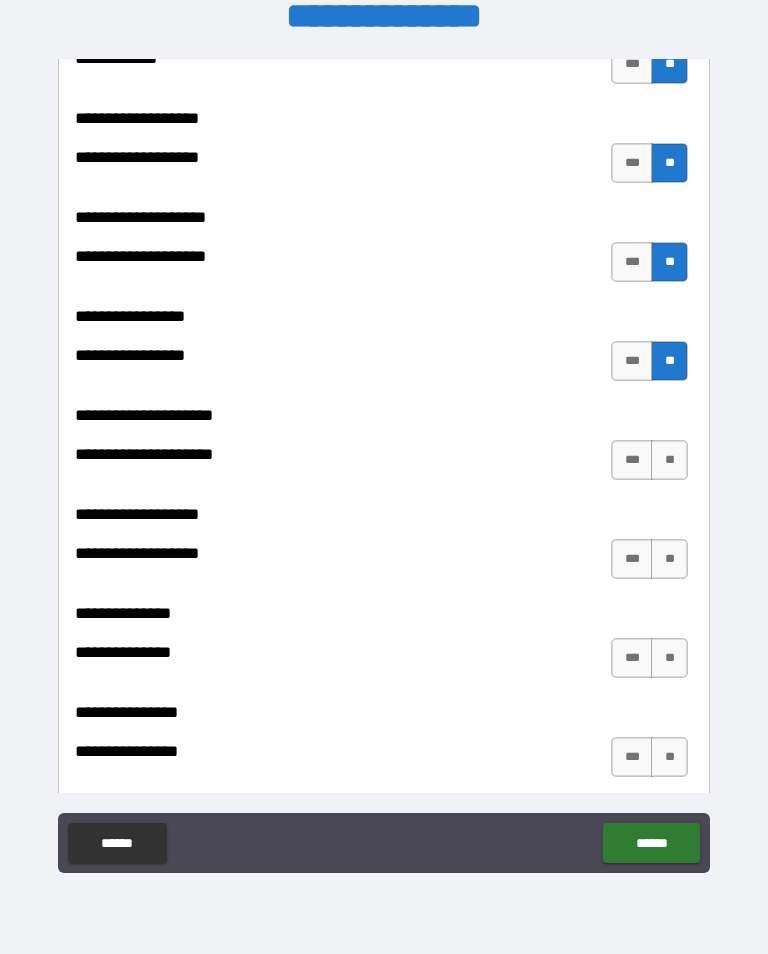 click on "**" at bounding box center [669, 460] 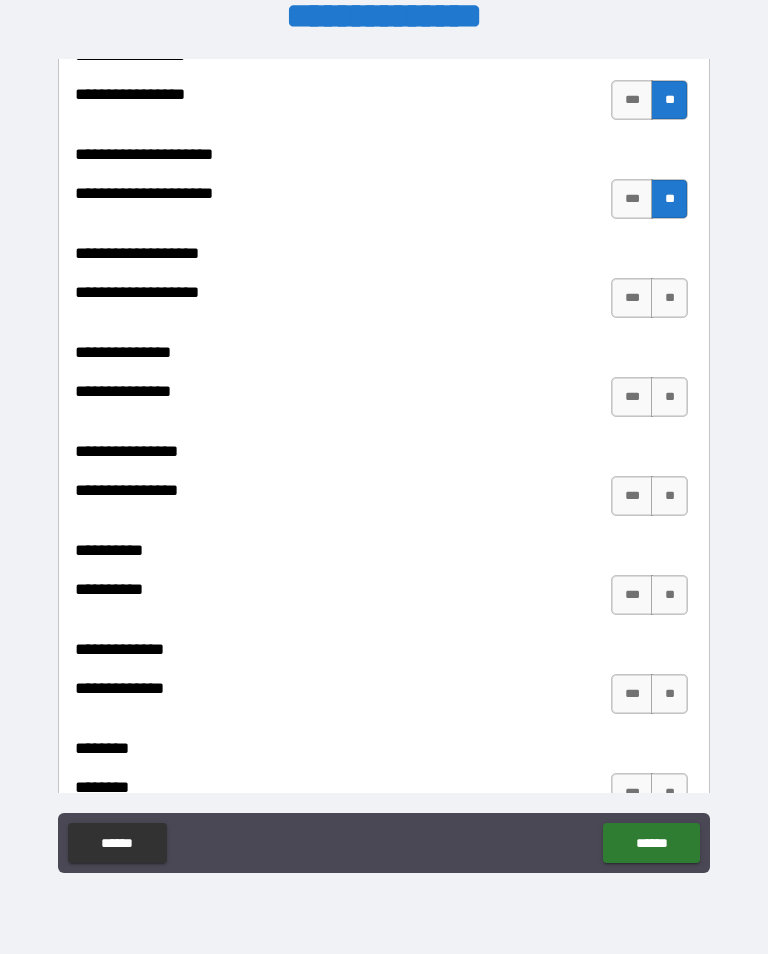 scroll, scrollTop: 8640, scrollLeft: 0, axis: vertical 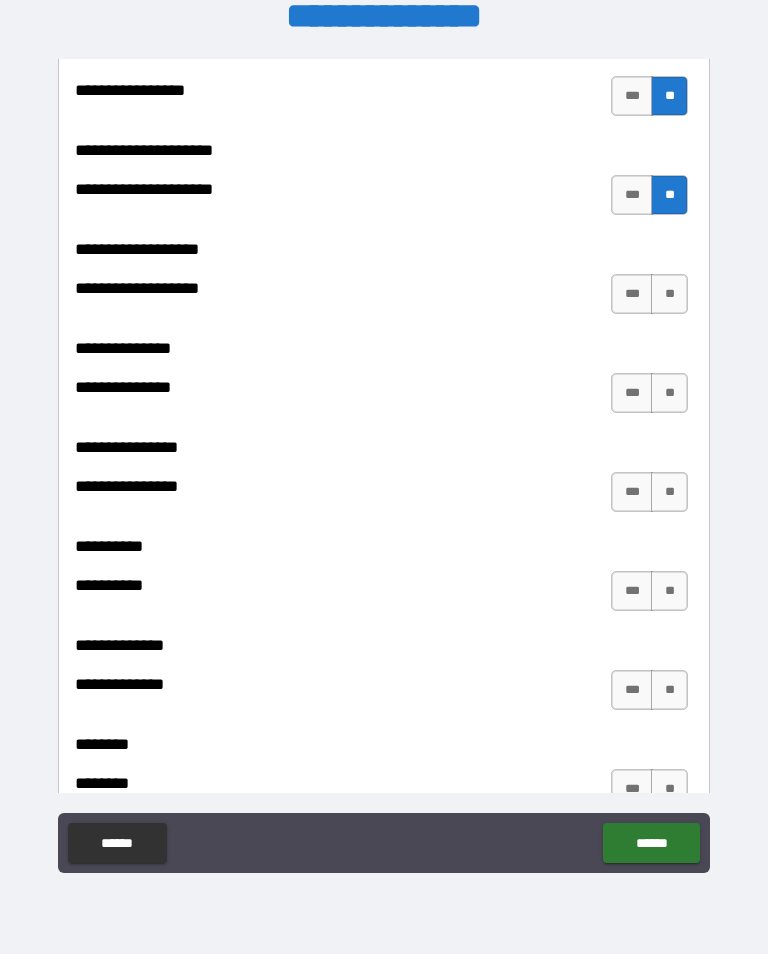 click on "**" at bounding box center [669, 294] 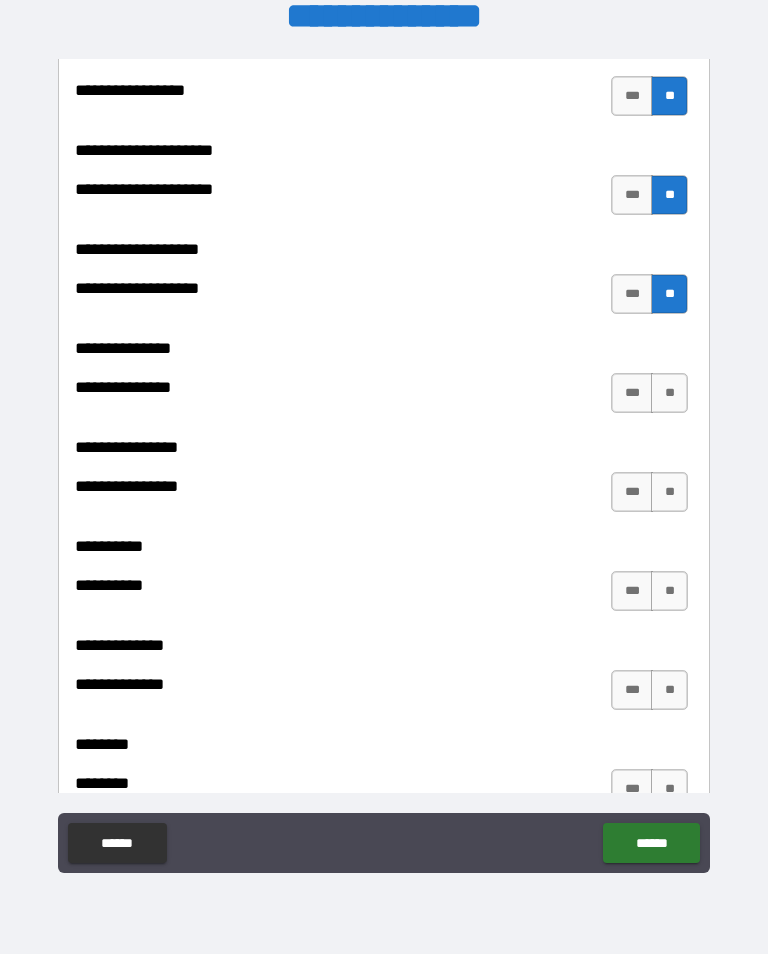 click on "**" at bounding box center [669, 393] 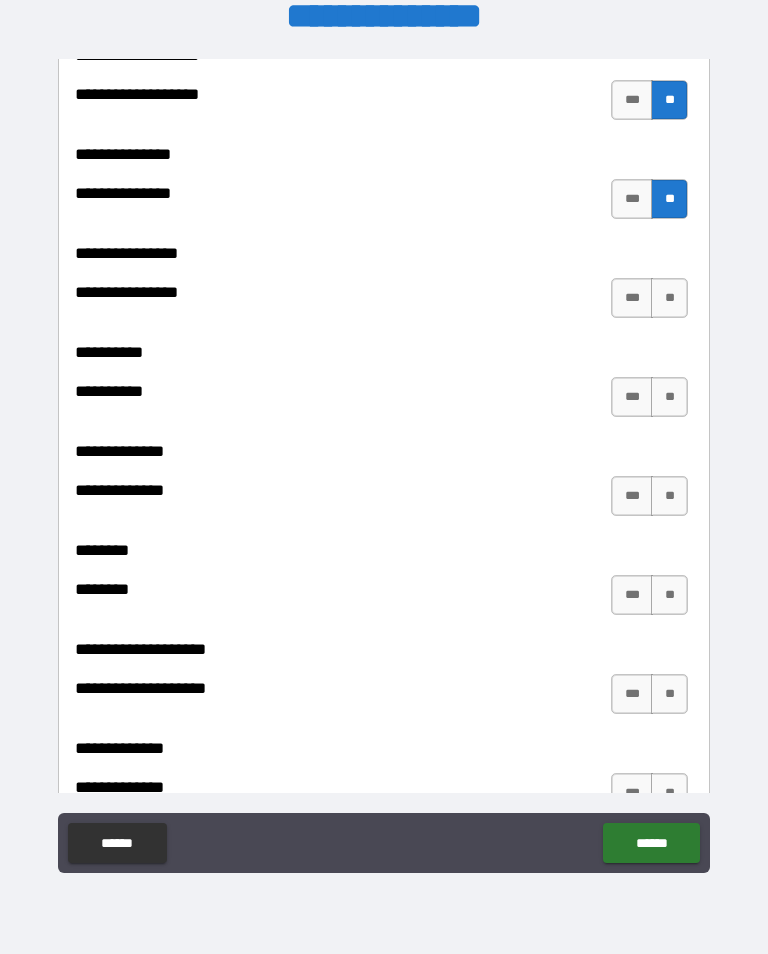 scroll, scrollTop: 8923, scrollLeft: 0, axis: vertical 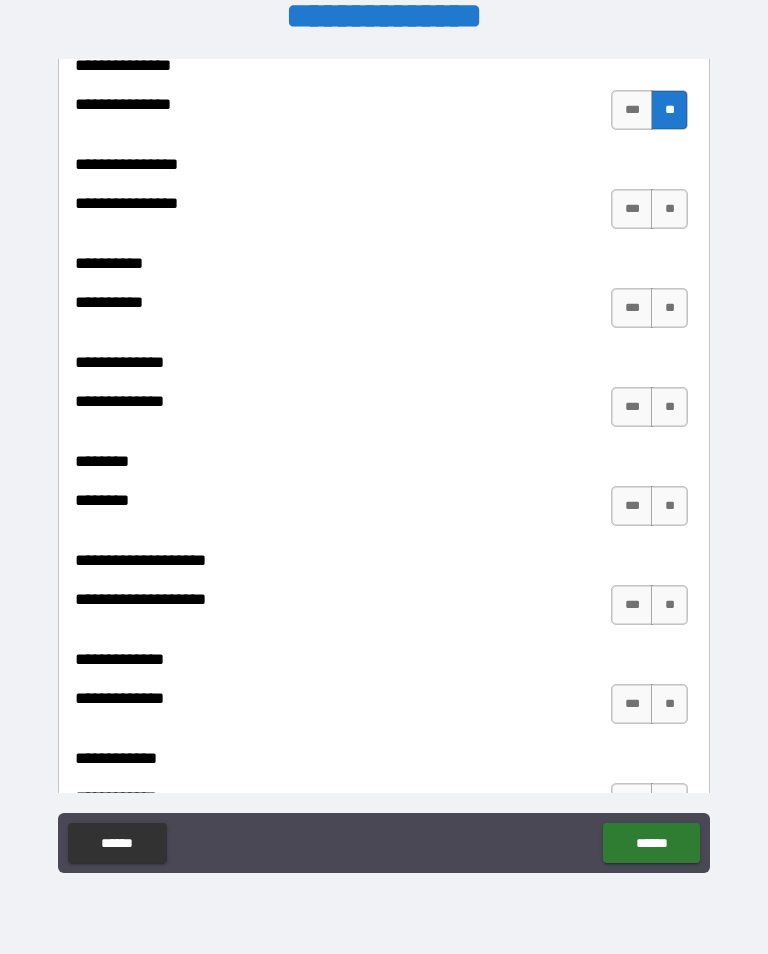 click on "**" at bounding box center (669, 209) 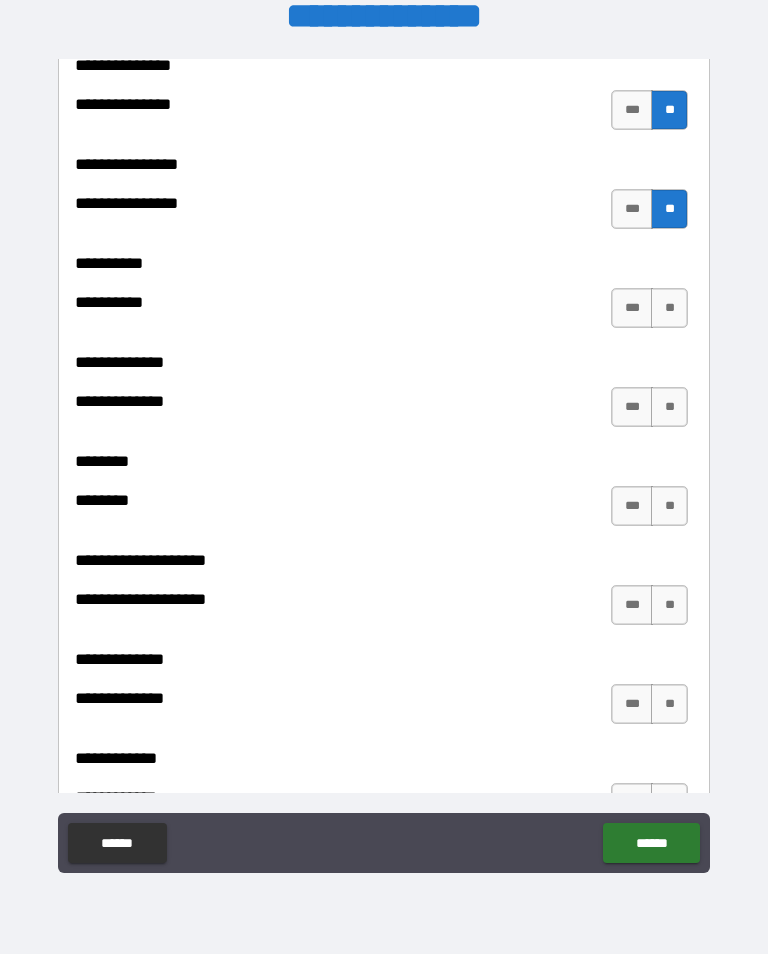 click on "**" at bounding box center [669, 308] 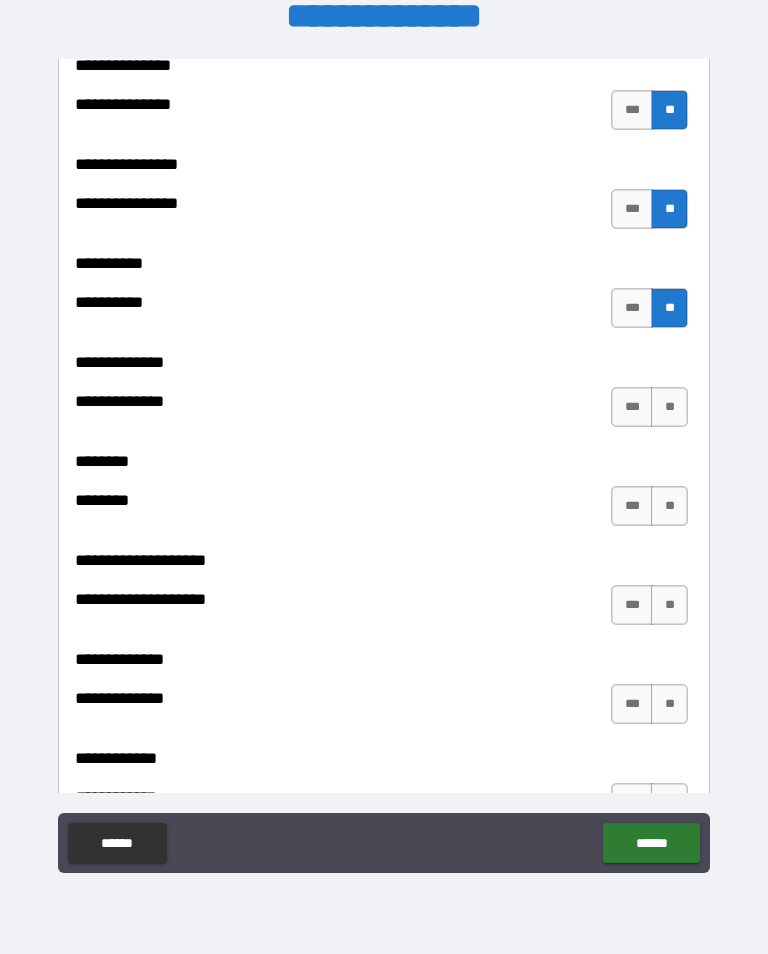 click on "**" at bounding box center [669, 407] 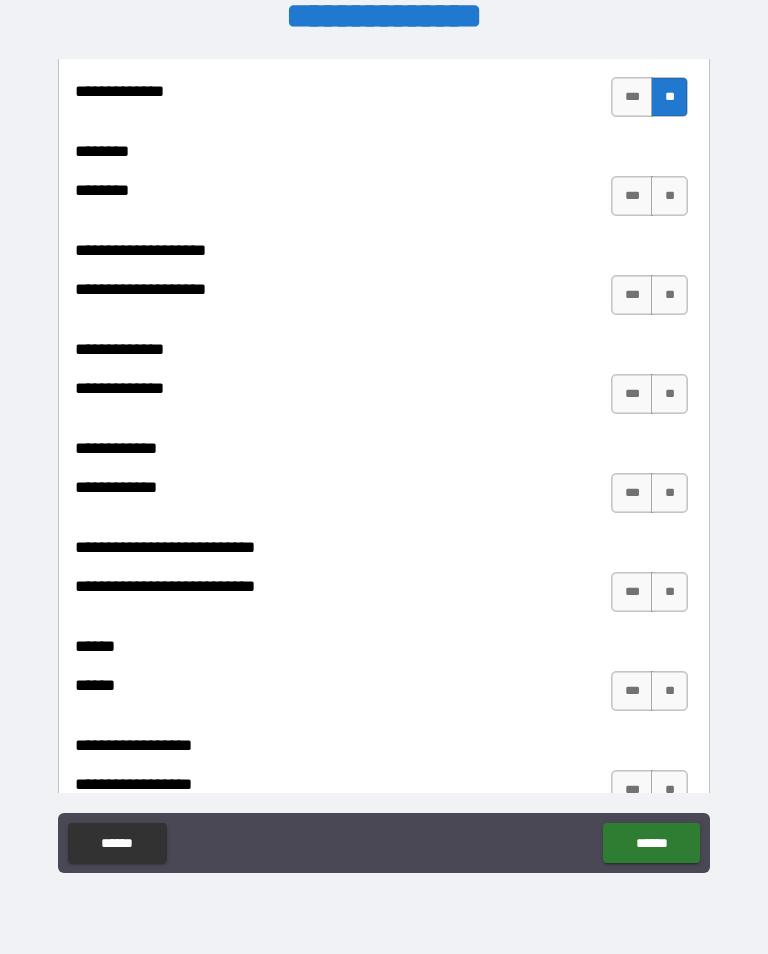 scroll, scrollTop: 9232, scrollLeft: 0, axis: vertical 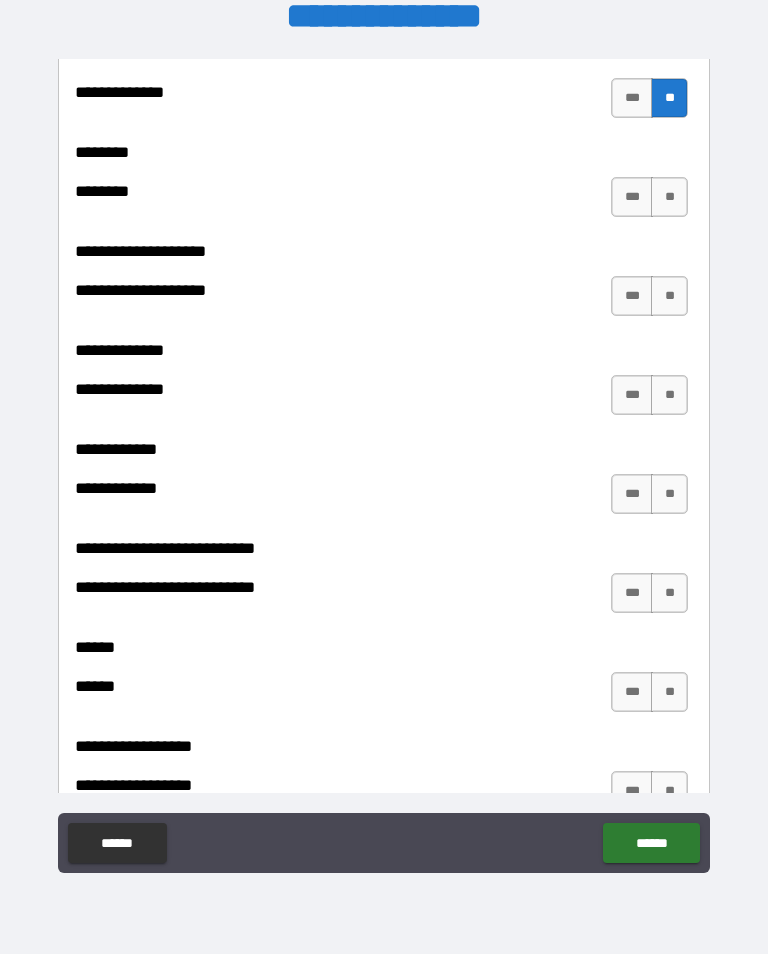 click on "**" at bounding box center (669, 197) 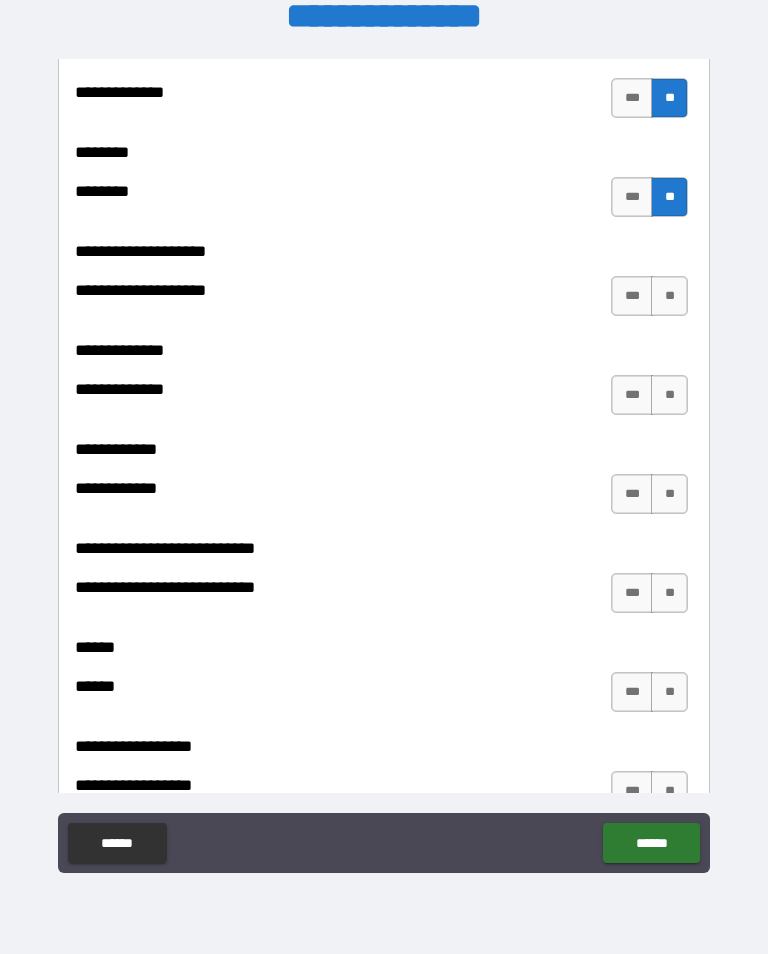 click on "**" at bounding box center (669, 296) 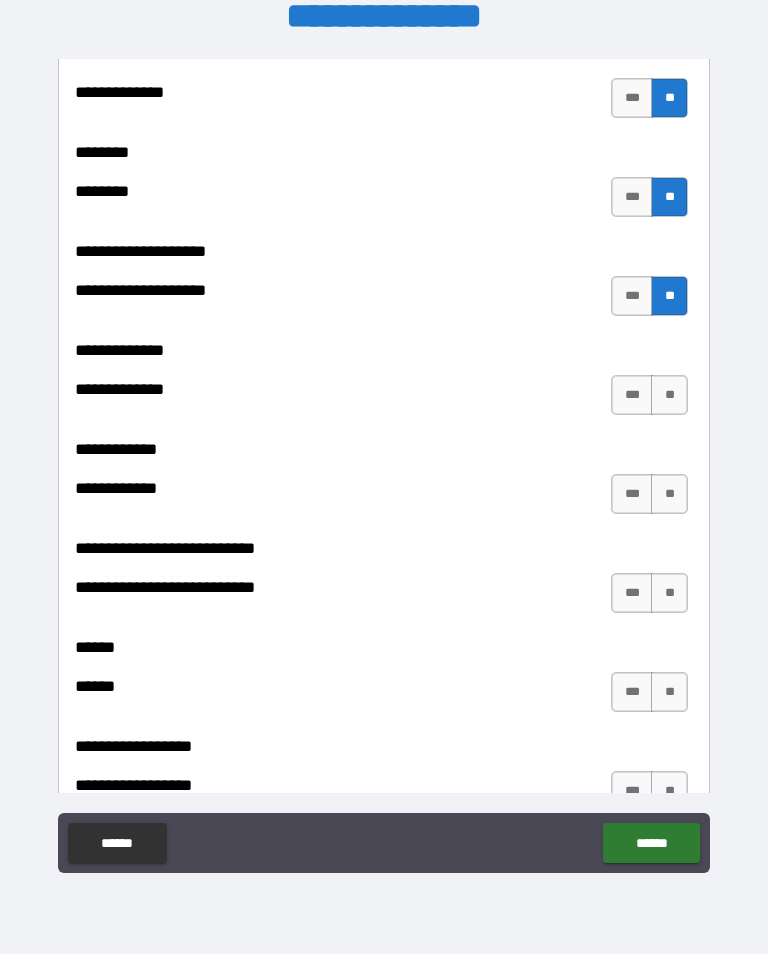 click on "**" at bounding box center [669, 395] 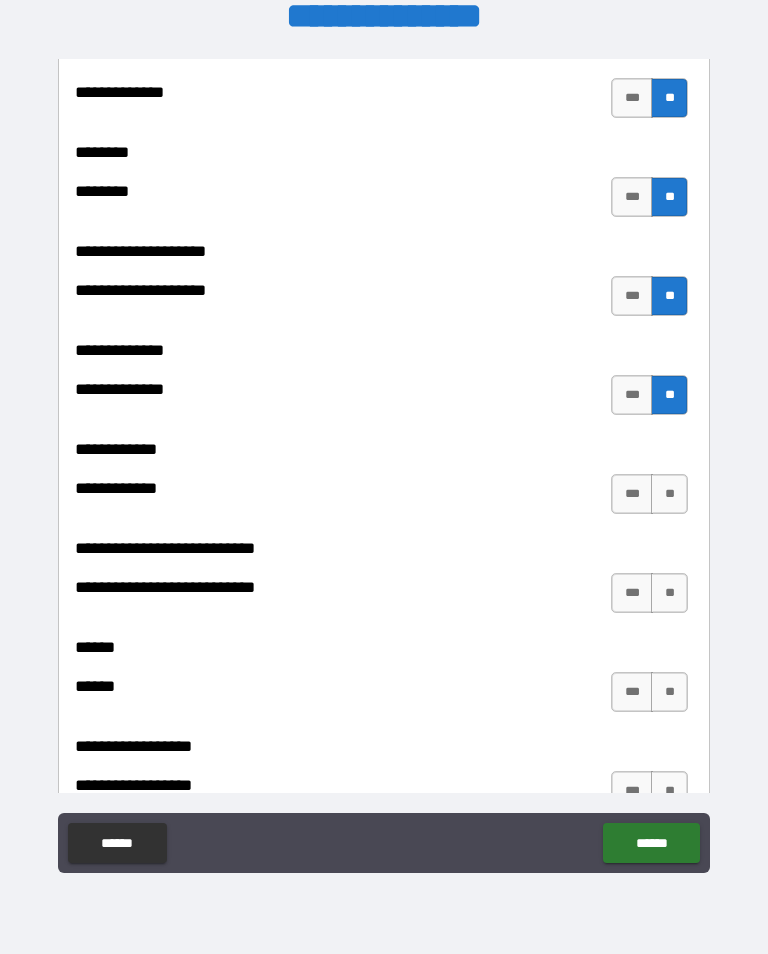 click on "**" at bounding box center (669, 494) 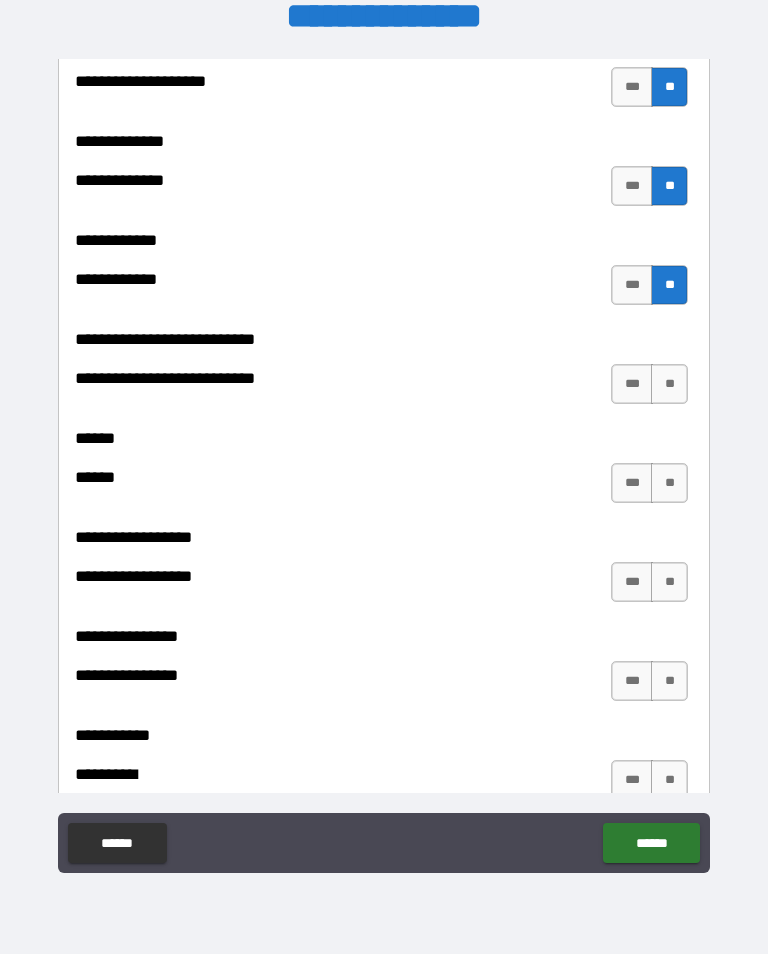 scroll, scrollTop: 9510, scrollLeft: 0, axis: vertical 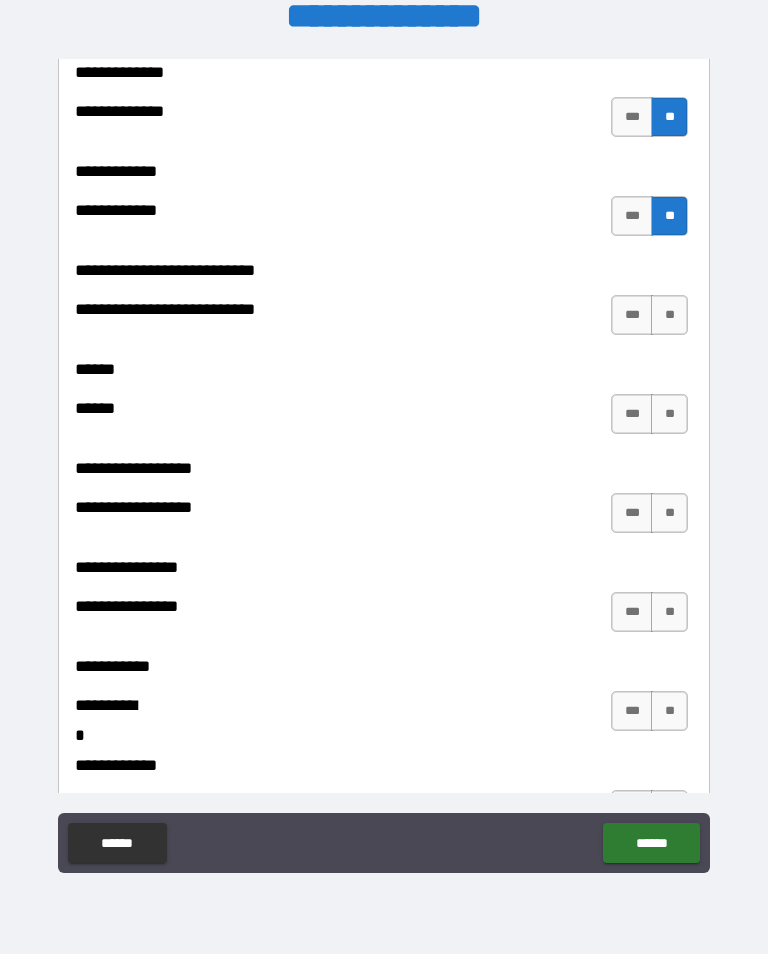 click on "**" at bounding box center (669, 315) 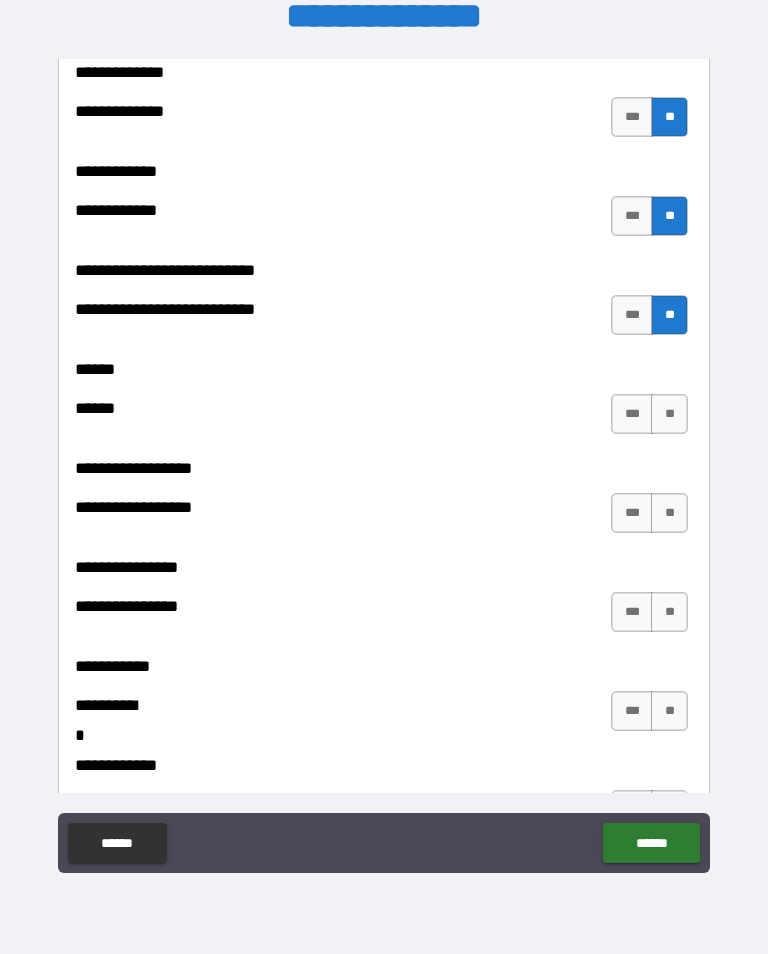 click on "**" at bounding box center [669, 414] 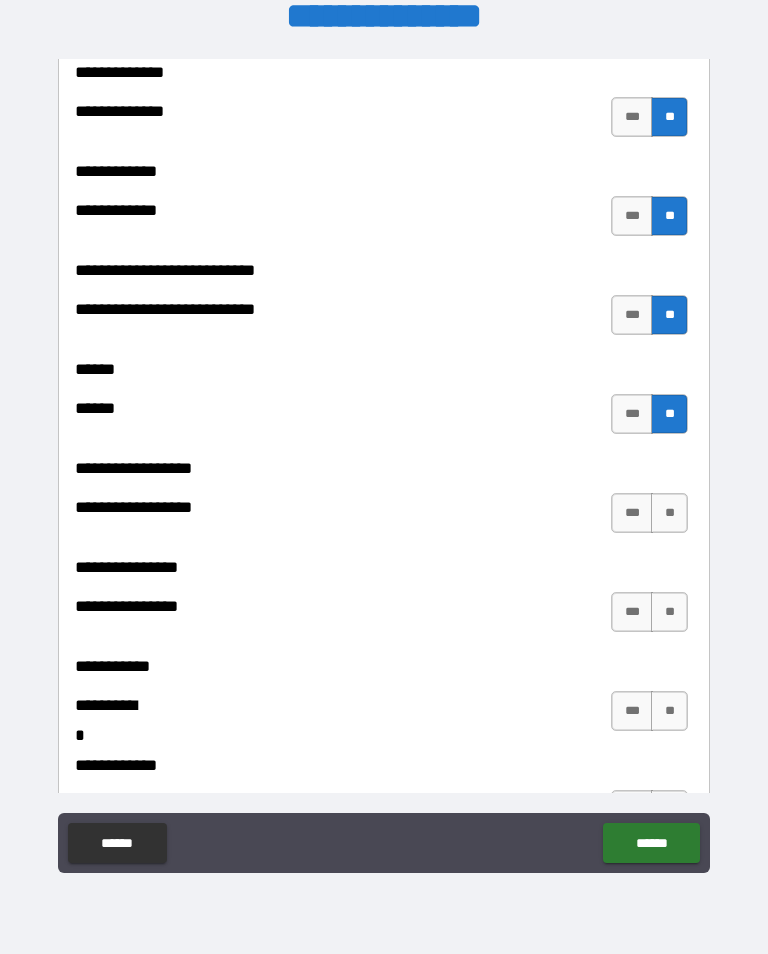 click on "**" at bounding box center (669, 513) 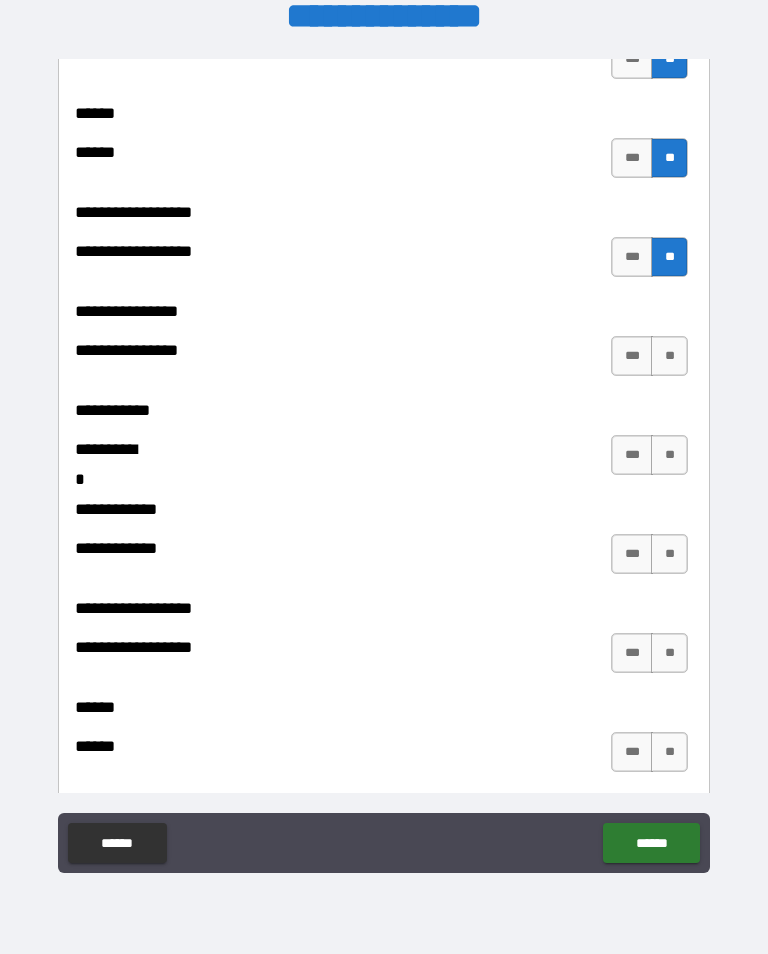 scroll, scrollTop: 9823, scrollLeft: 0, axis: vertical 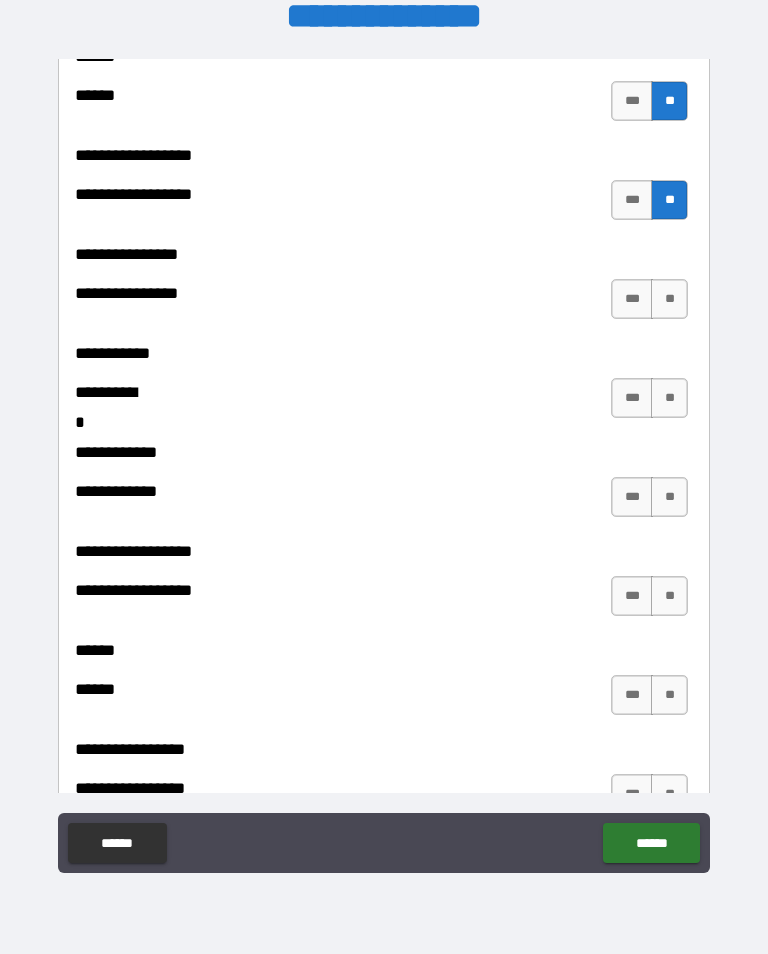 click on "**" at bounding box center [669, 299] 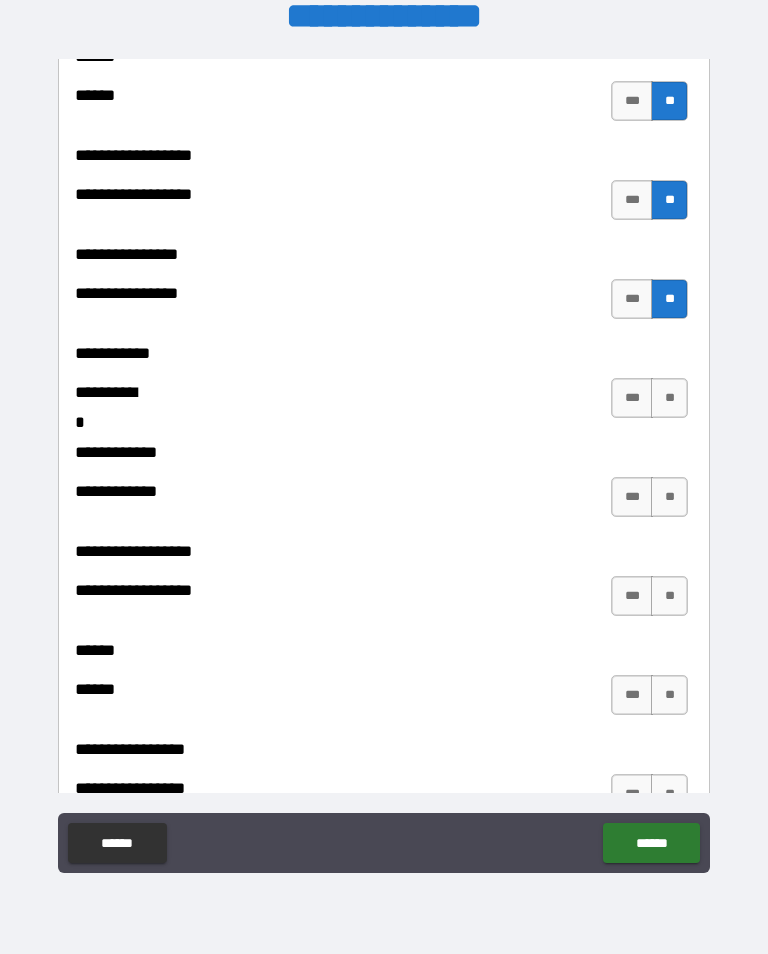 click on "**" at bounding box center (669, 398) 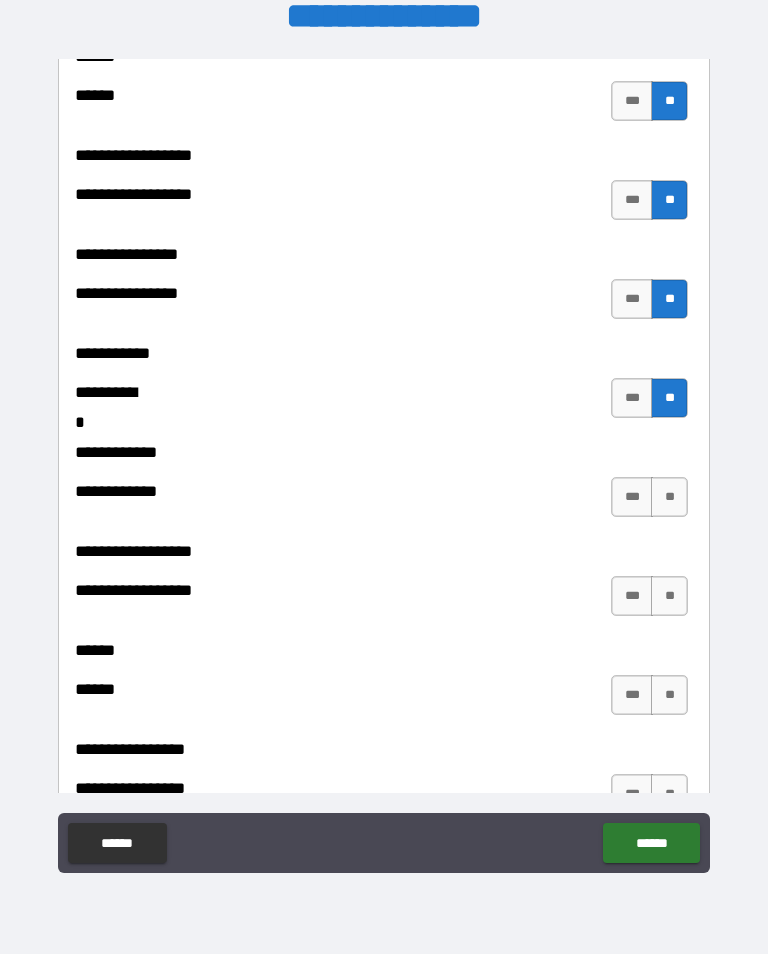 click on "**" at bounding box center [669, 497] 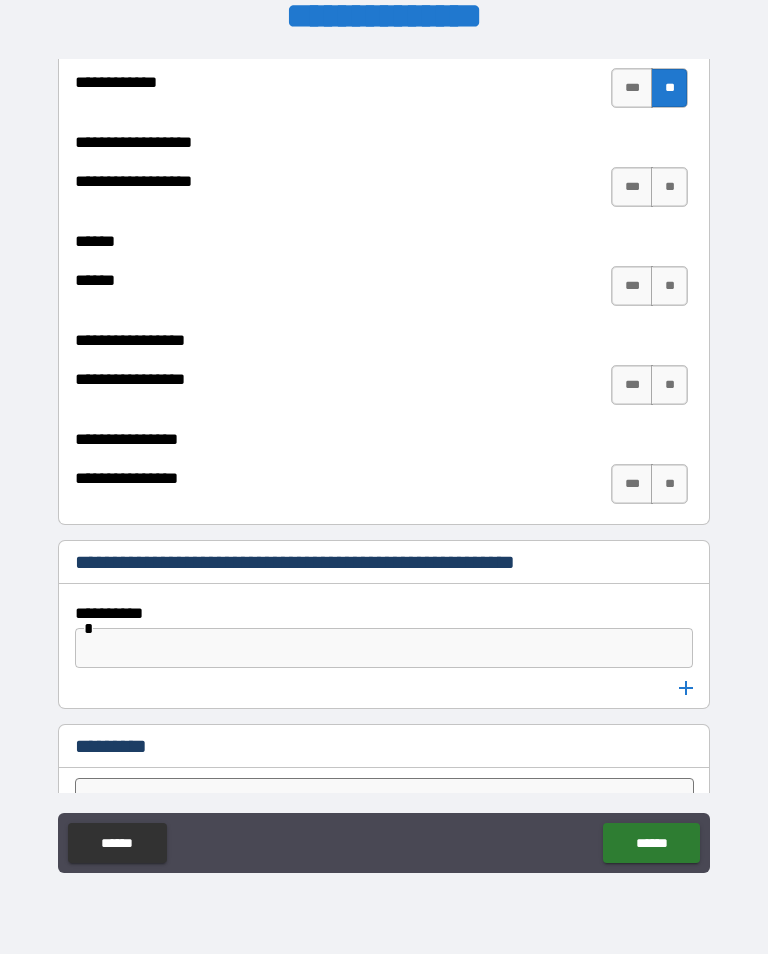 scroll, scrollTop: 10244, scrollLeft: 0, axis: vertical 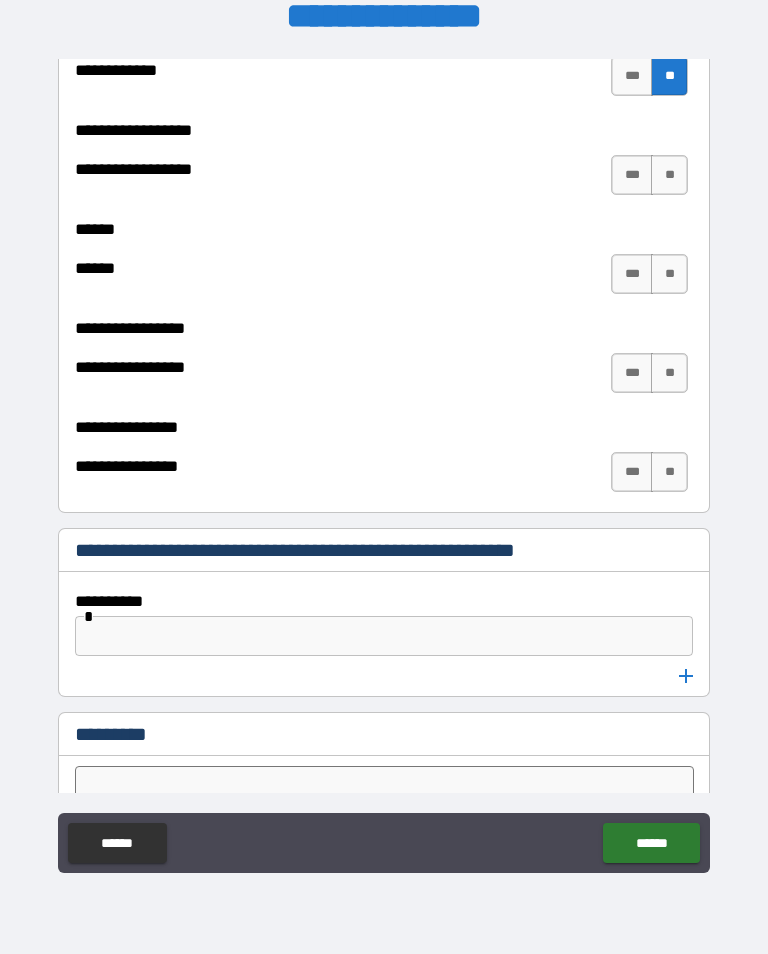 click on "**" at bounding box center (669, 175) 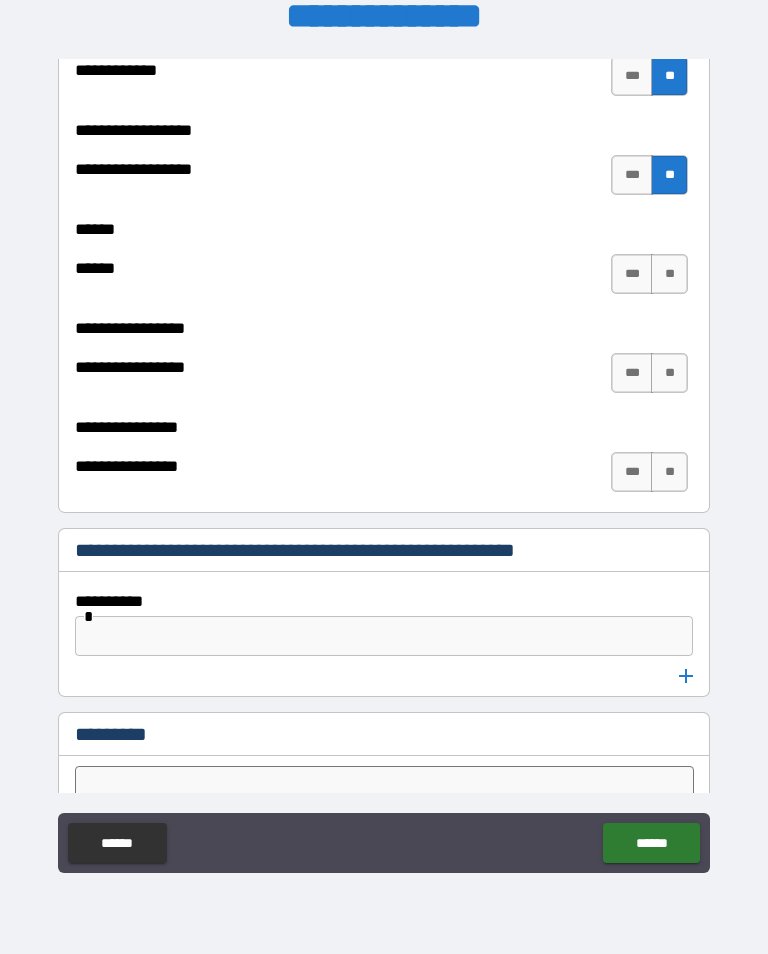 click on "**" at bounding box center [669, 274] 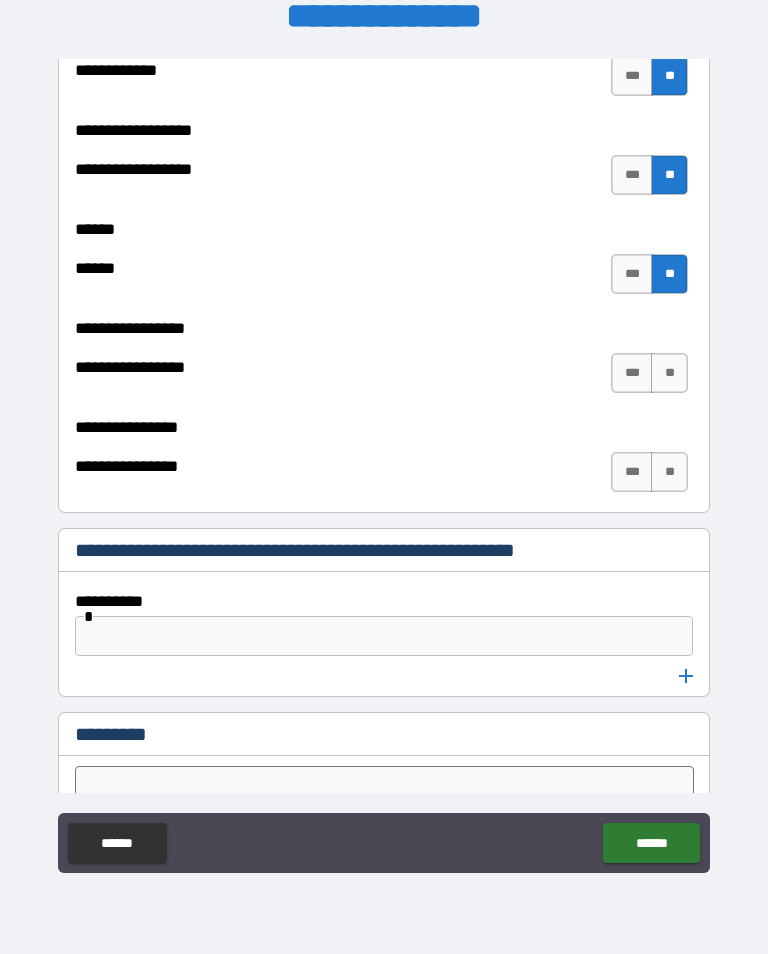 click on "**" at bounding box center (669, 373) 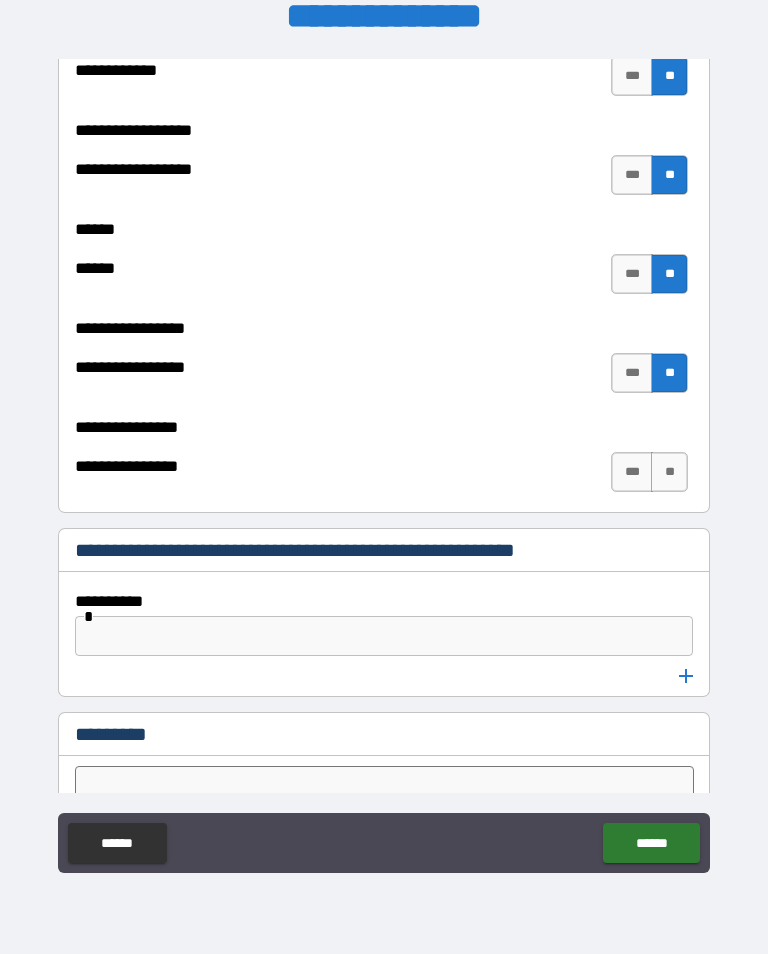 click on "**" at bounding box center (669, 472) 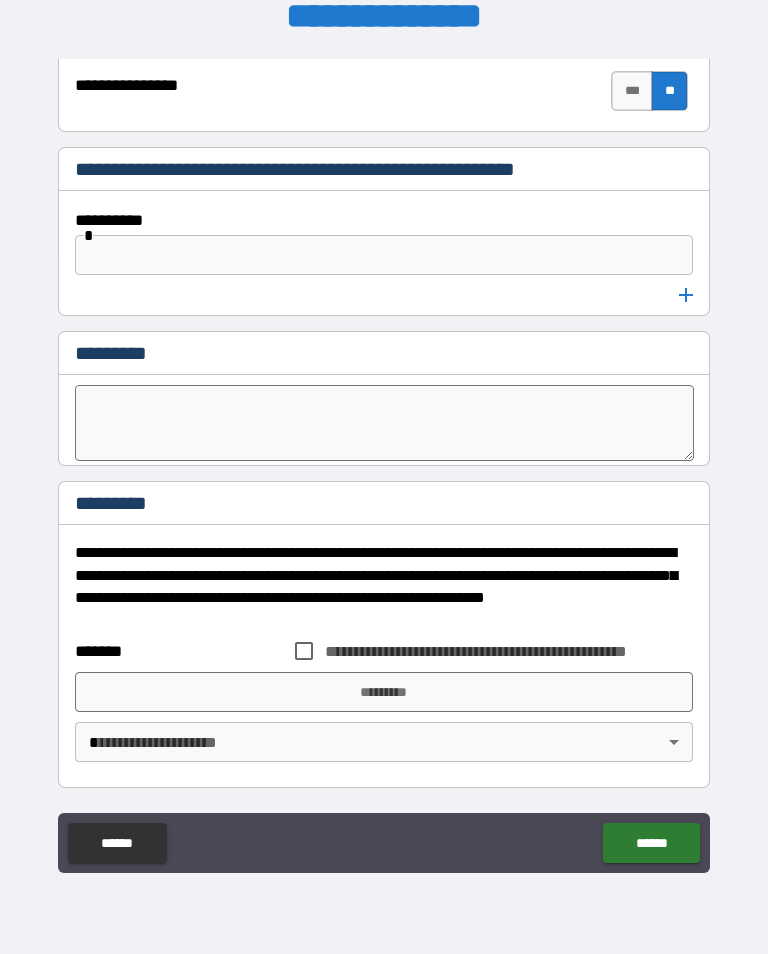 scroll, scrollTop: 10625, scrollLeft: 0, axis: vertical 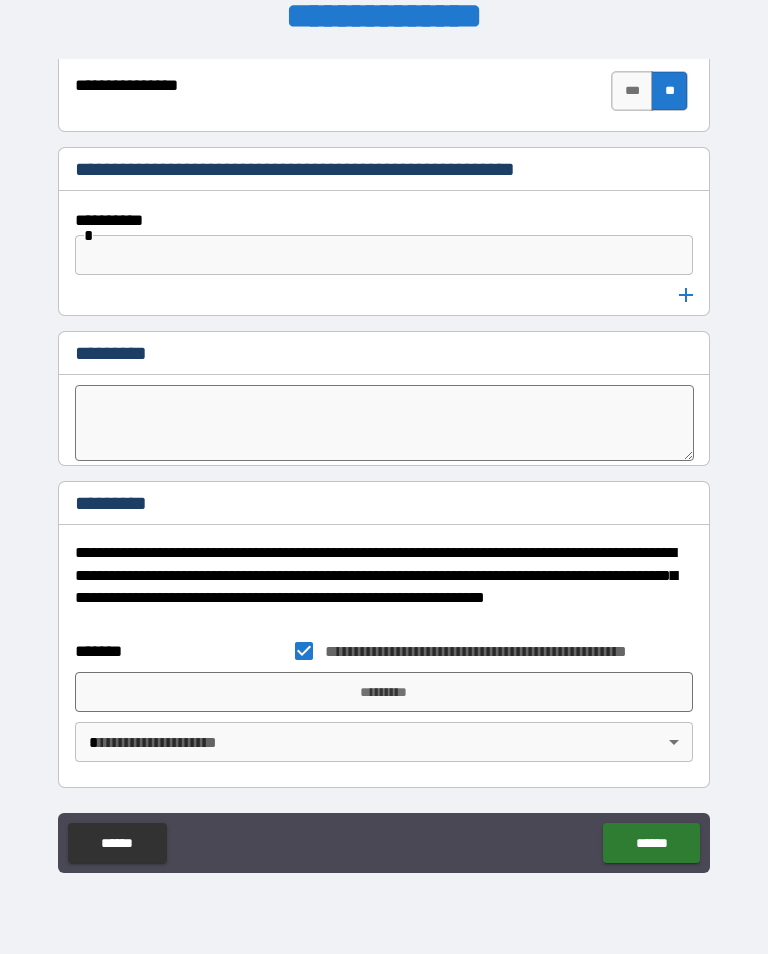 click on "*********" at bounding box center [384, 692] 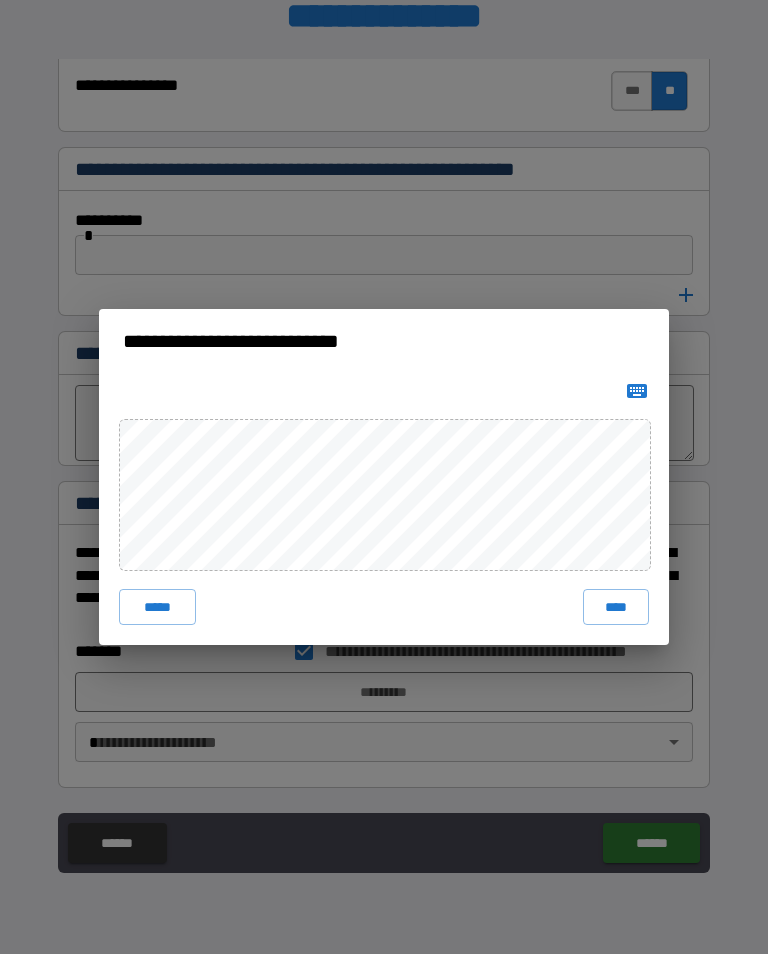 click on "****" at bounding box center (616, 607) 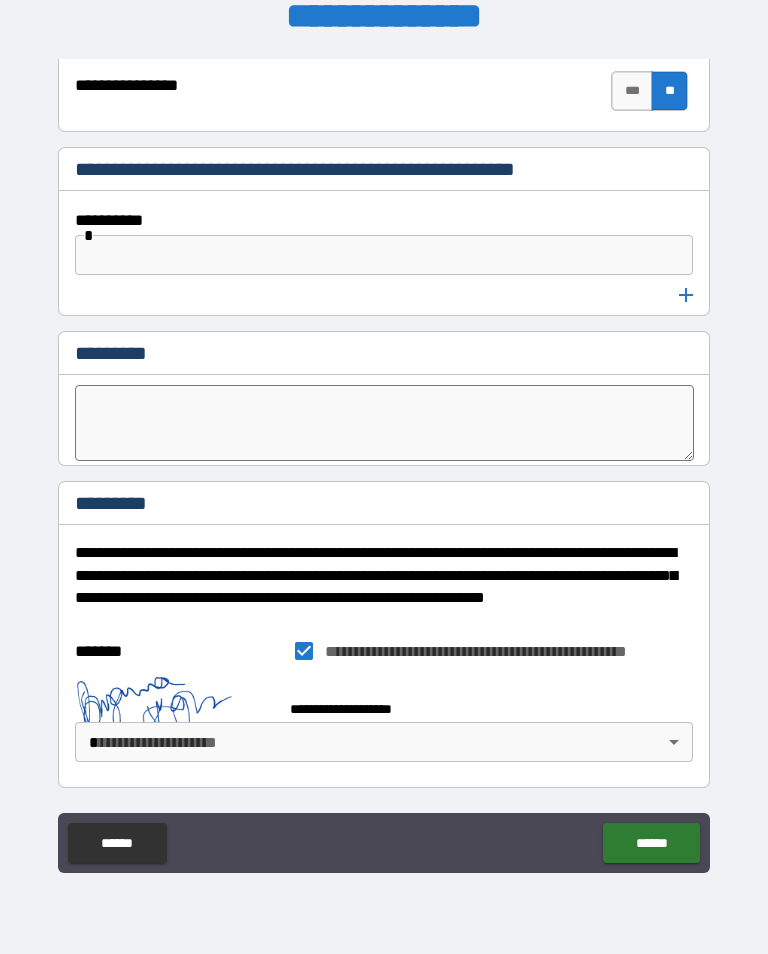 scroll, scrollTop: 10615, scrollLeft: 0, axis: vertical 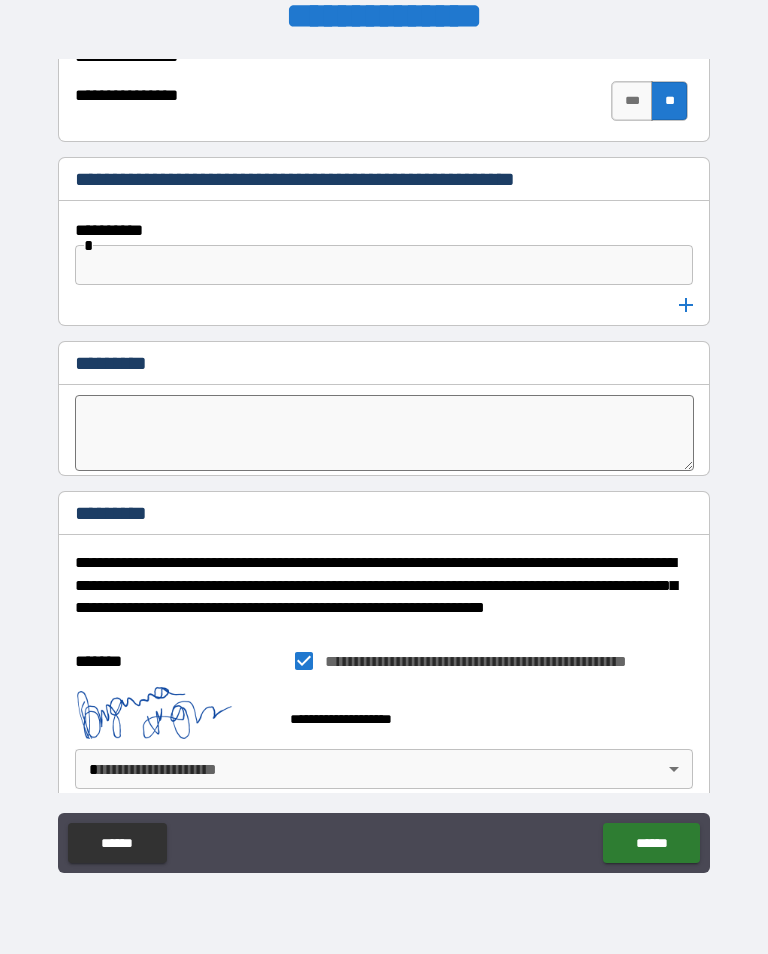 click on "******" at bounding box center [651, 843] 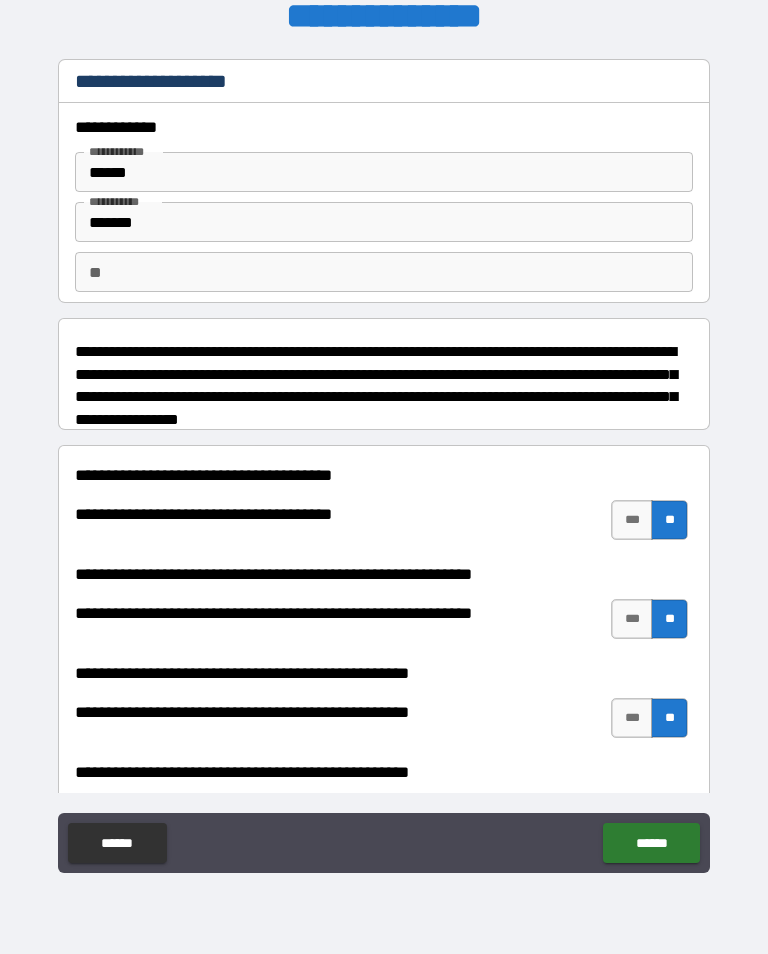 scroll, scrollTop: 0, scrollLeft: 0, axis: both 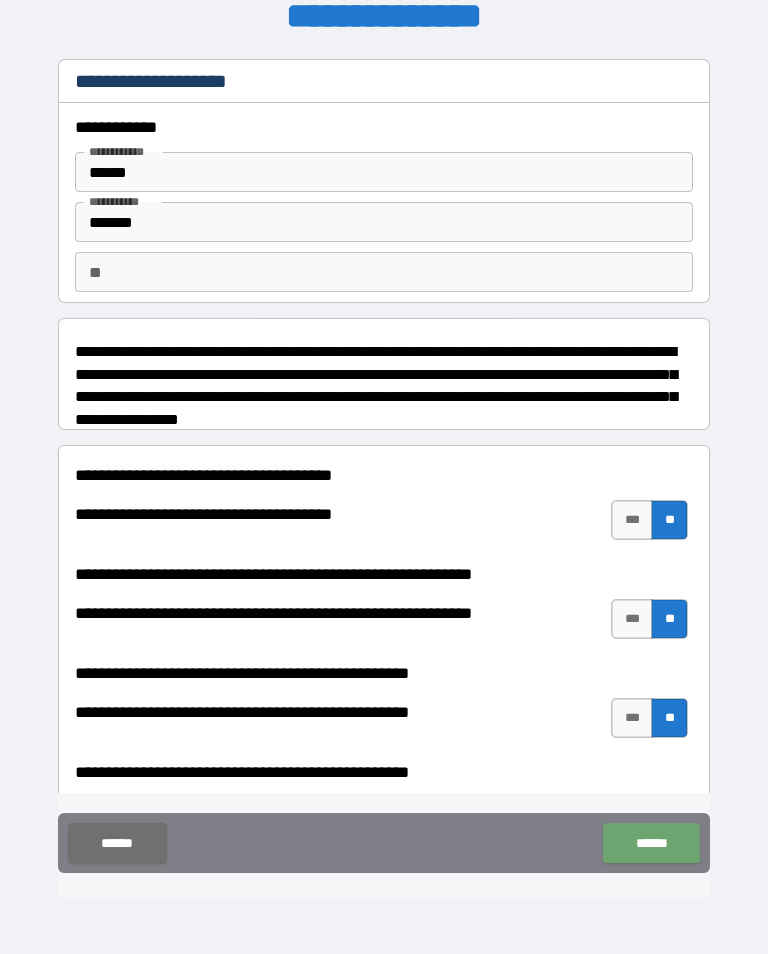 click on "******" at bounding box center [651, 843] 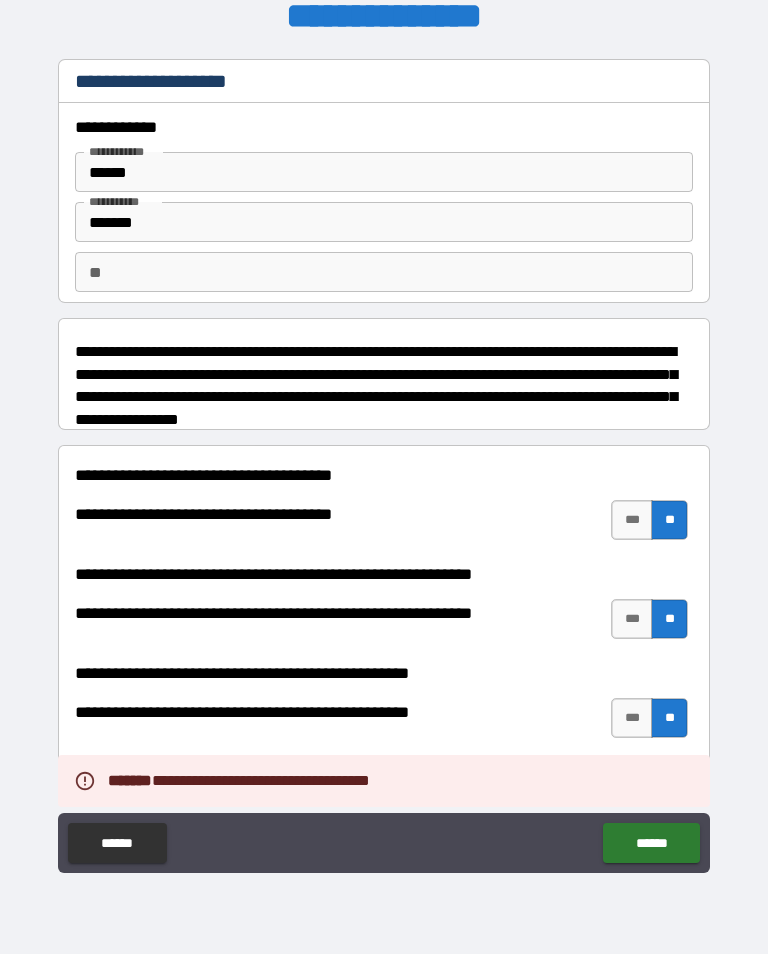 click on "**********" at bounding box center [384, 772] 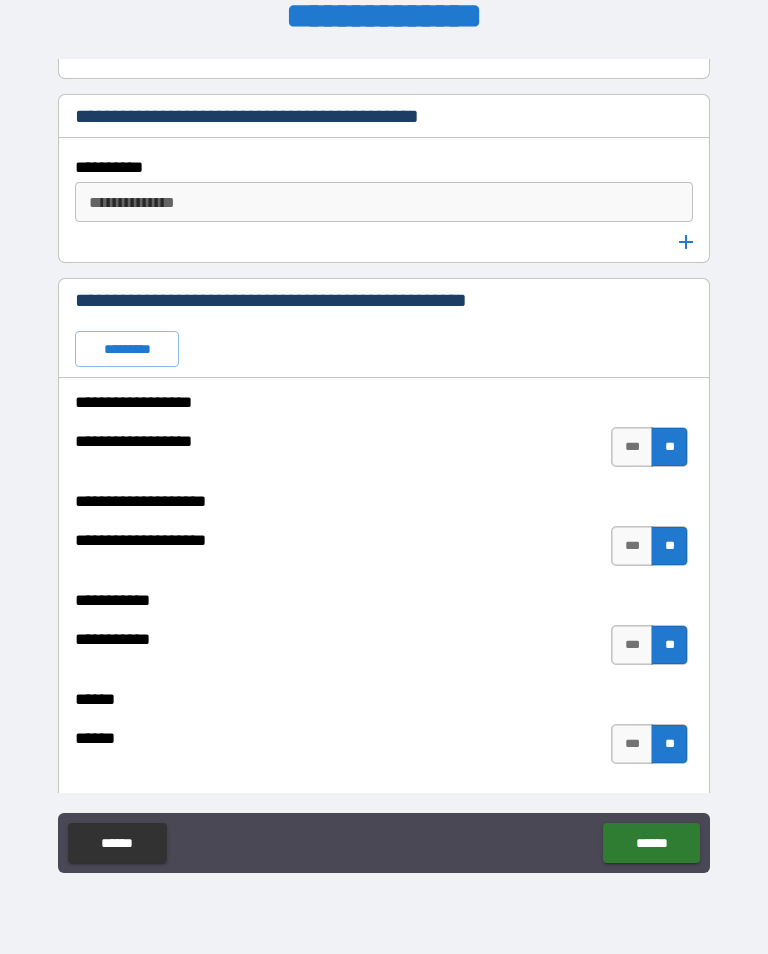 scroll, scrollTop: 2743, scrollLeft: 0, axis: vertical 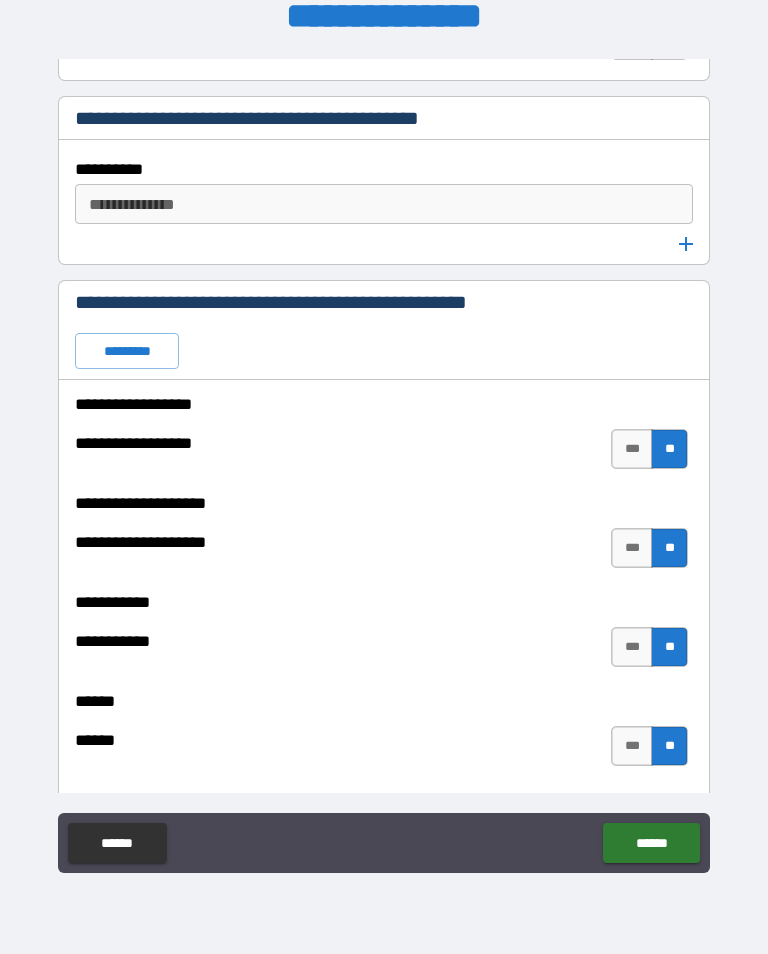 click on "**********" at bounding box center [382, 204] 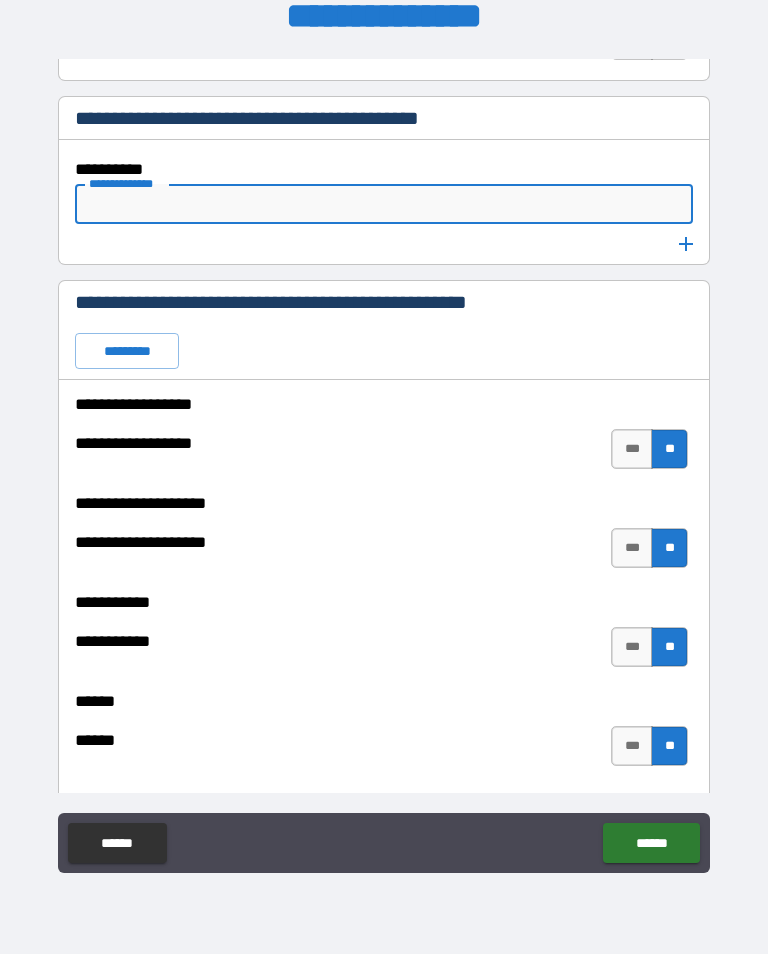 click on "**********" at bounding box center (384, 404) 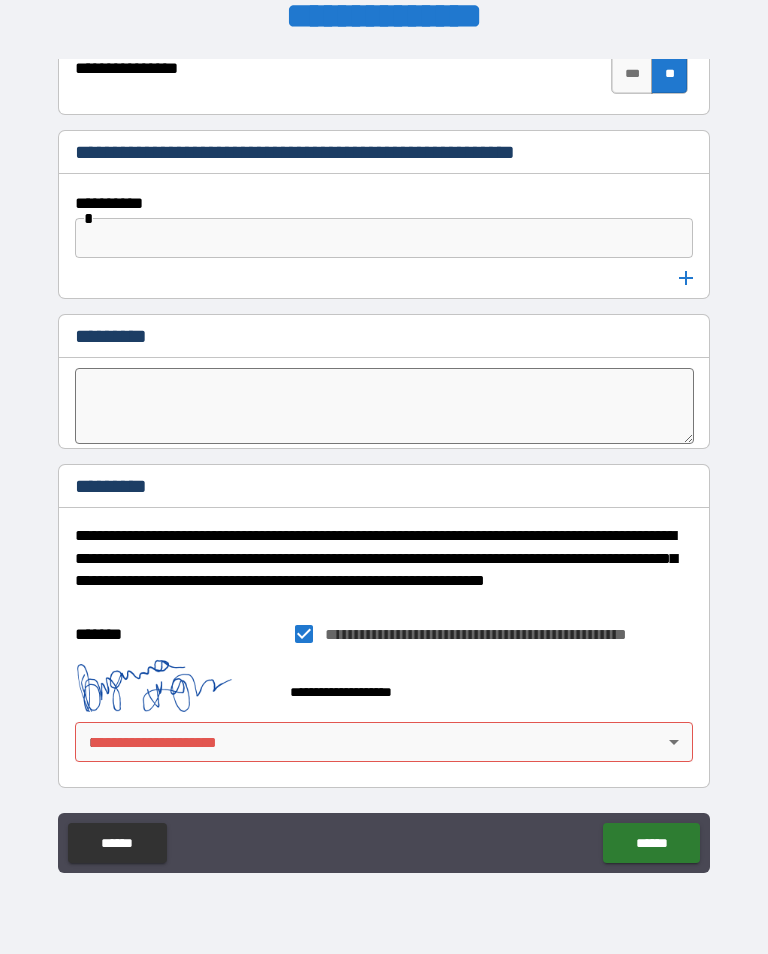 scroll, scrollTop: 10642, scrollLeft: 0, axis: vertical 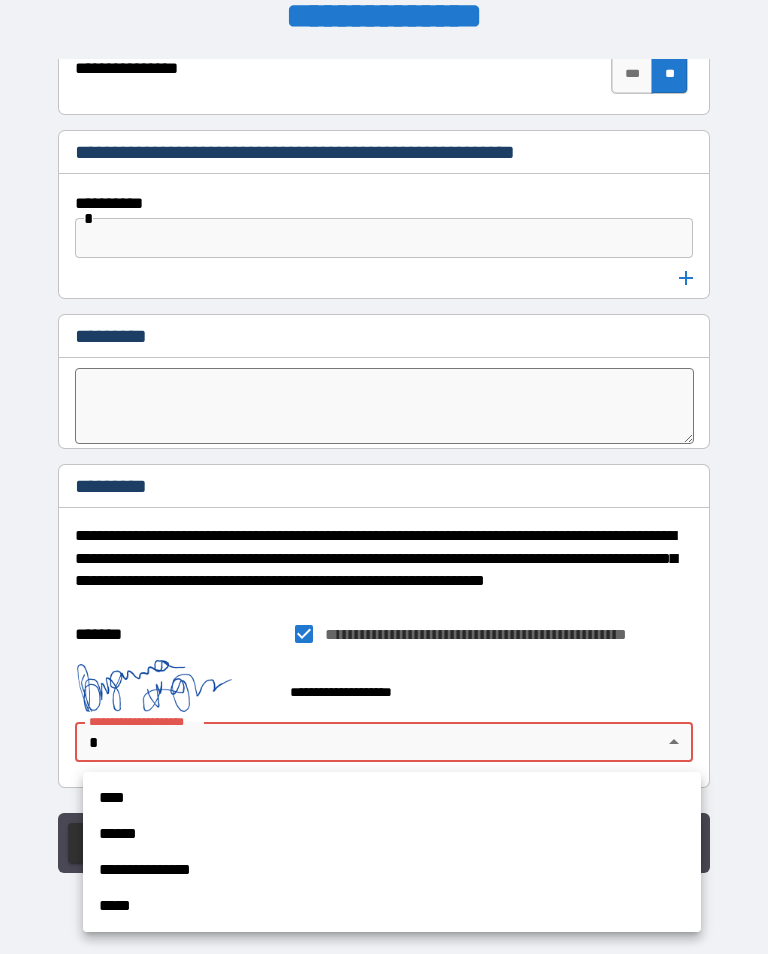click on "**********" at bounding box center (392, 870) 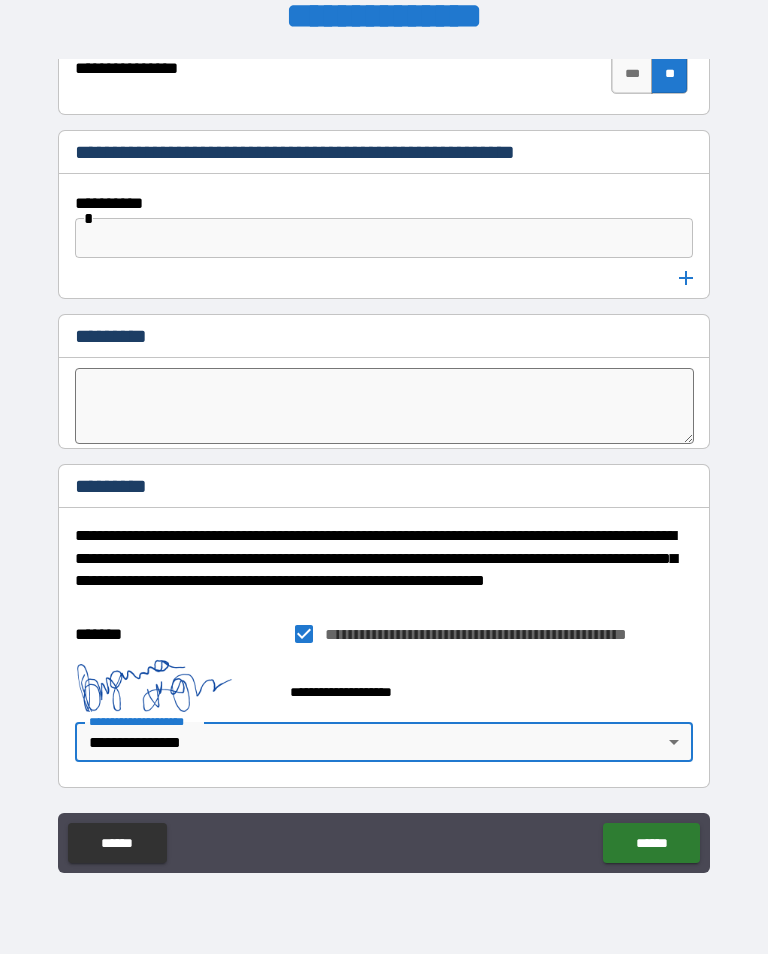 click on "******" at bounding box center (651, 843) 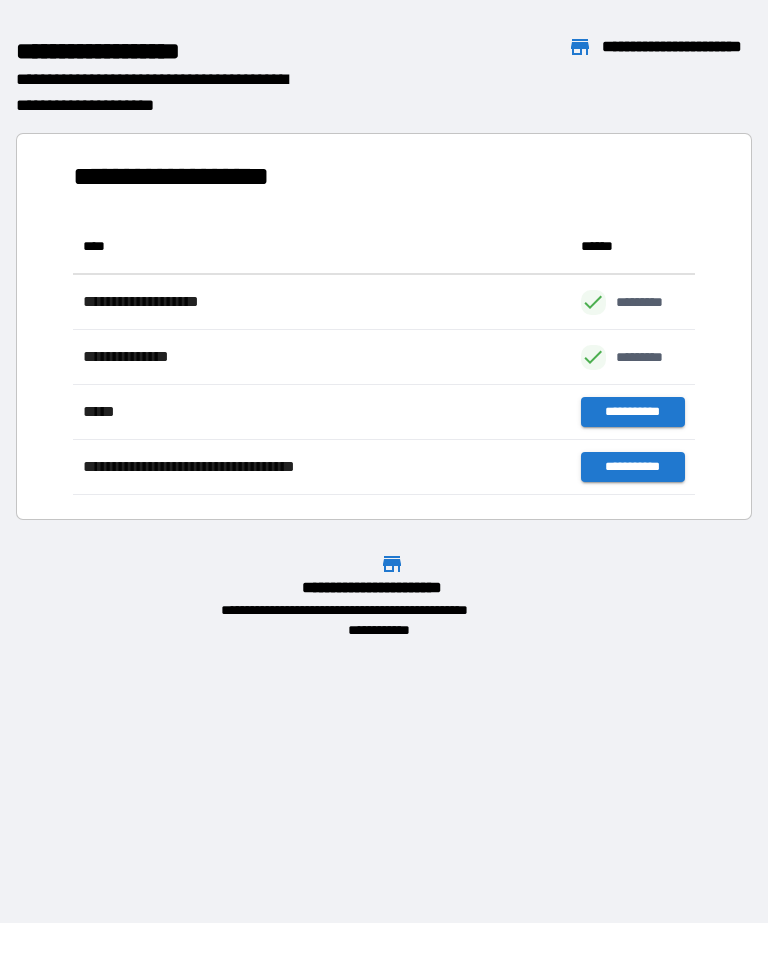 scroll, scrollTop: 1, scrollLeft: 1, axis: both 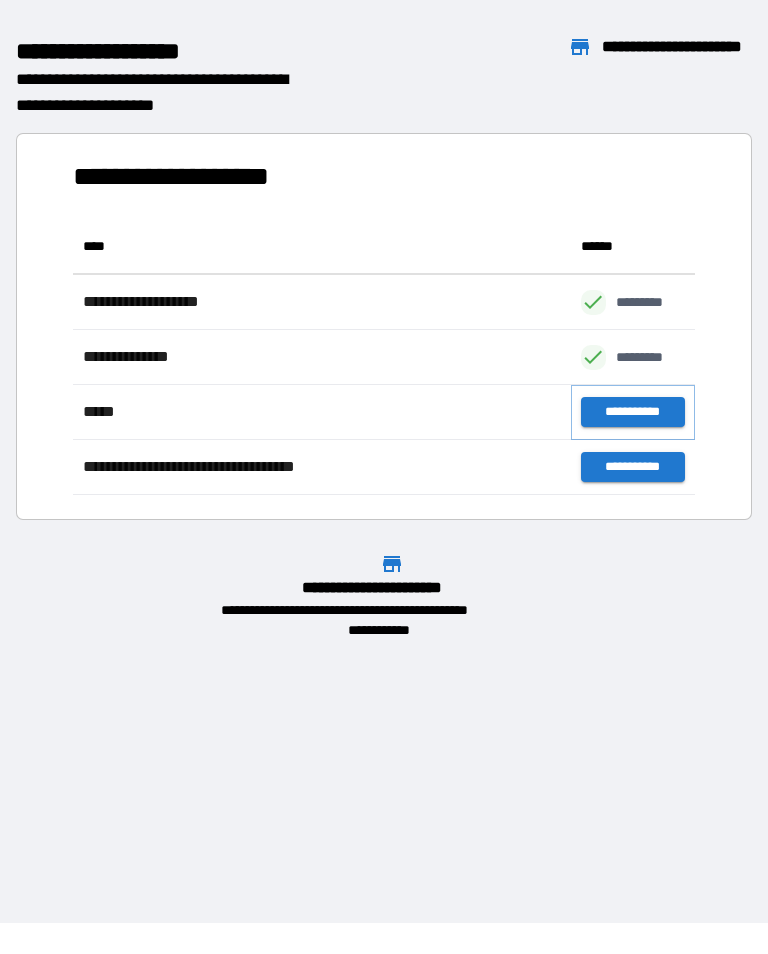 click on "**********" at bounding box center [633, 412] 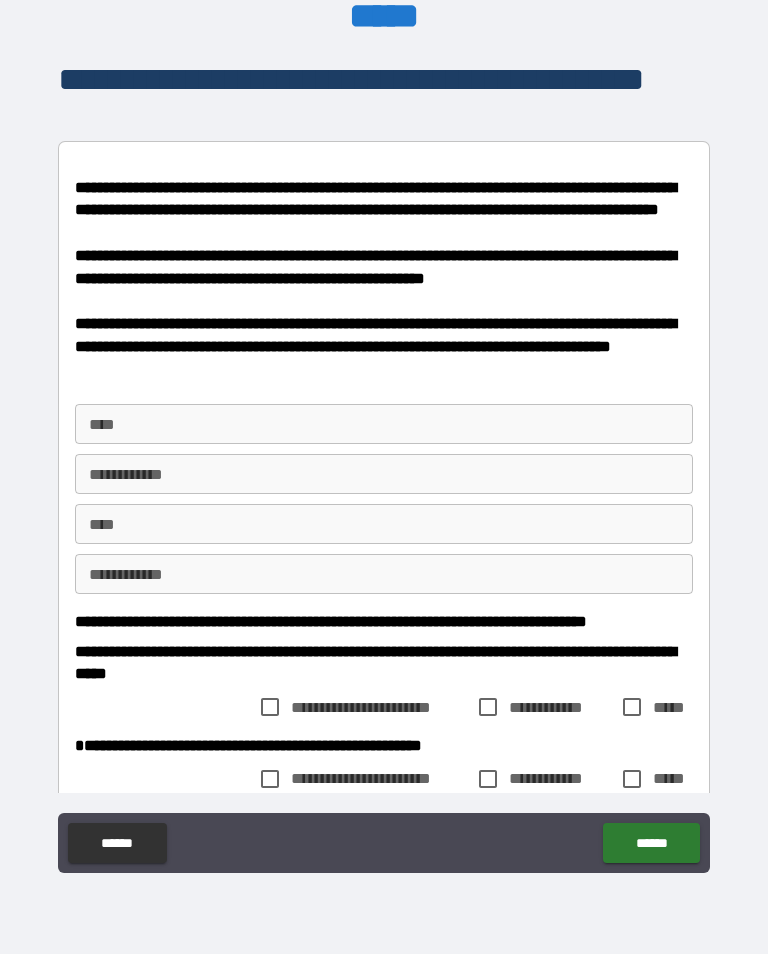 click on "****" at bounding box center (384, 424) 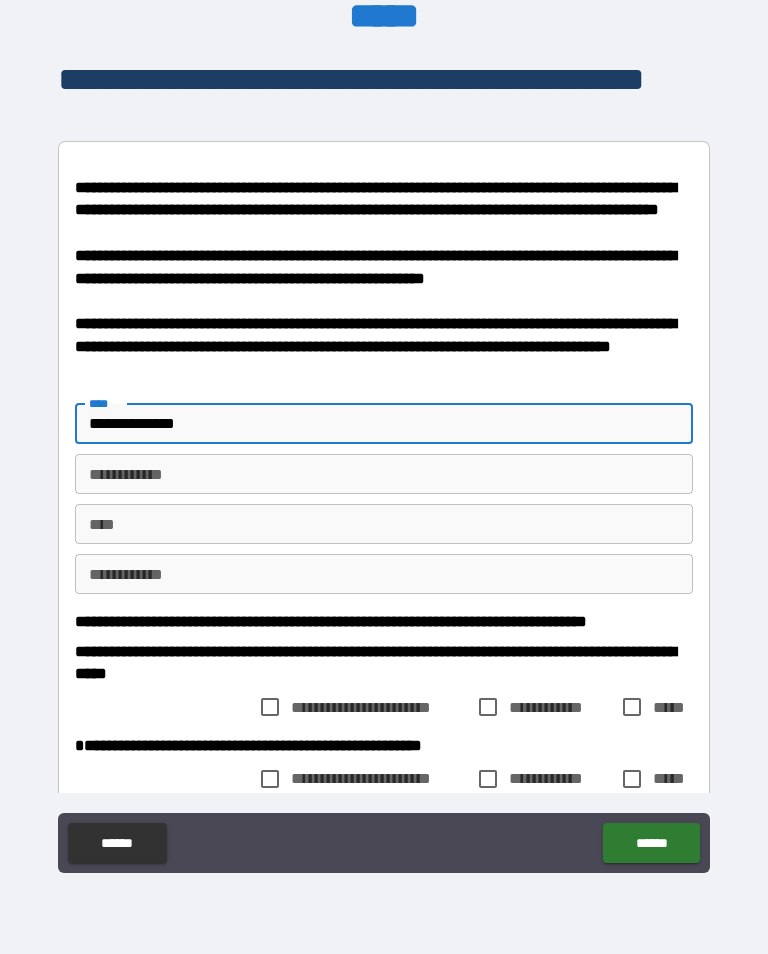 type on "**********" 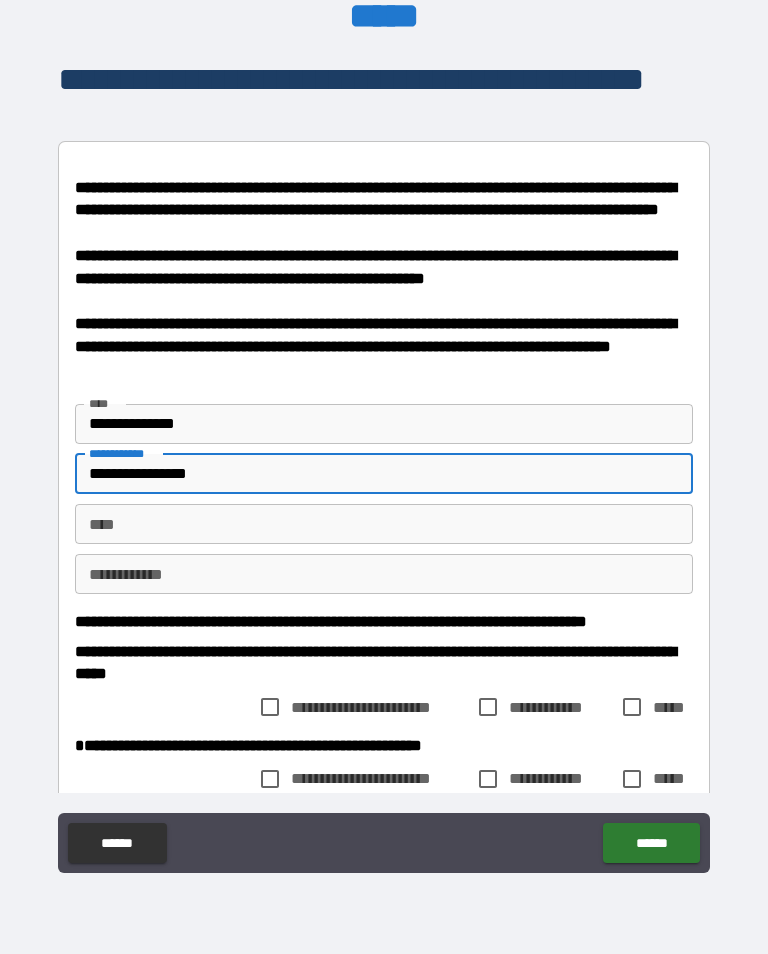 type on "**********" 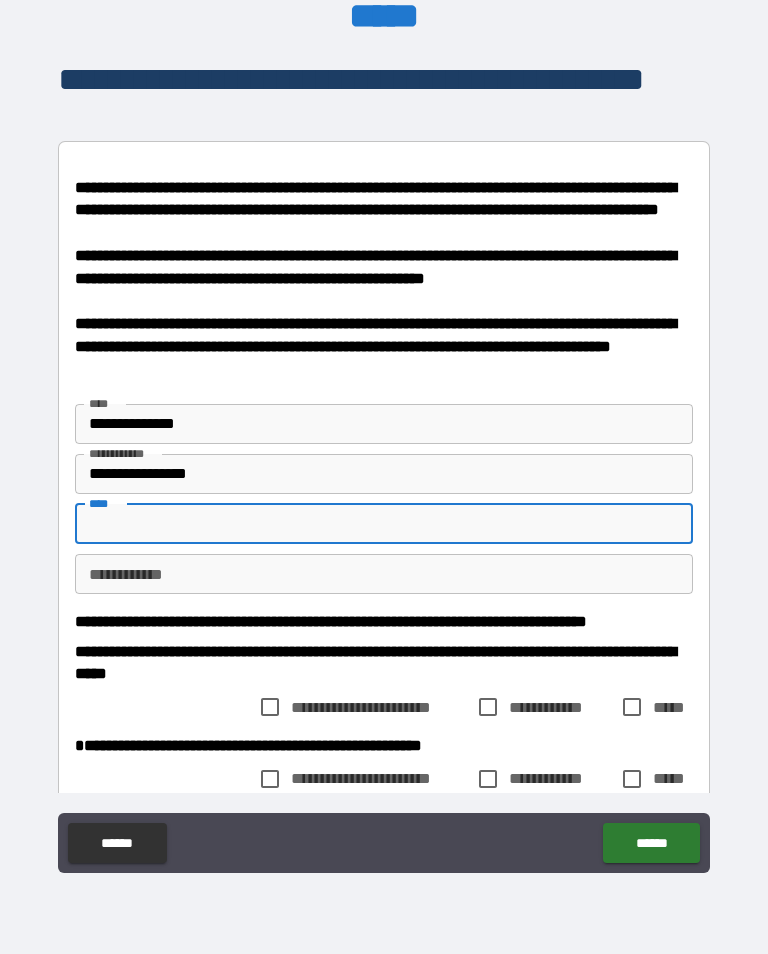 type on "*" 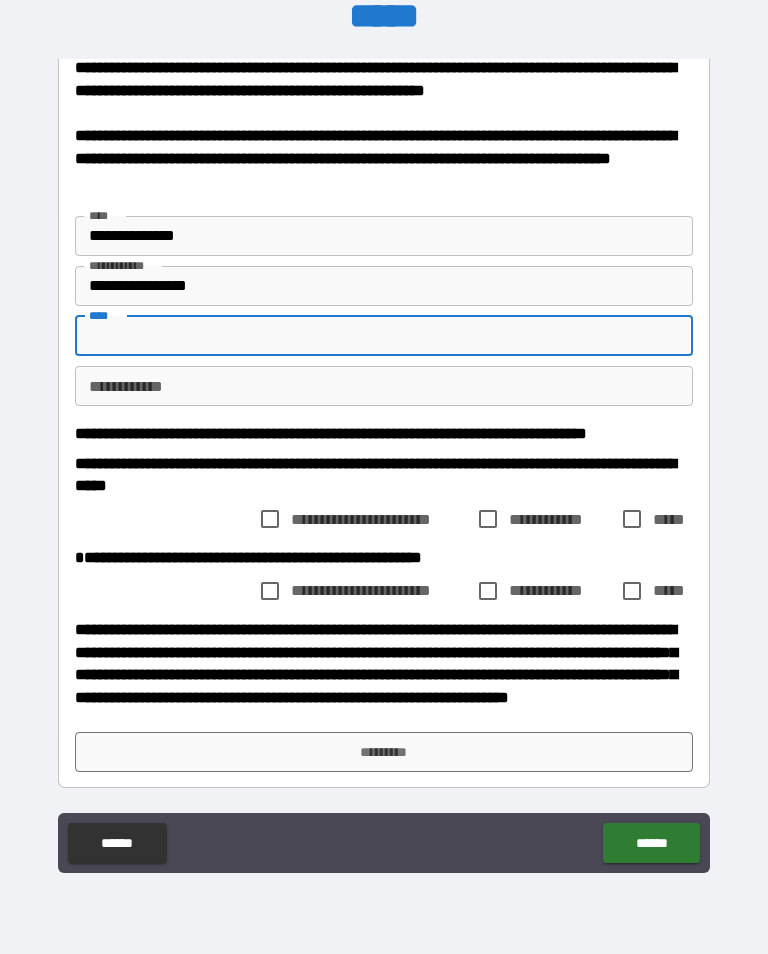 scroll, scrollTop: 229, scrollLeft: 0, axis: vertical 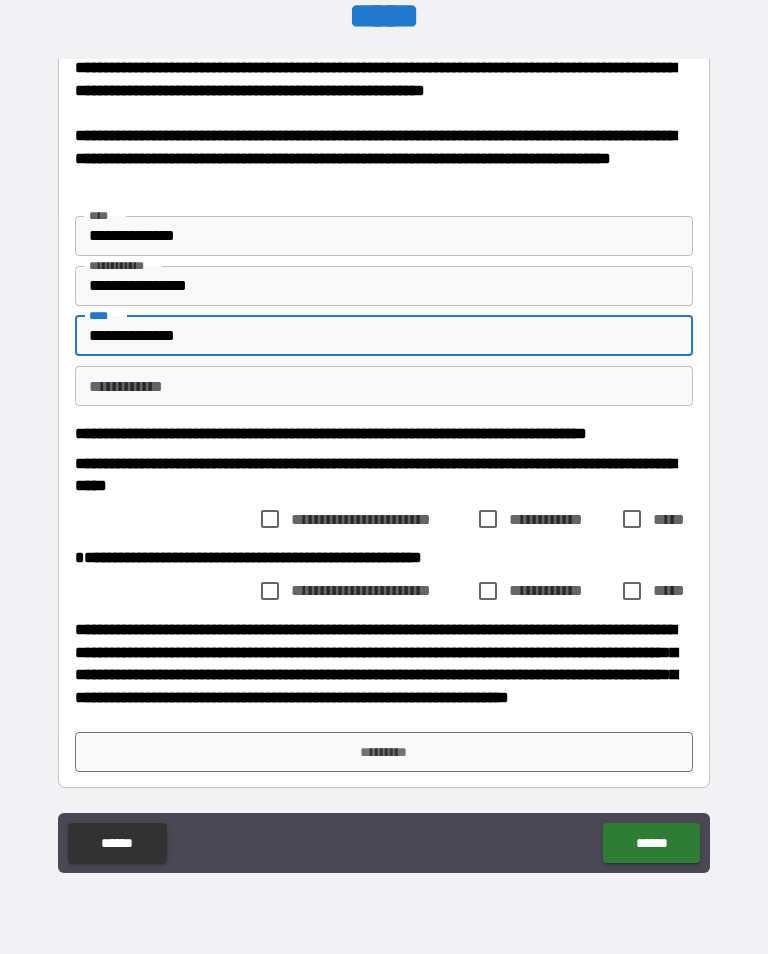 type on "**********" 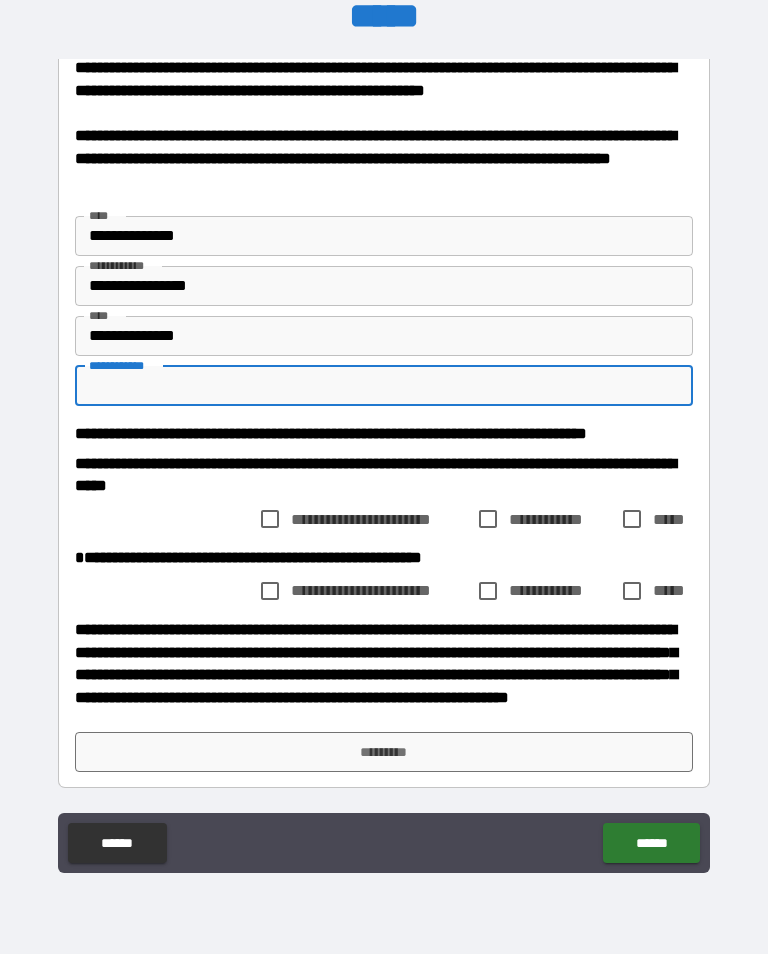 type on "*" 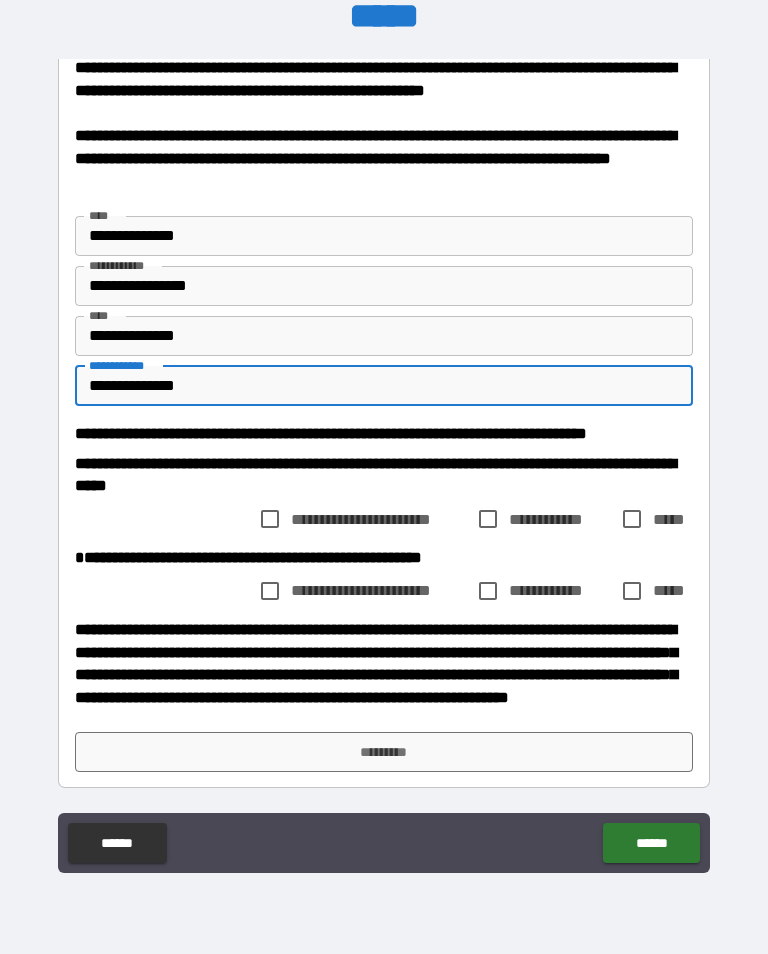 scroll, scrollTop: 240, scrollLeft: 0, axis: vertical 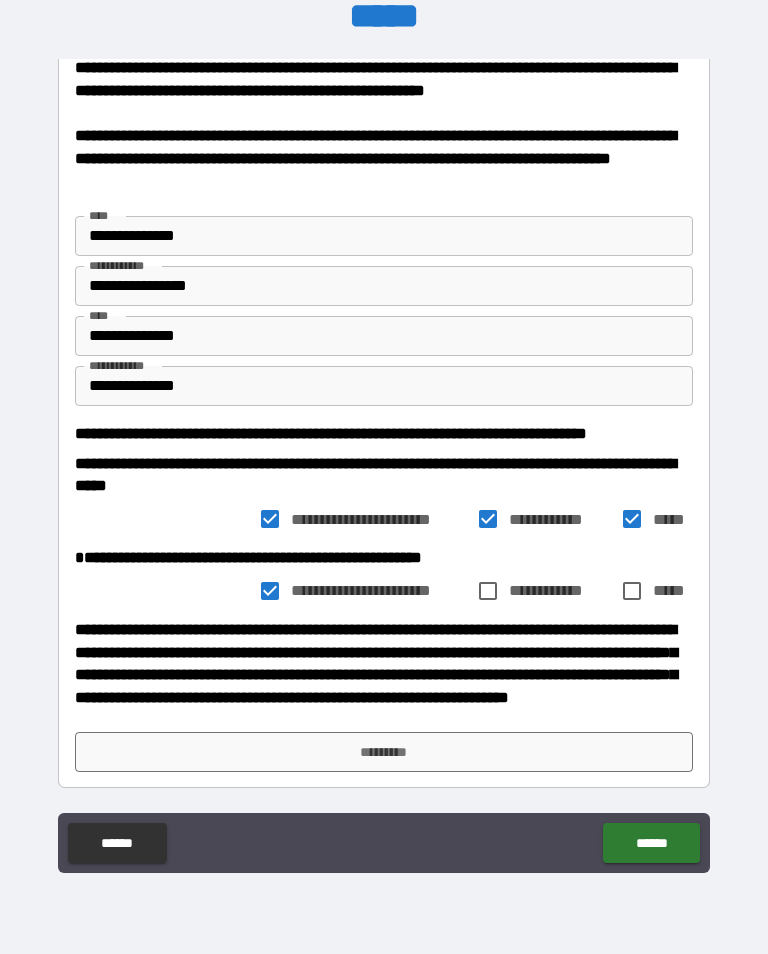 click on "**********" at bounding box center (379, 590) 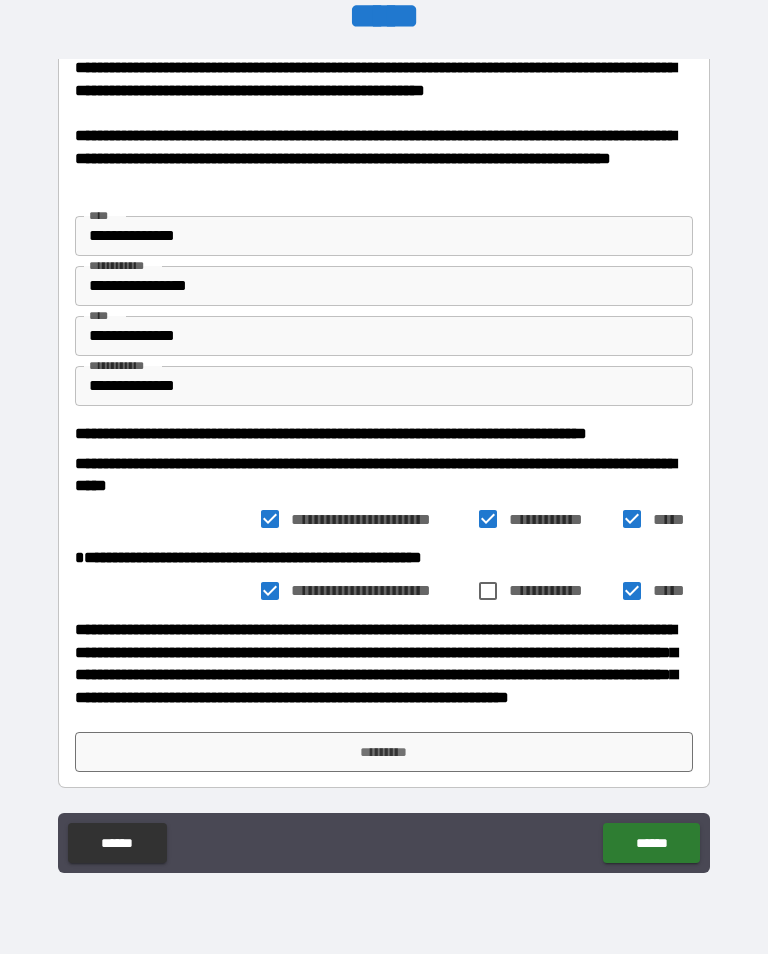 click on "**********" at bounding box center (379, 590) 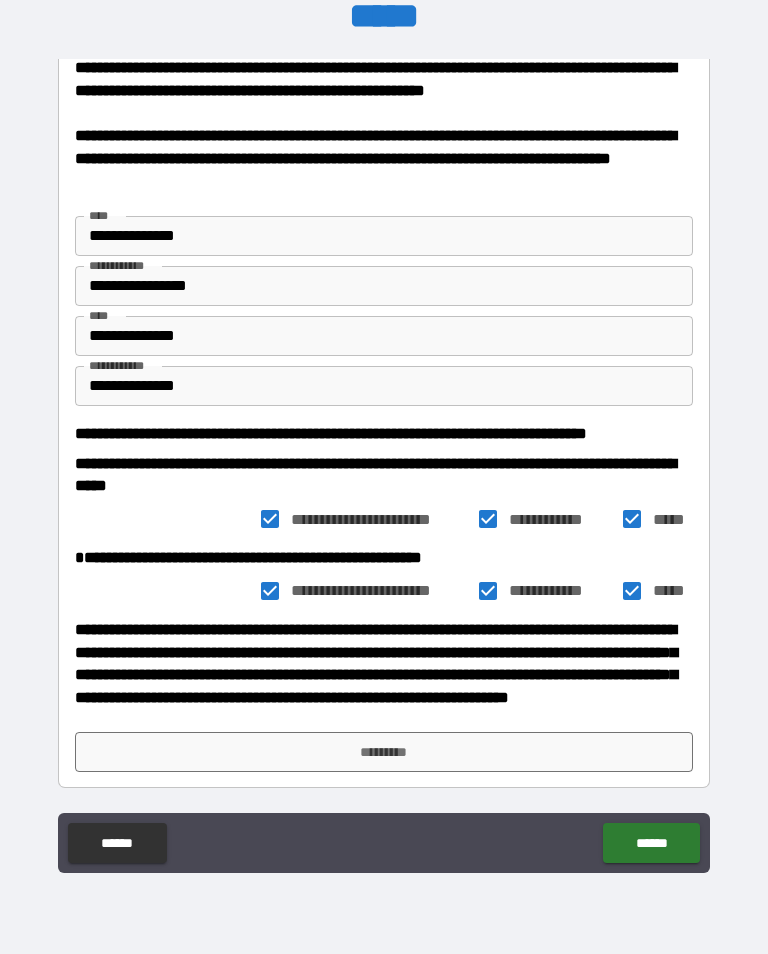 click on "*********" at bounding box center (384, 752) 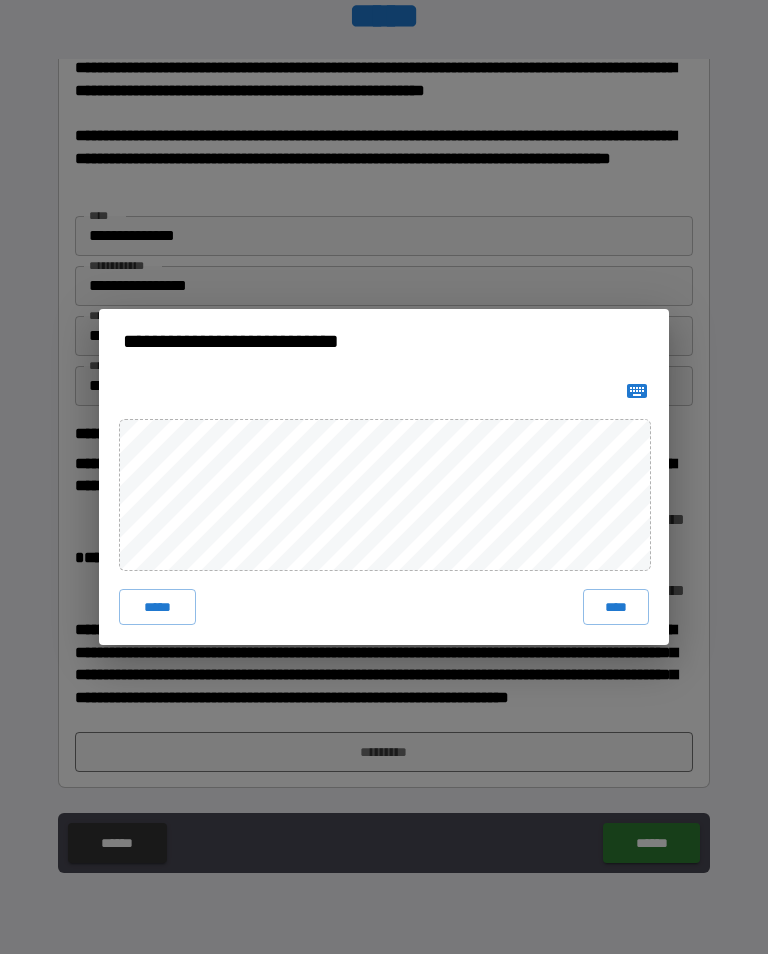 click on "****" at bounding box center [616, 607] 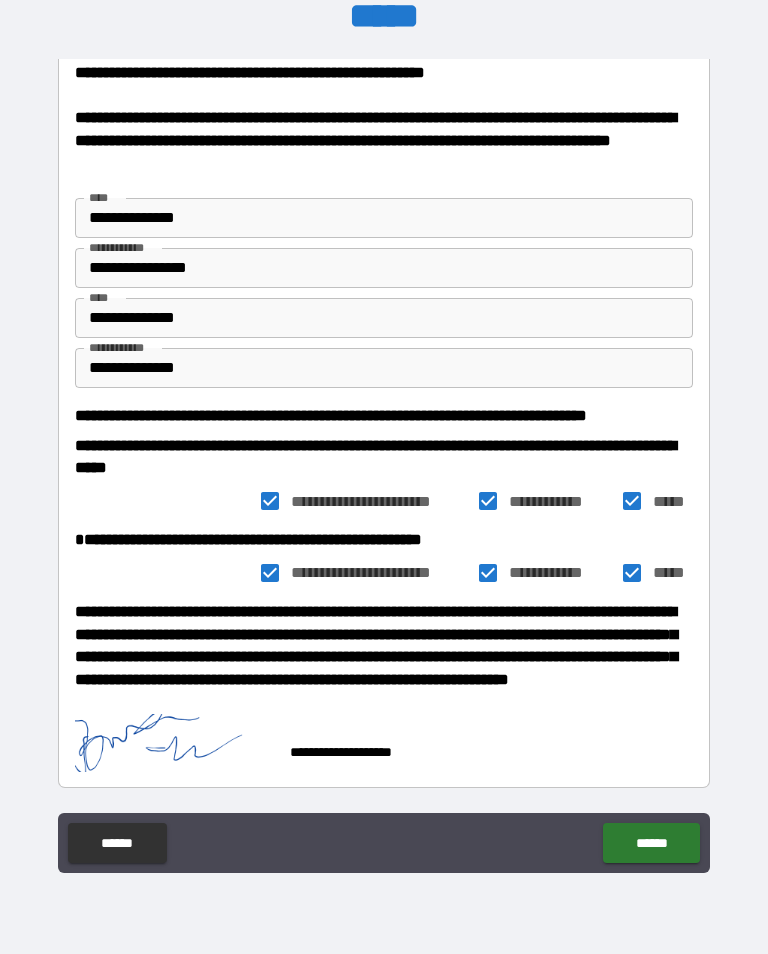 scroll, scrollTop: 230, scrollLeft: 0, axis: vertical 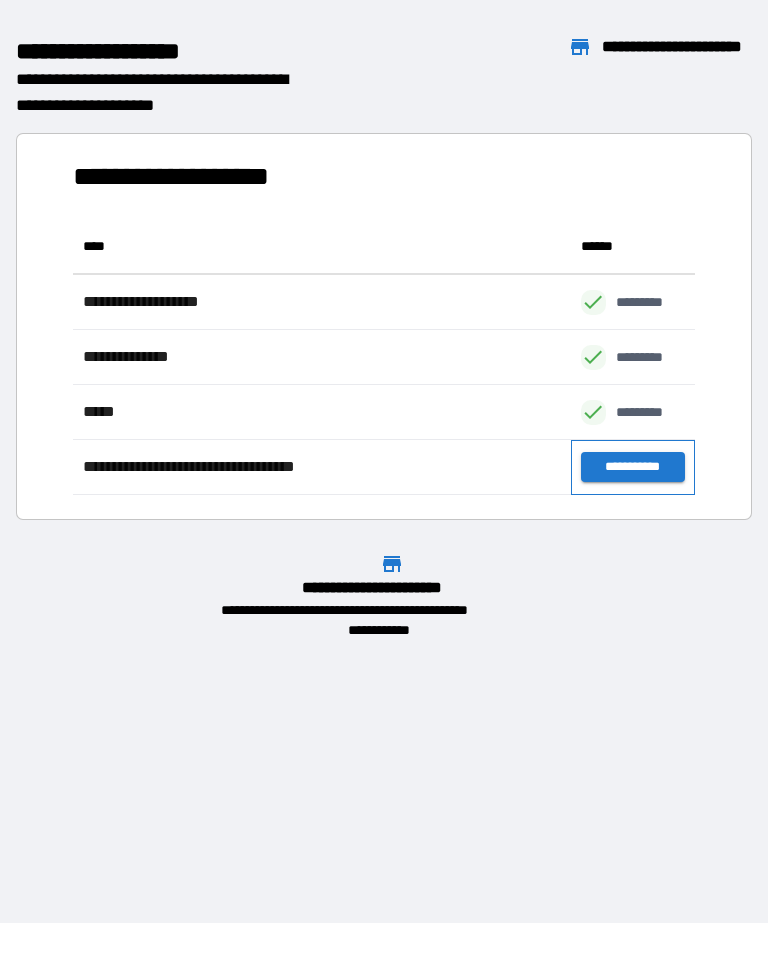 click on "**********" at bounding box center [633, 467] 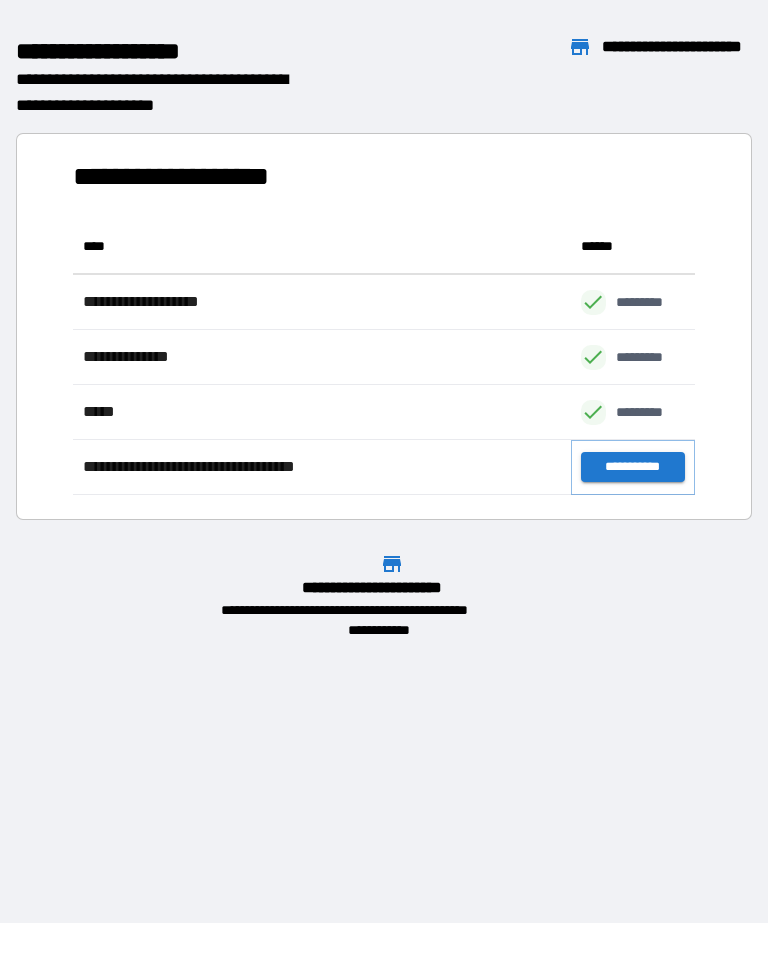 click on "**********" at bounding box center [633, 467] 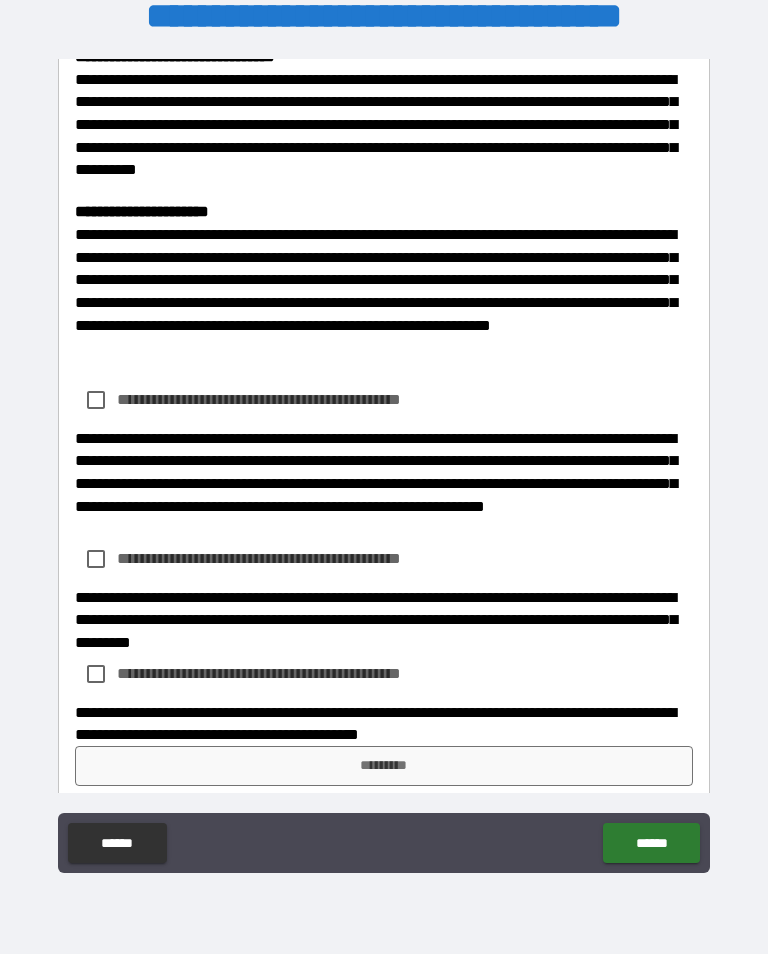 scroll, scrollTop: 1677, scrollLeft: 0, axis: vertical 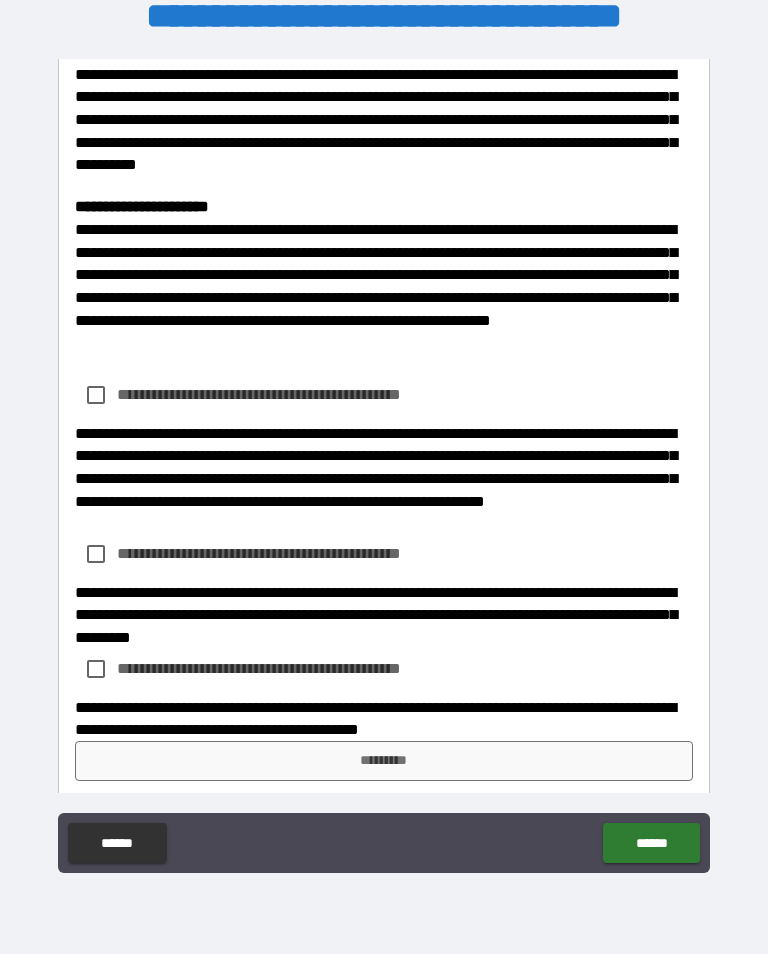 click on "**********" at bounding box center (302, 394) 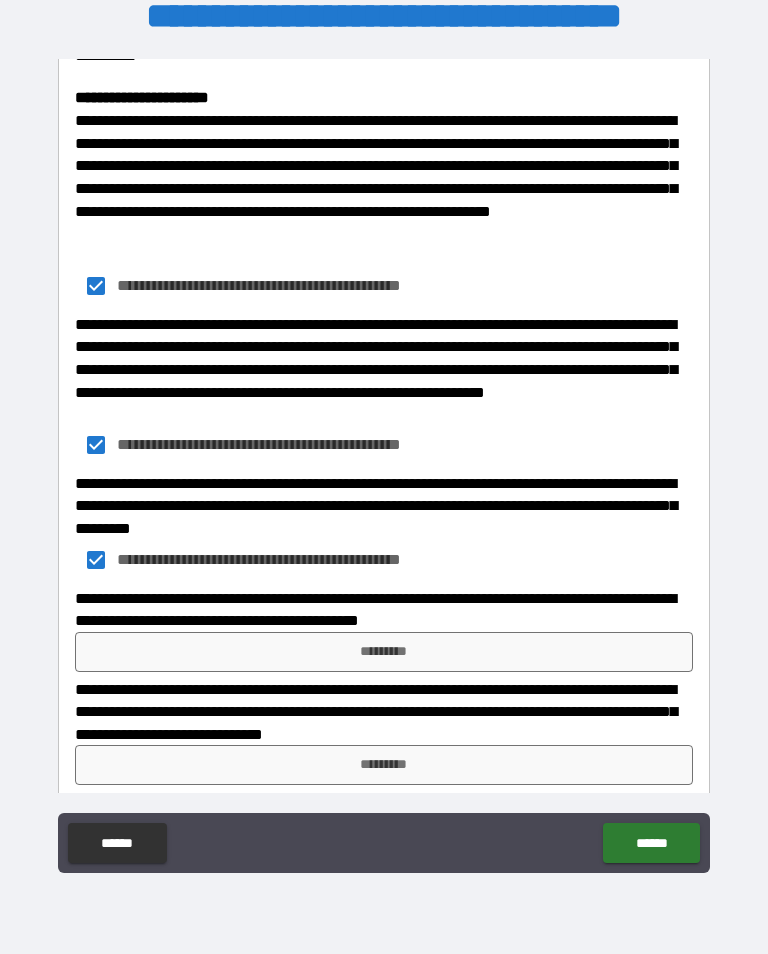 scroll, scrollTop: 1785, scrollLeft: 0, axis: vertical 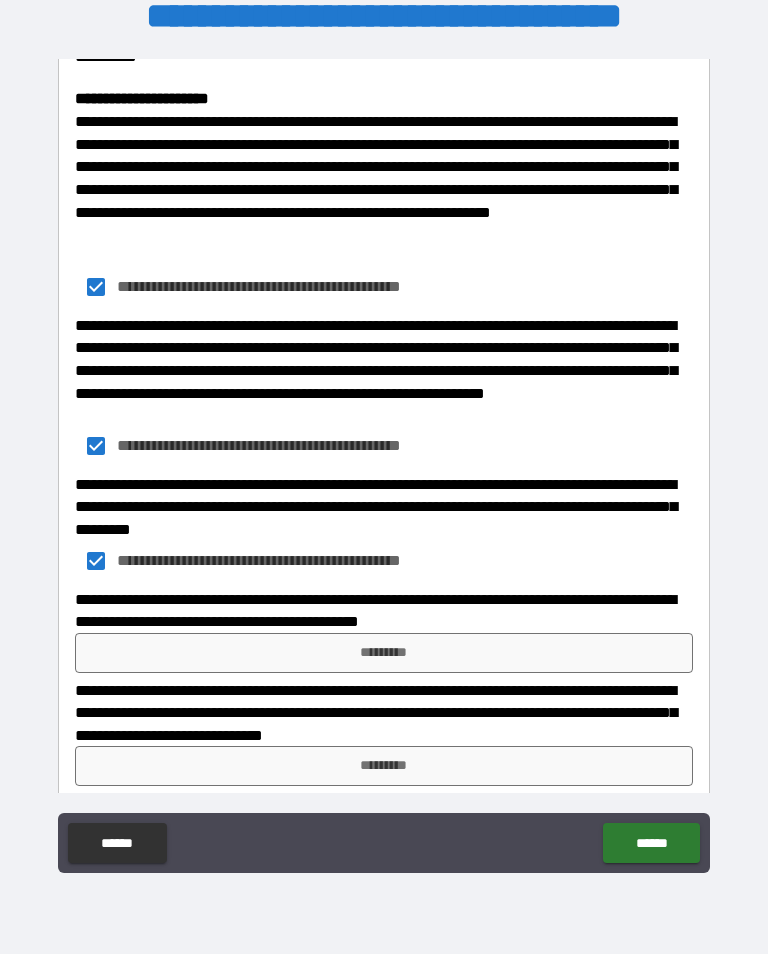 click on "*********" at bounding box center [384, 653] 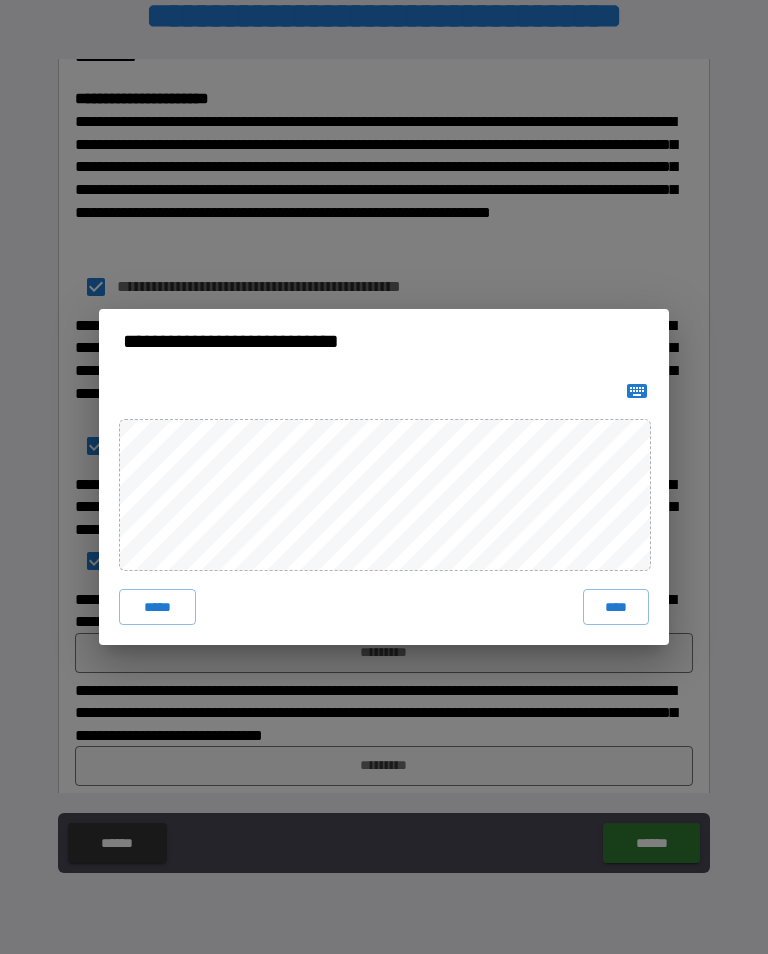 click on "**********" at bounding box center [384, 477] 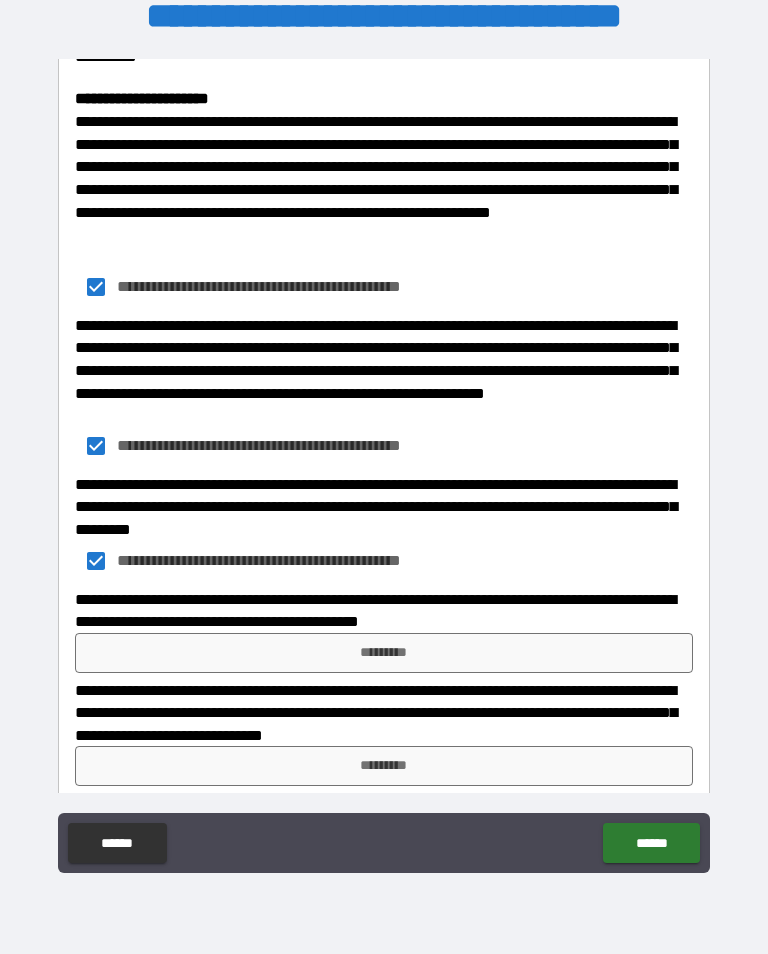click on "*********" at bounding box center (384, 653) 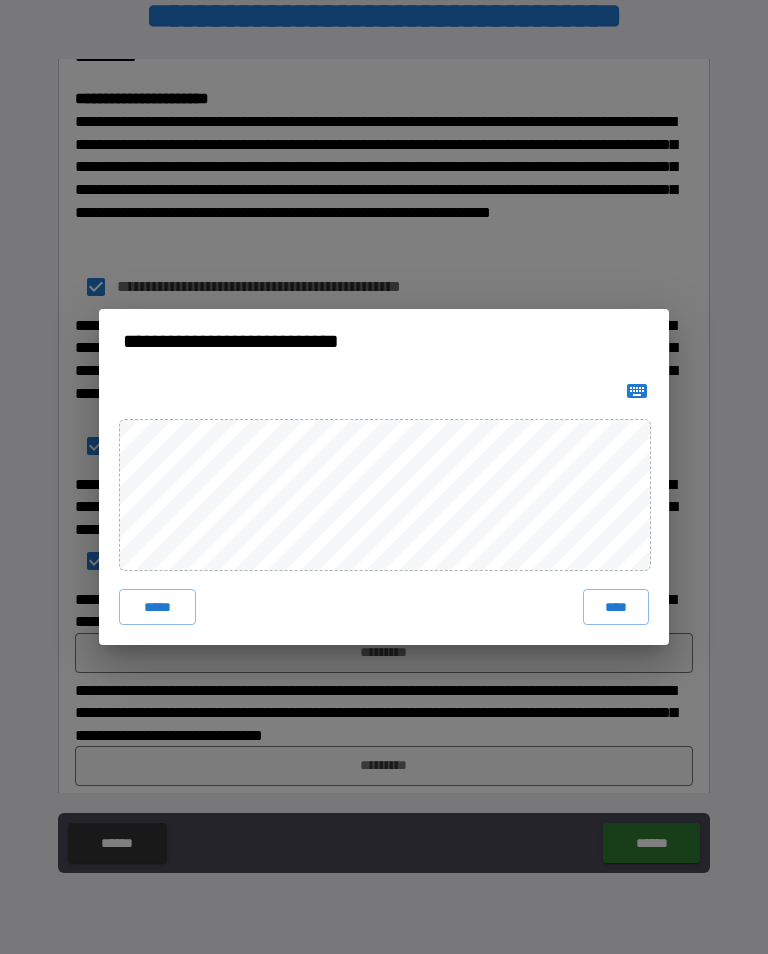 click on "****" at bounding box center [616, 607] 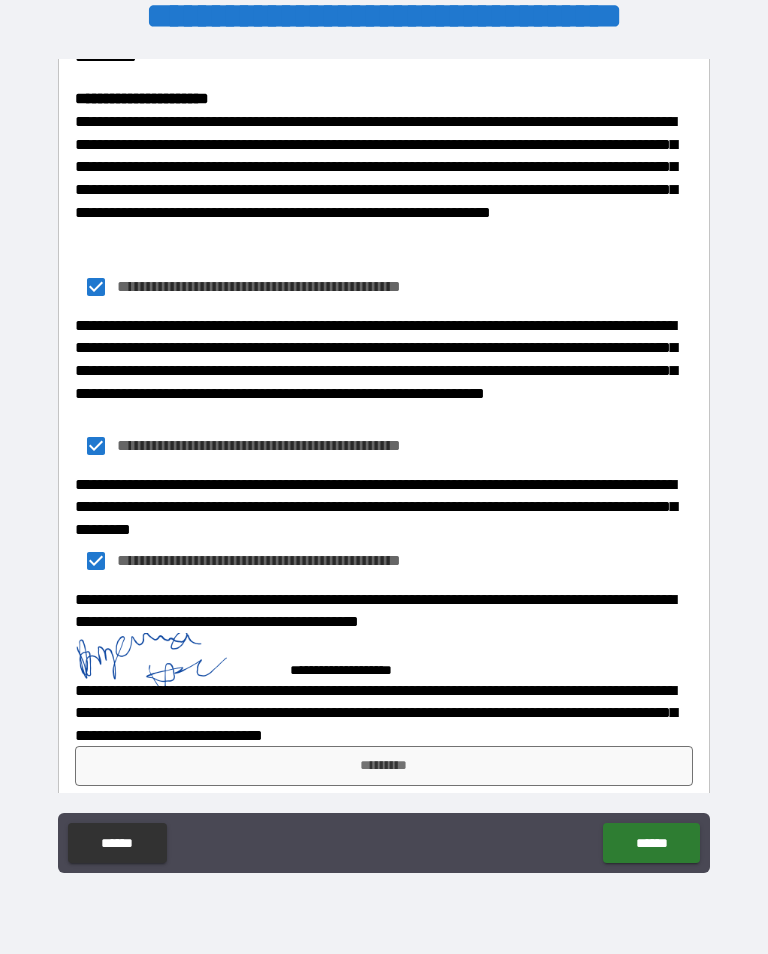 scroll, scrollTop: 1775, scrollLeft: 0, axis: vertical 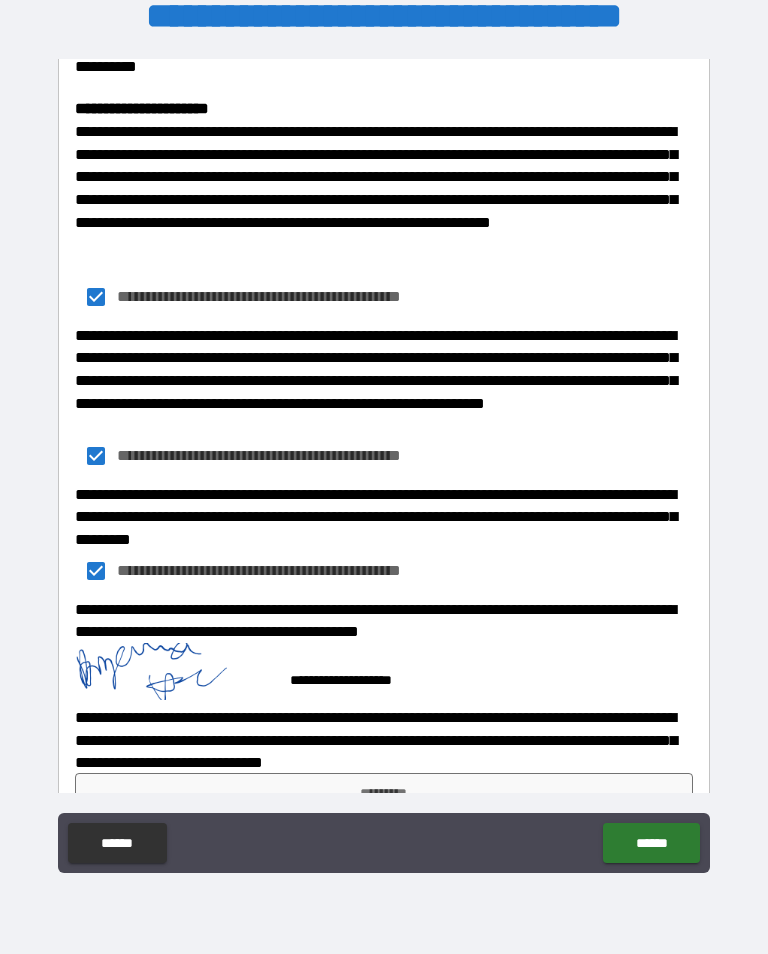 click on "*********" at bounding box center (384, 793) 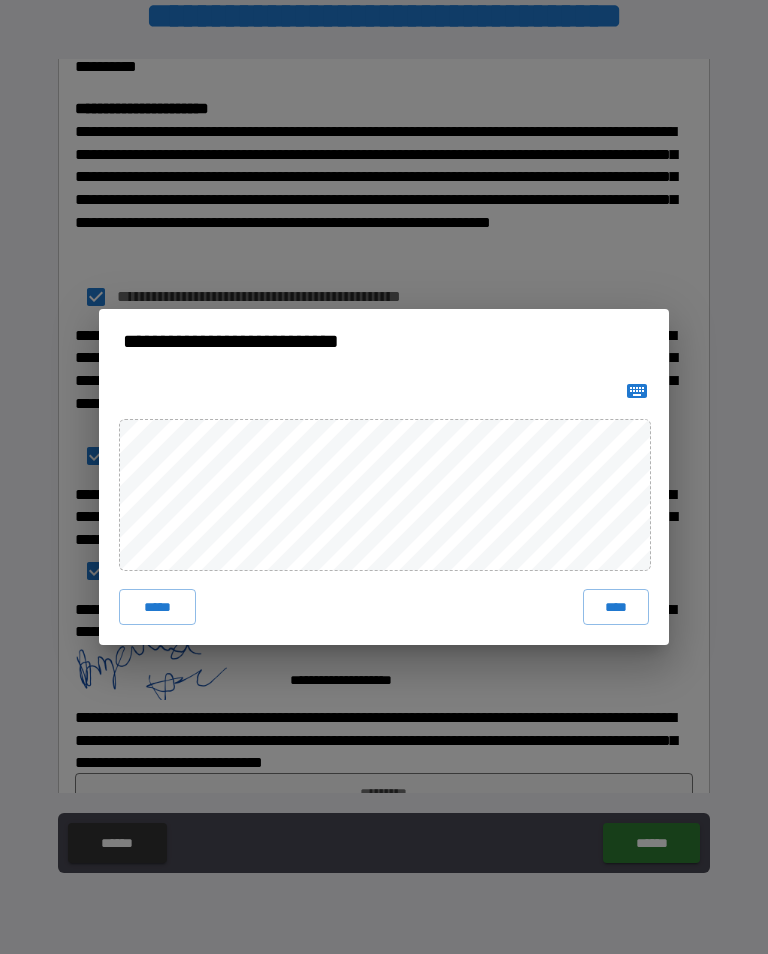 click on "****" at bounding box center (616, 607) 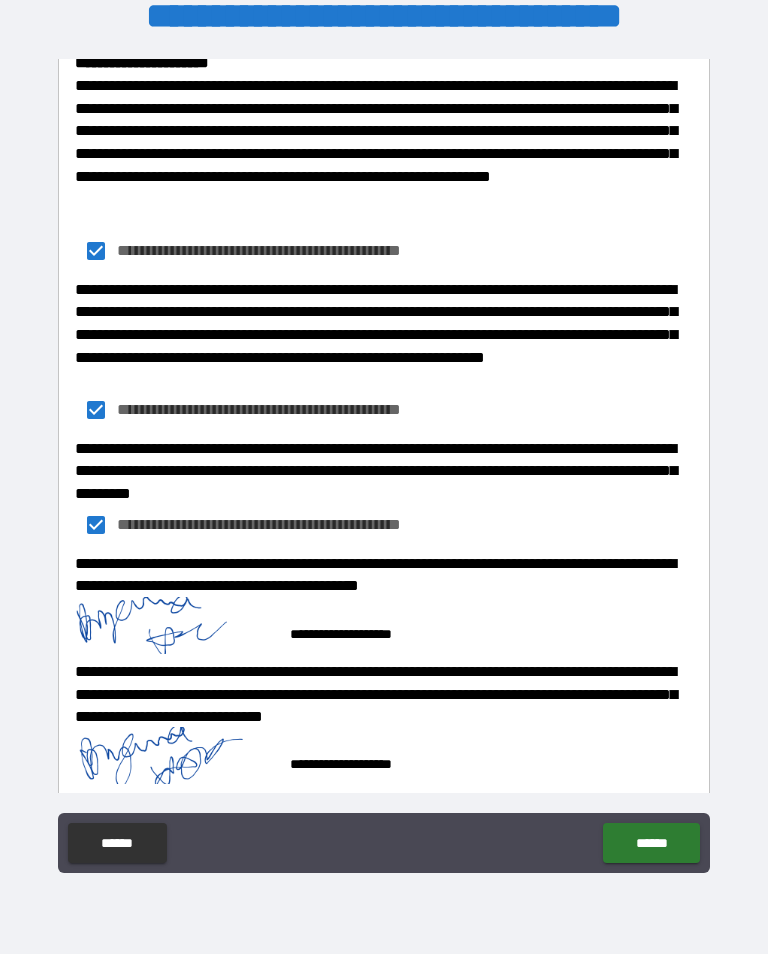 scroll, scrollTop: 1820, scrollLeft: 0, axis: vertical 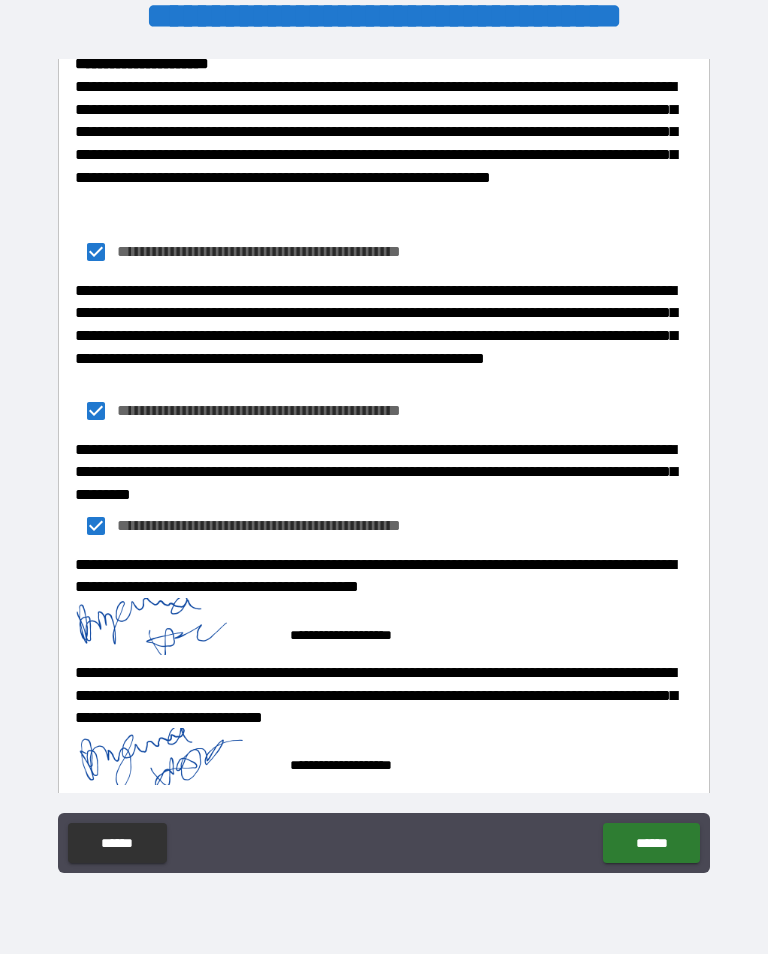 click on "******" at bounding box center (651, 843) 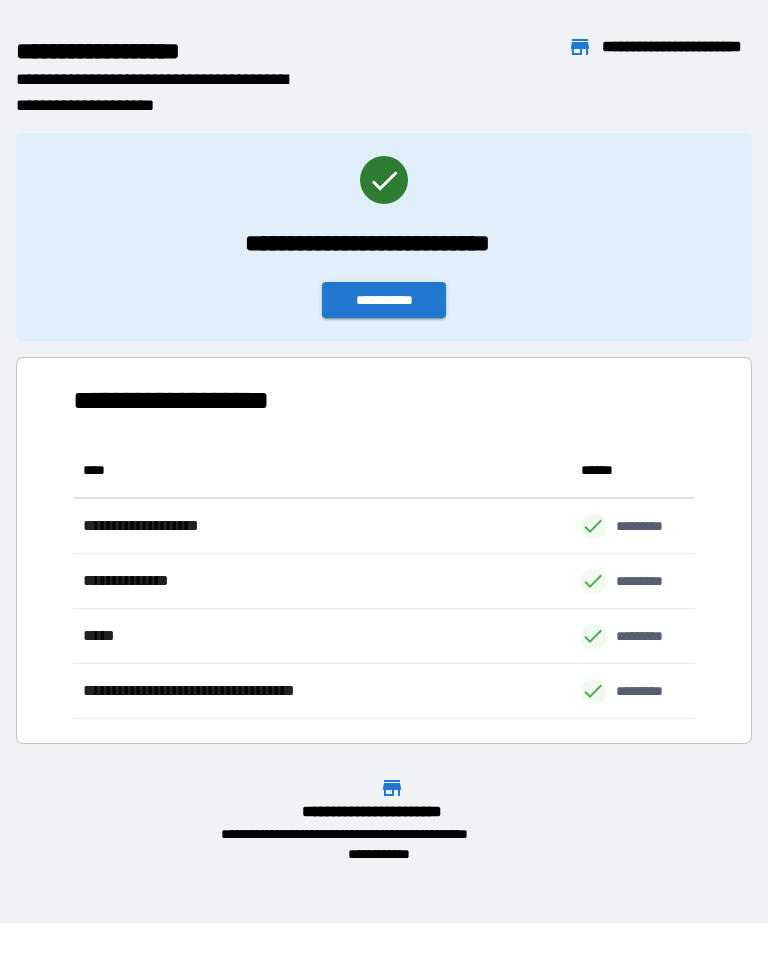 scroll, scrollTop: 276, scrollLeft: 622, axis: both 